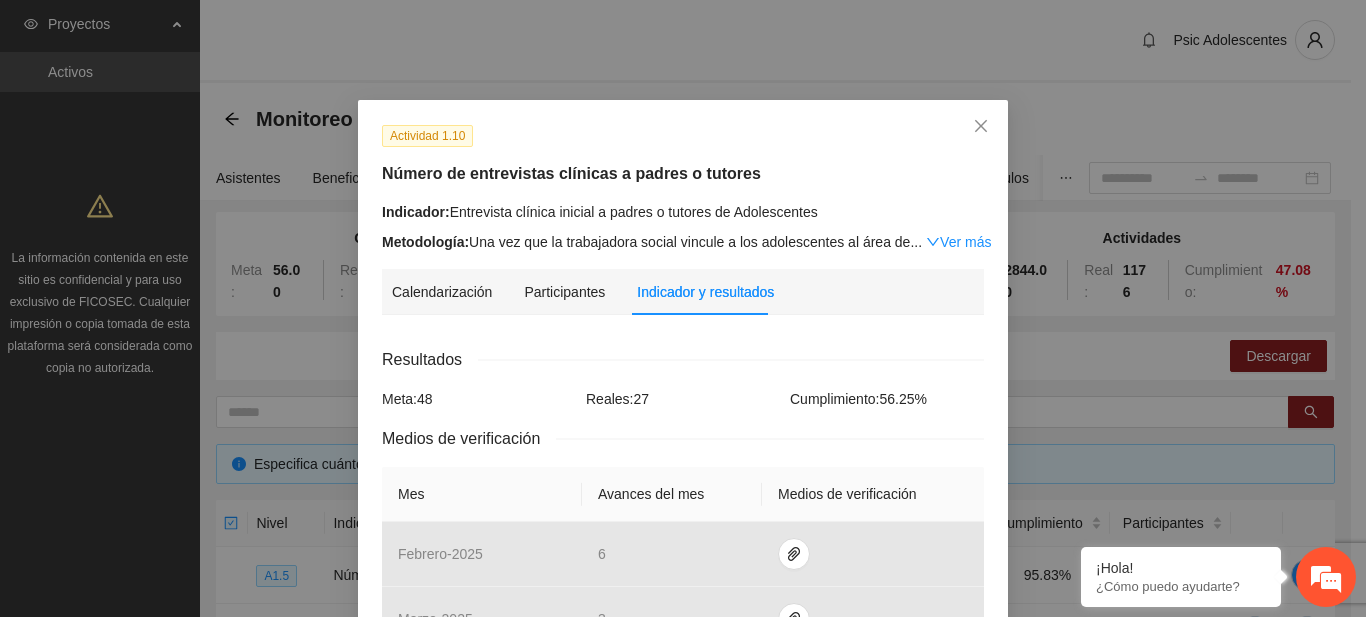 scroll, scrollTop: 692, scrollLeft: 0, axis: vertical 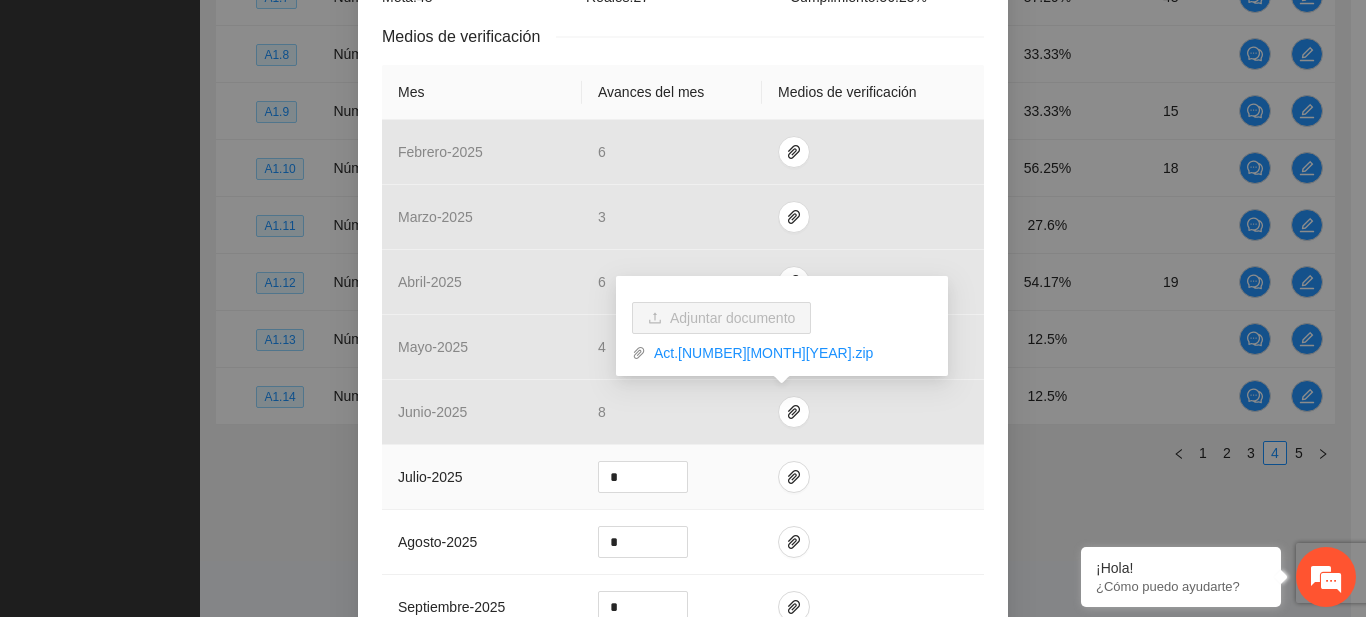 click at bounding box center (873, 477) 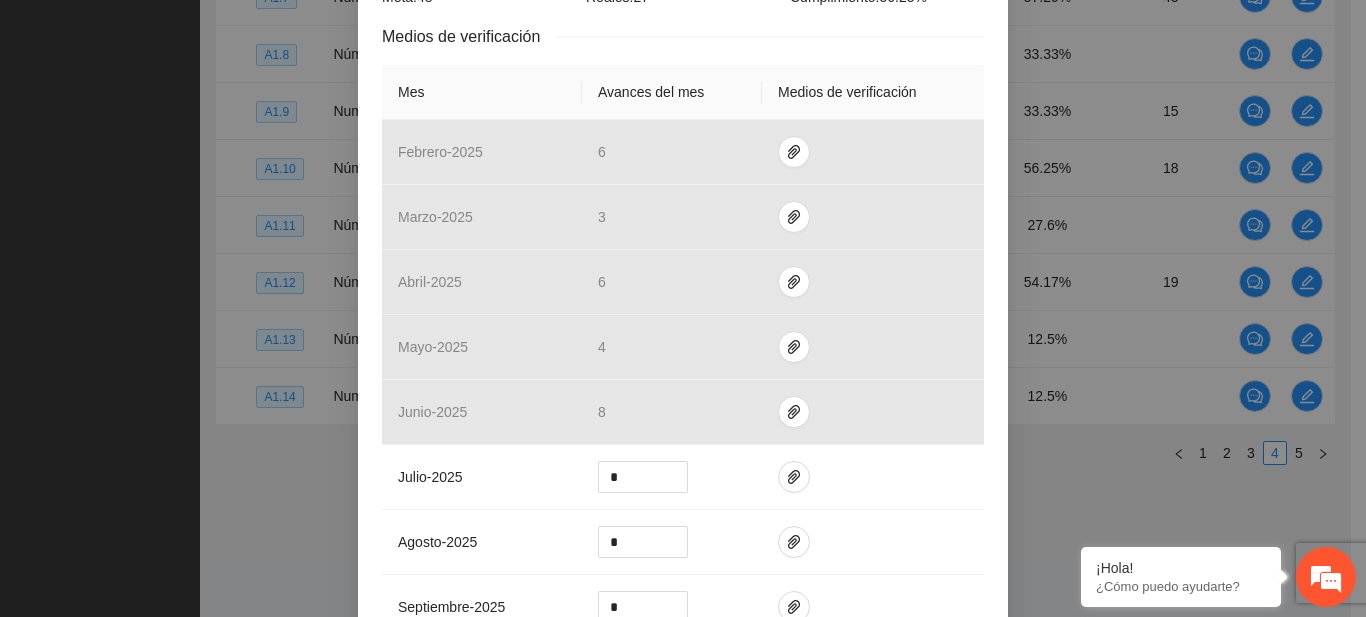 scroll, scrollTop: 406, scrollLeft: 0, axis: vertical 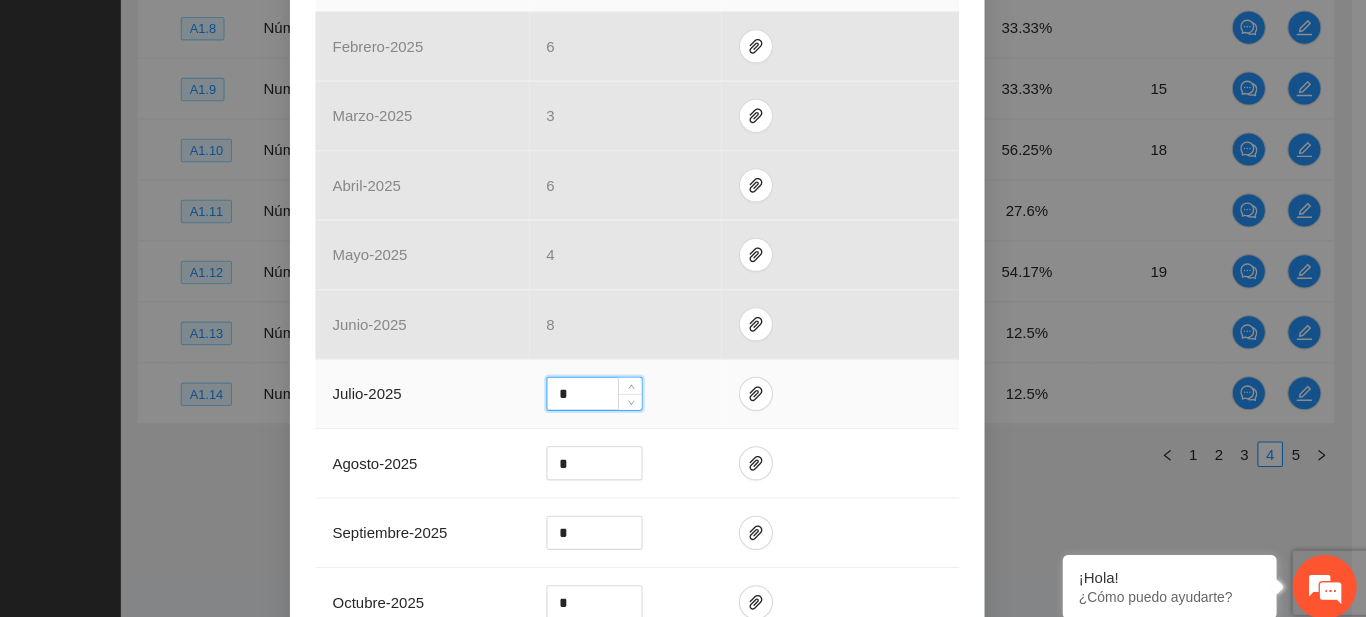 click on "*" at bounding box center [643, 396] 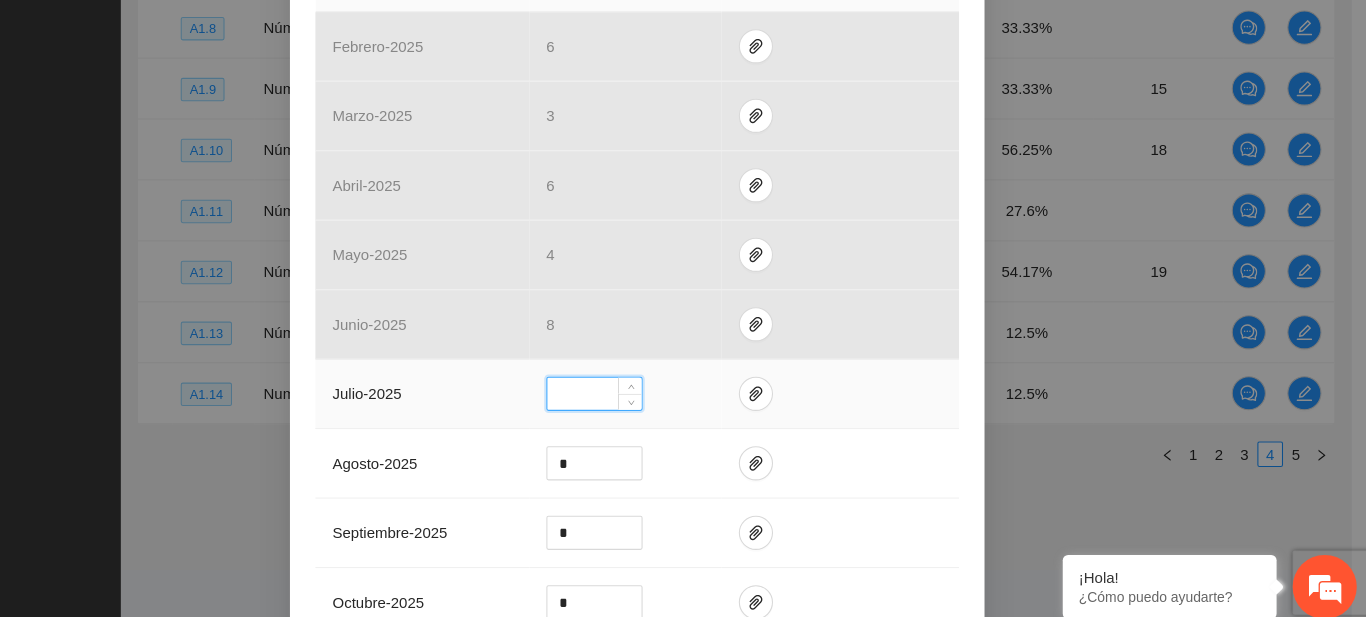 type on "*" 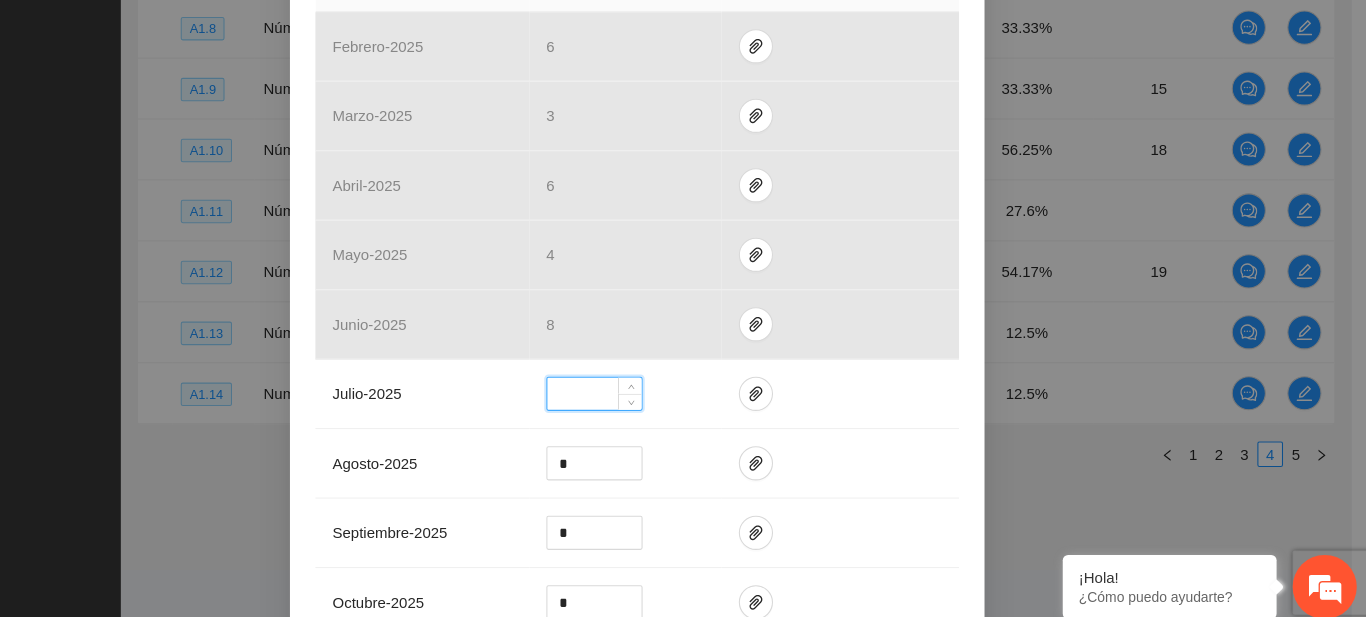 type 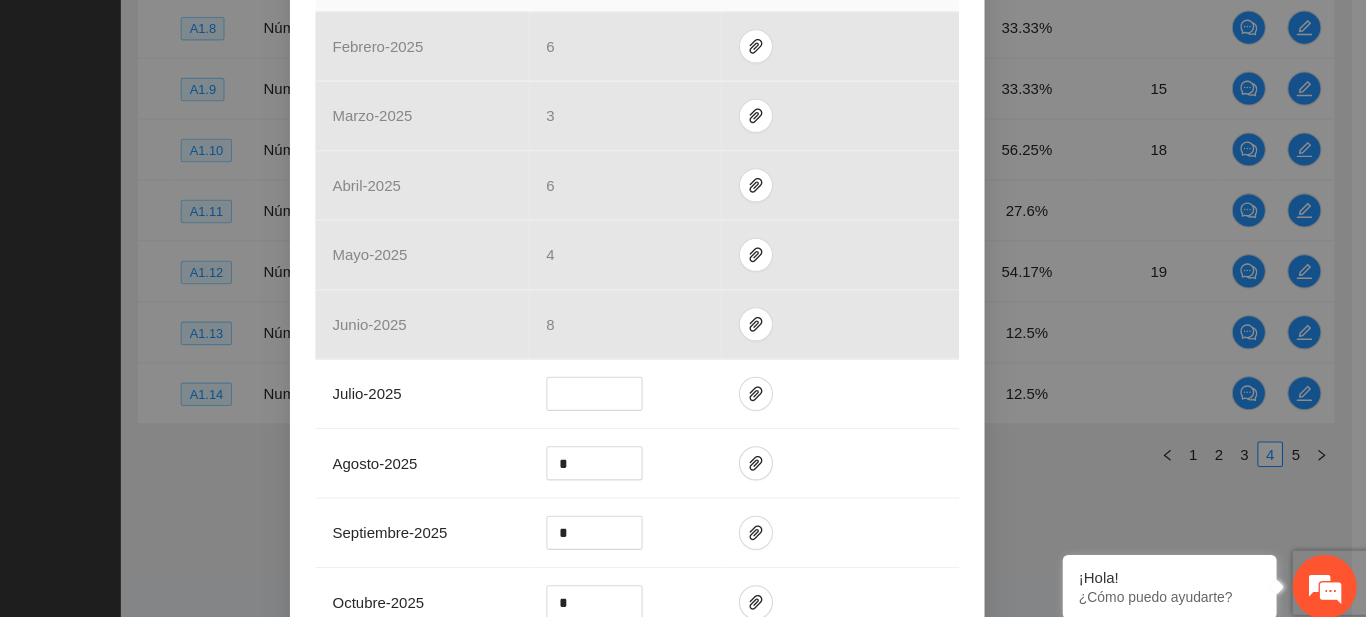 drag, startPoint x: 1348, startPoint y: 261, endPoint x: 1352, endPoint y: 300, distance: 39.20459 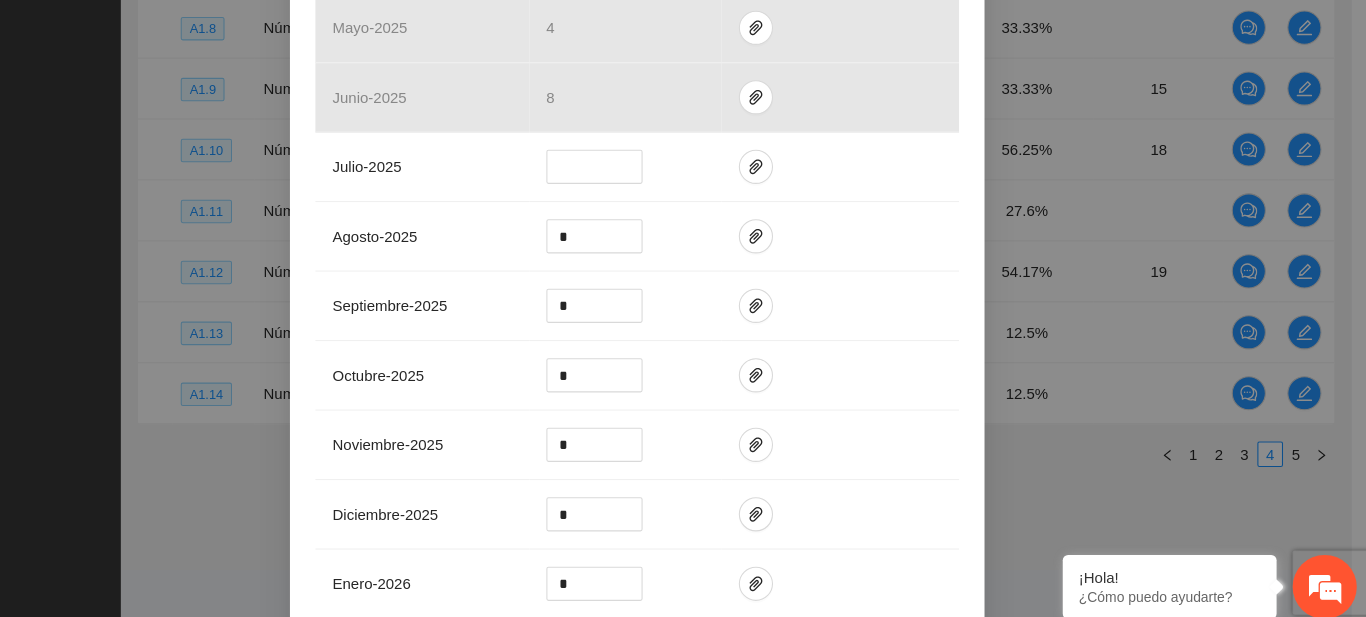scroll, scrollTop: 878, scrollLeft: 0, axis: vertical 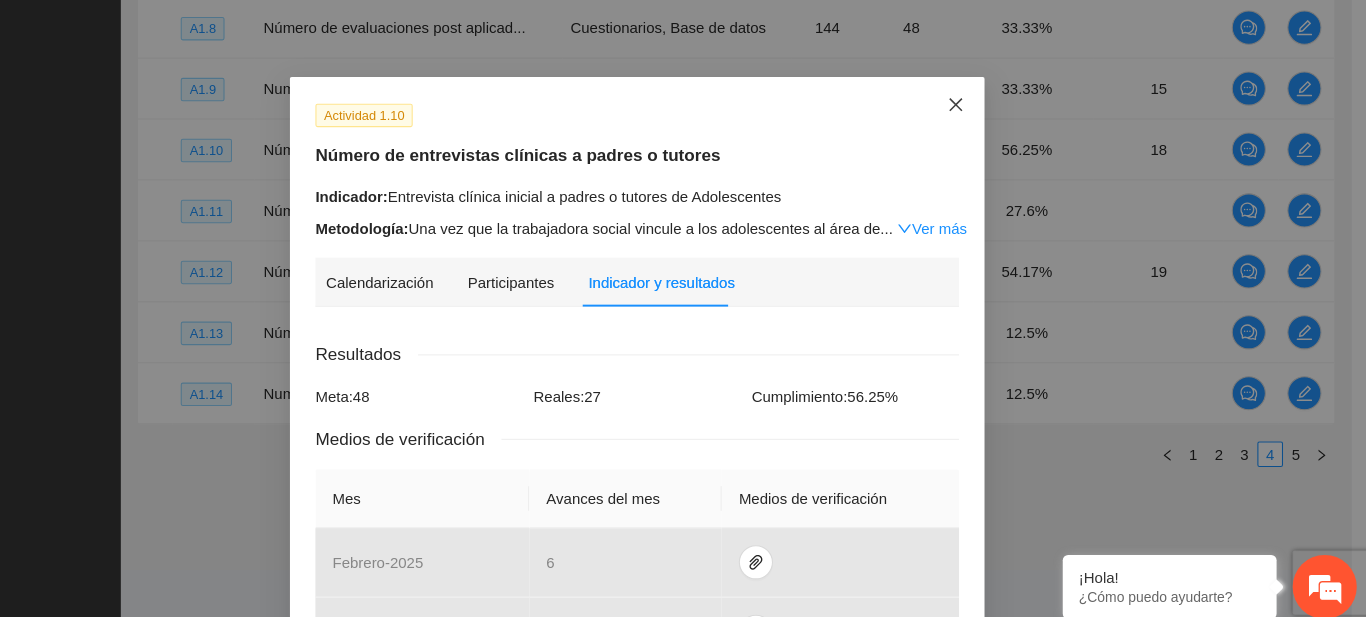 click 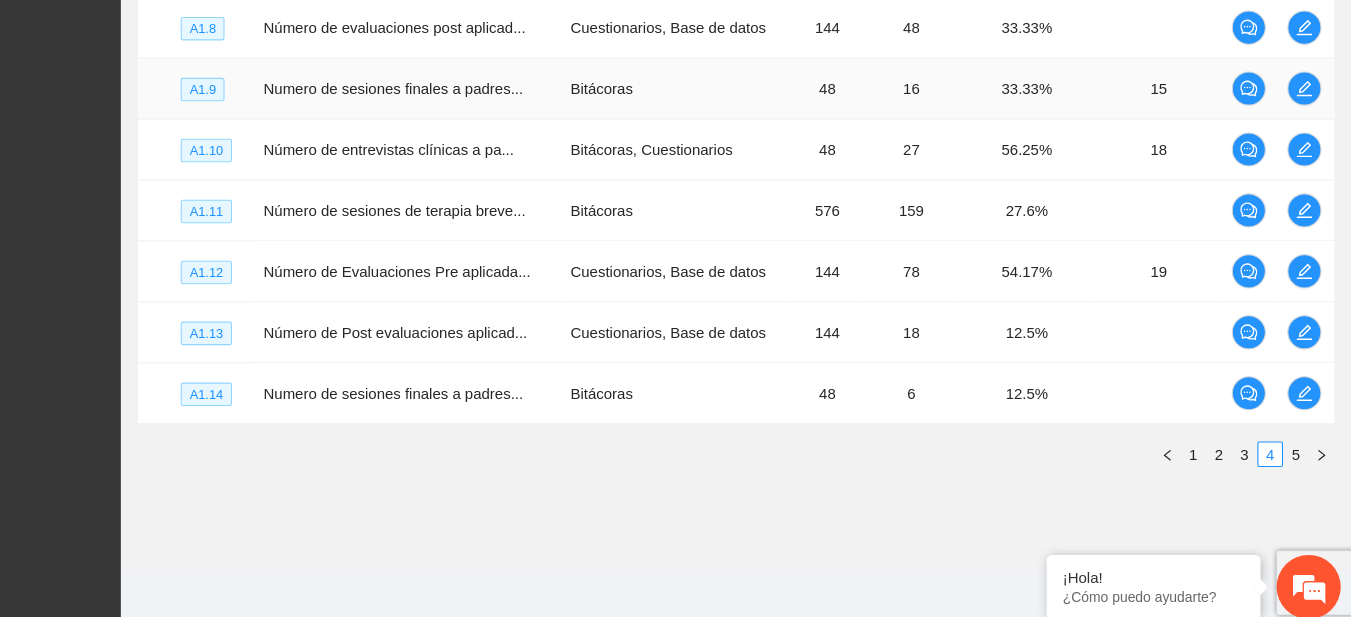 click on "16" at bounding box center (939, 111) 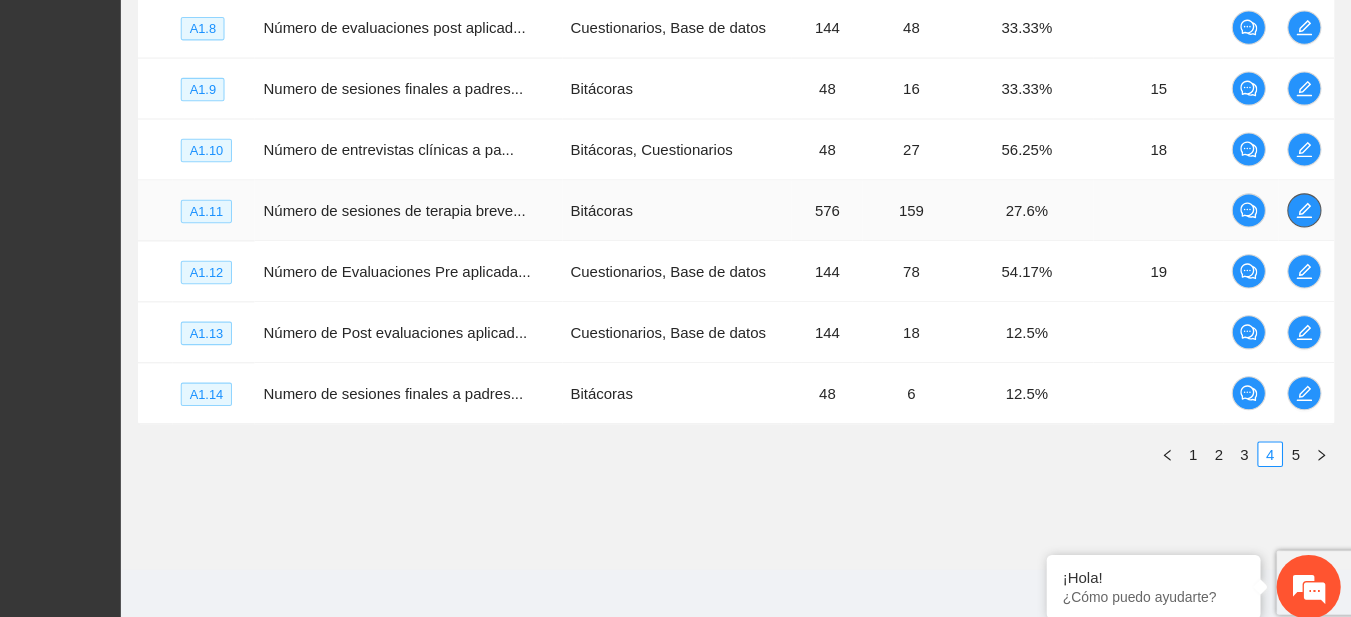click 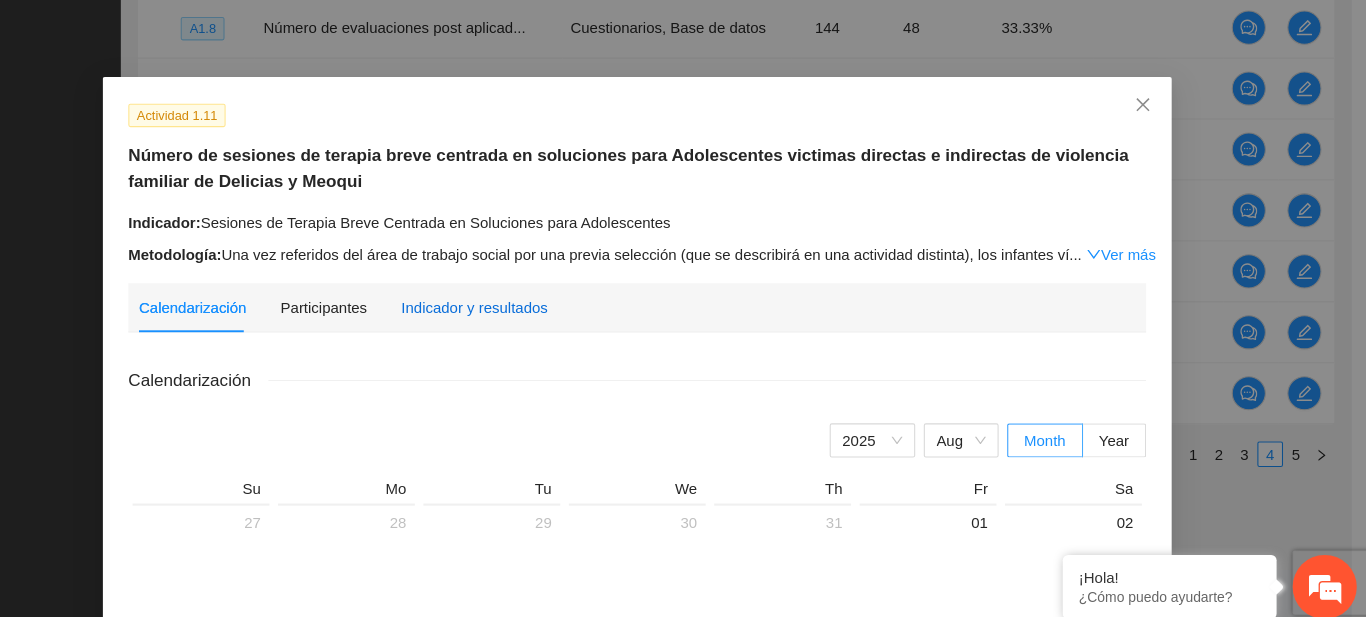 click on "Indicador y resultados" at bounding box center (530, 316) 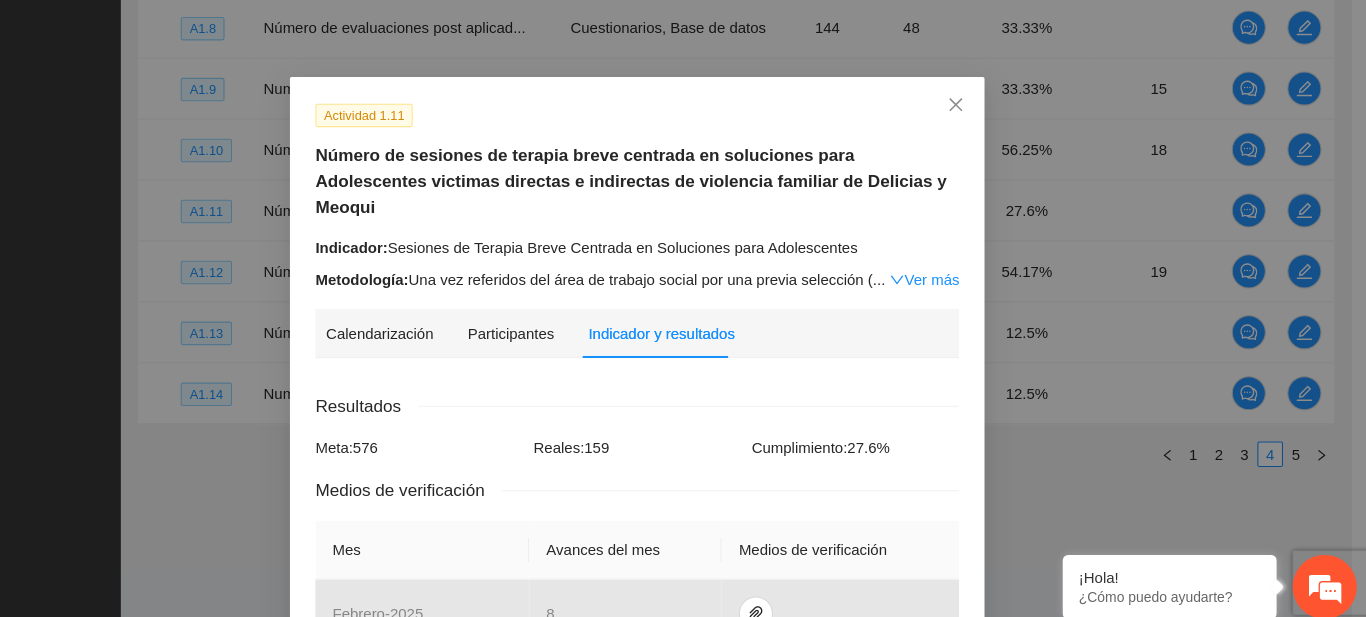 scroll, scrollTop: 692, scrollLeft: 0, axis: vertical 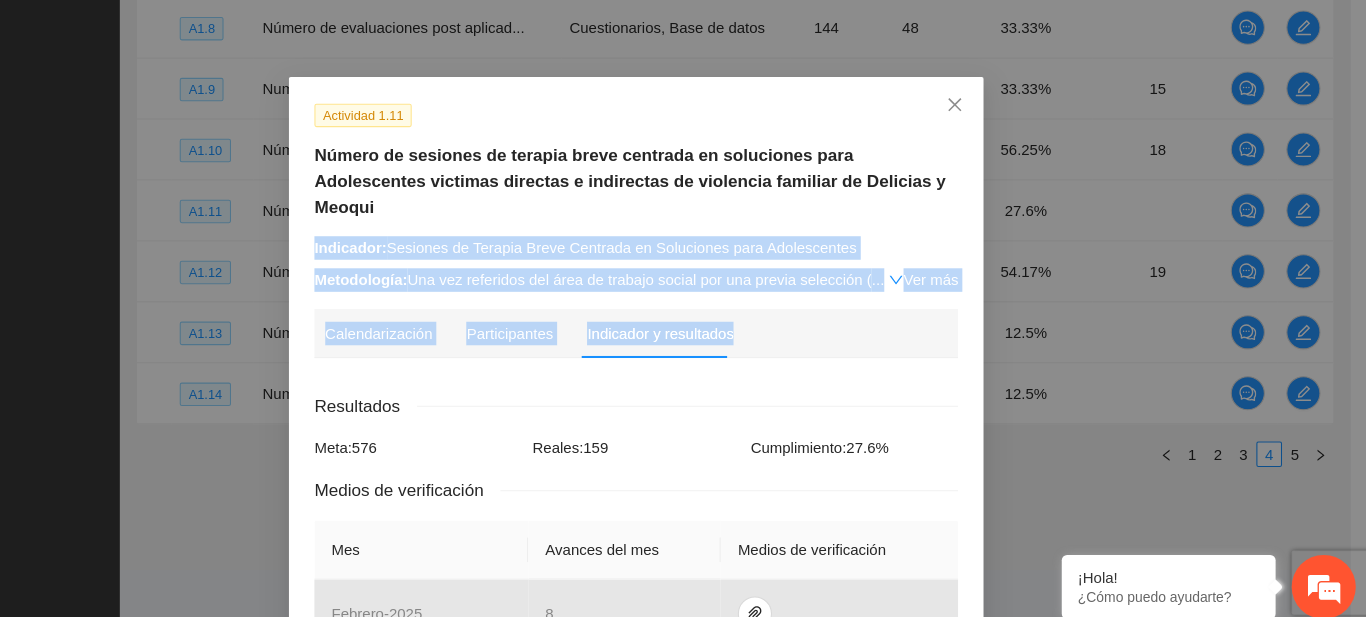 drag, startPoint x: 1349, startPoint y: 198, endPoint x: 1351, endPoint y: 301, distance: 103.01942 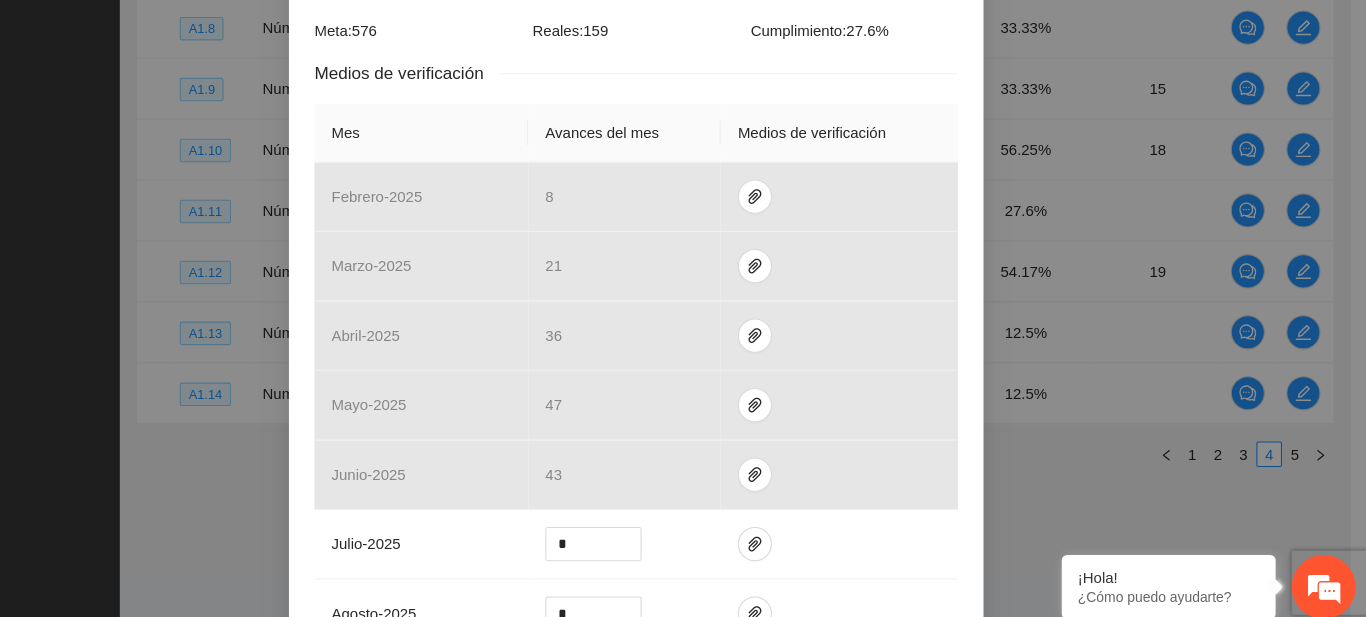 scroll, scrollTop: 442, scrollLeft: 0, axis: vertical 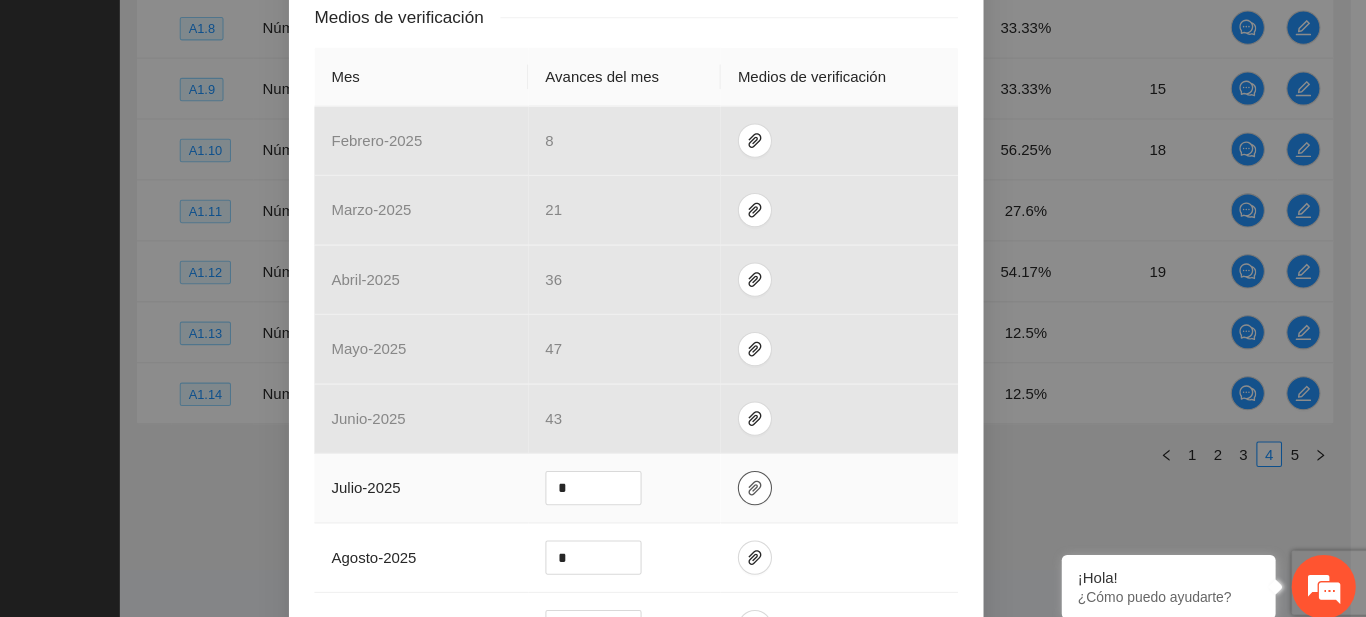 click 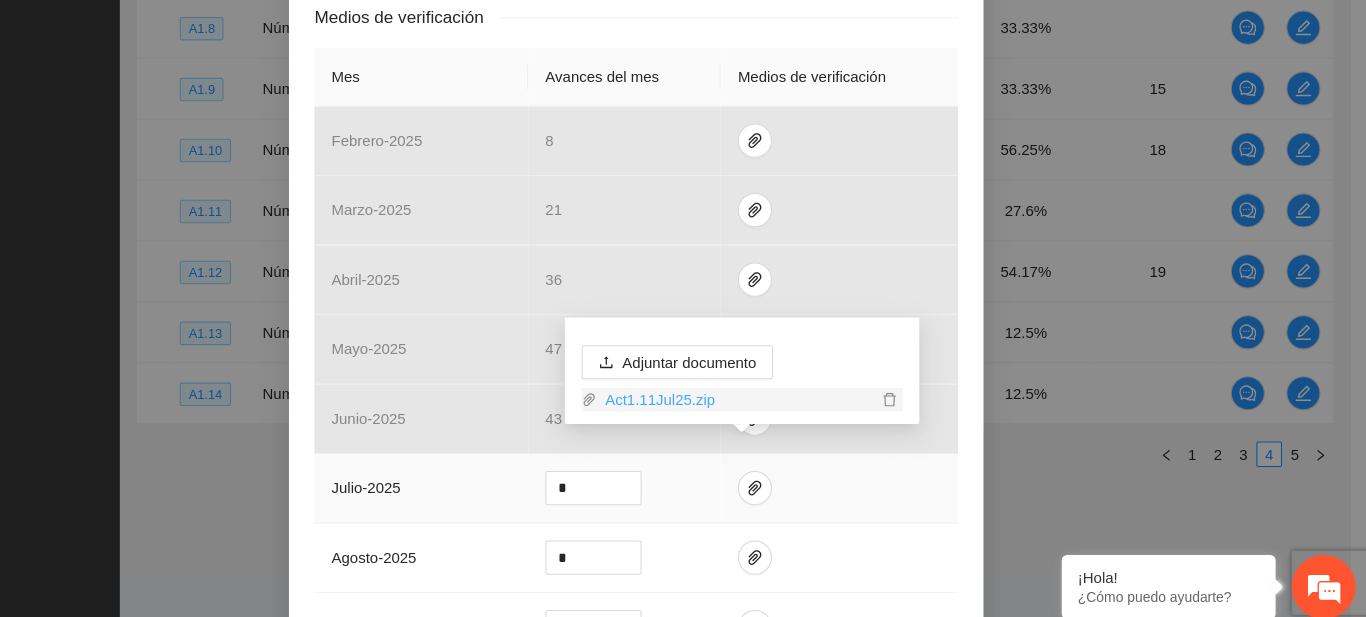 click on "Act1.11Jul25.zip" at bounding box center (777, 402) 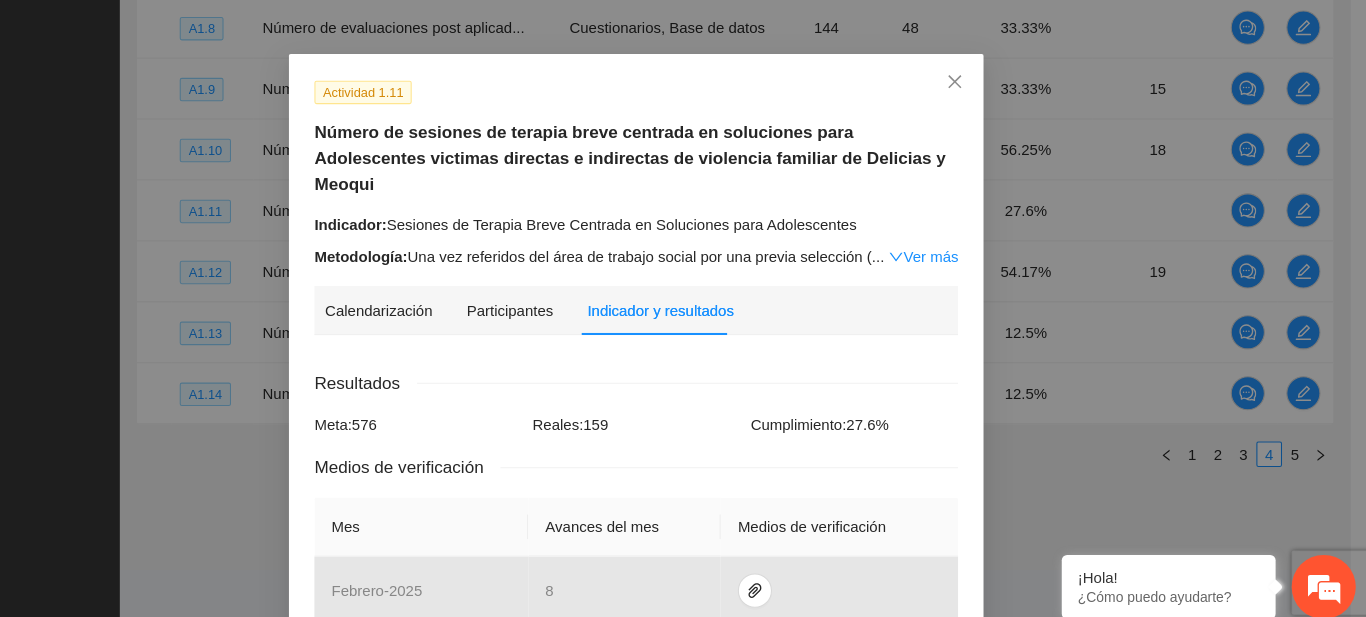 scroll, scrollTop: 0, scrollLeft: 0, axis: both 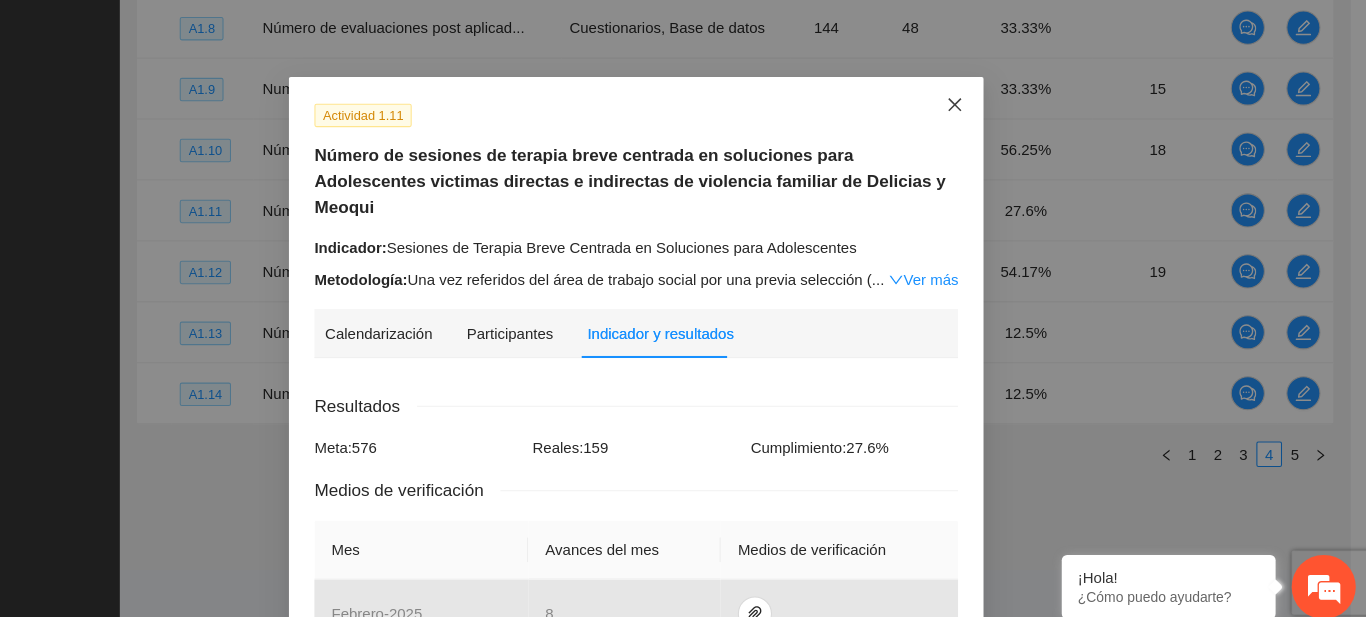 click at bounding box center [981, 127] 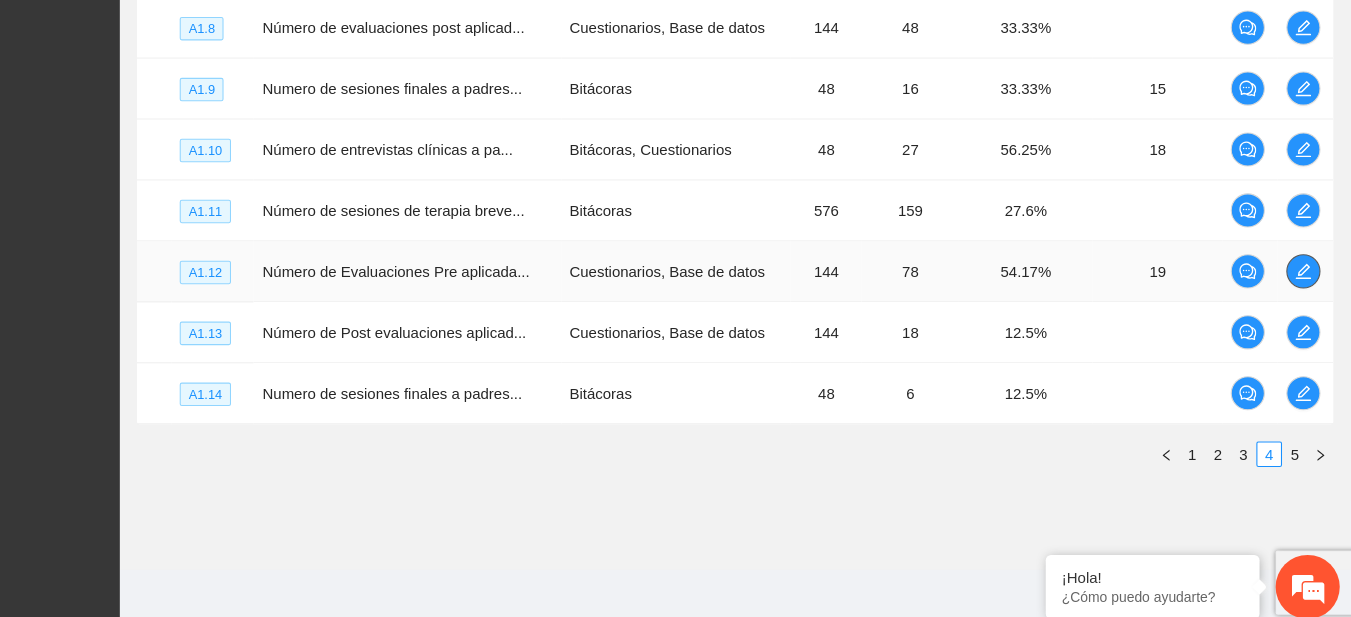 click at bounding box center [1307, 282] 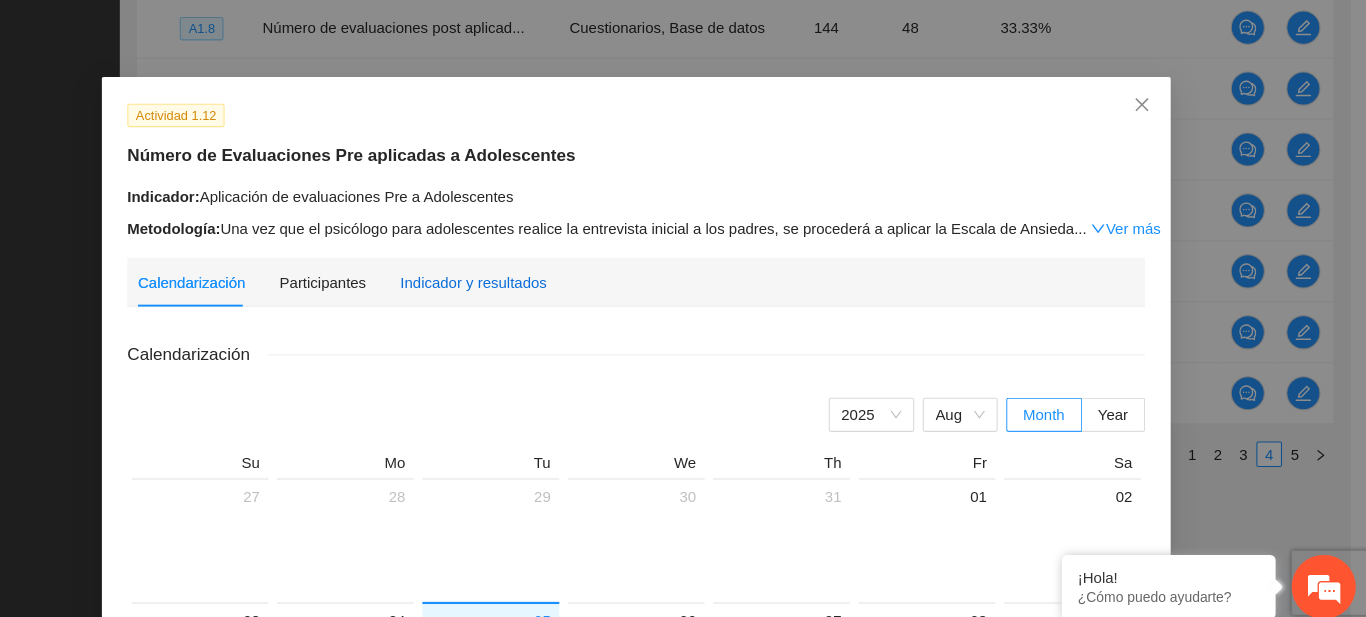 click on "Indicador y resultados" at bounding box center [530, 292] 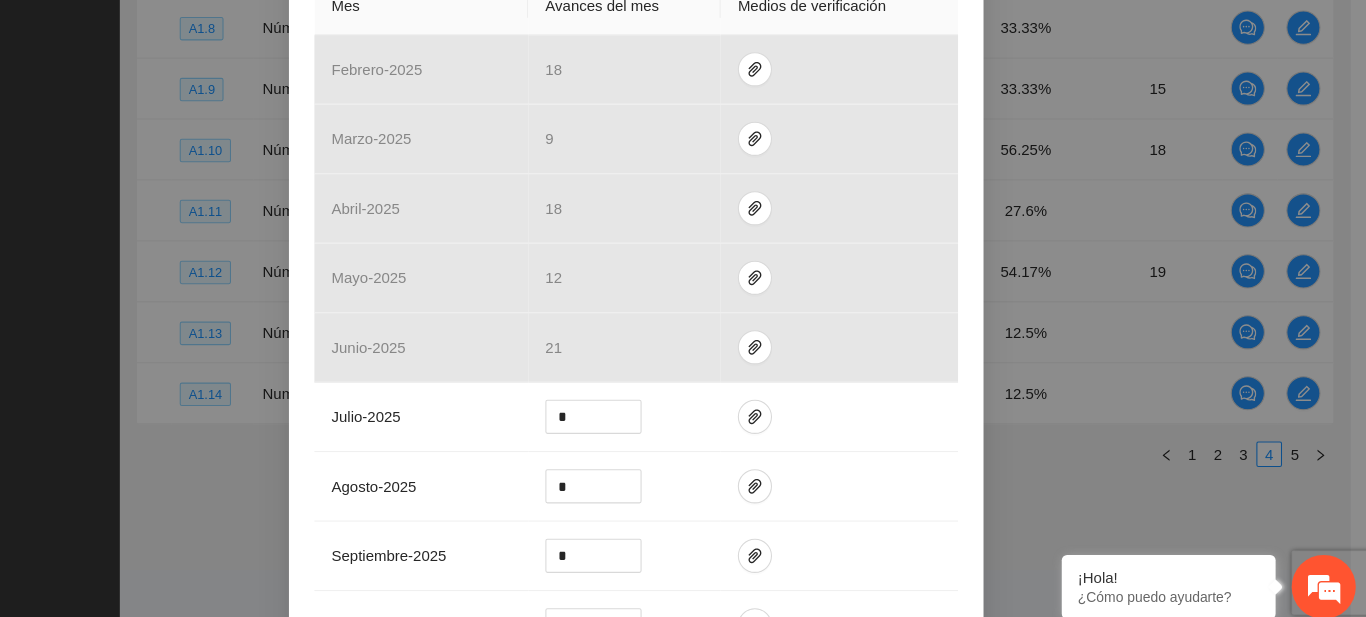 scroll, scrollTop: 465, scrollLeft: 0, axis: vertical 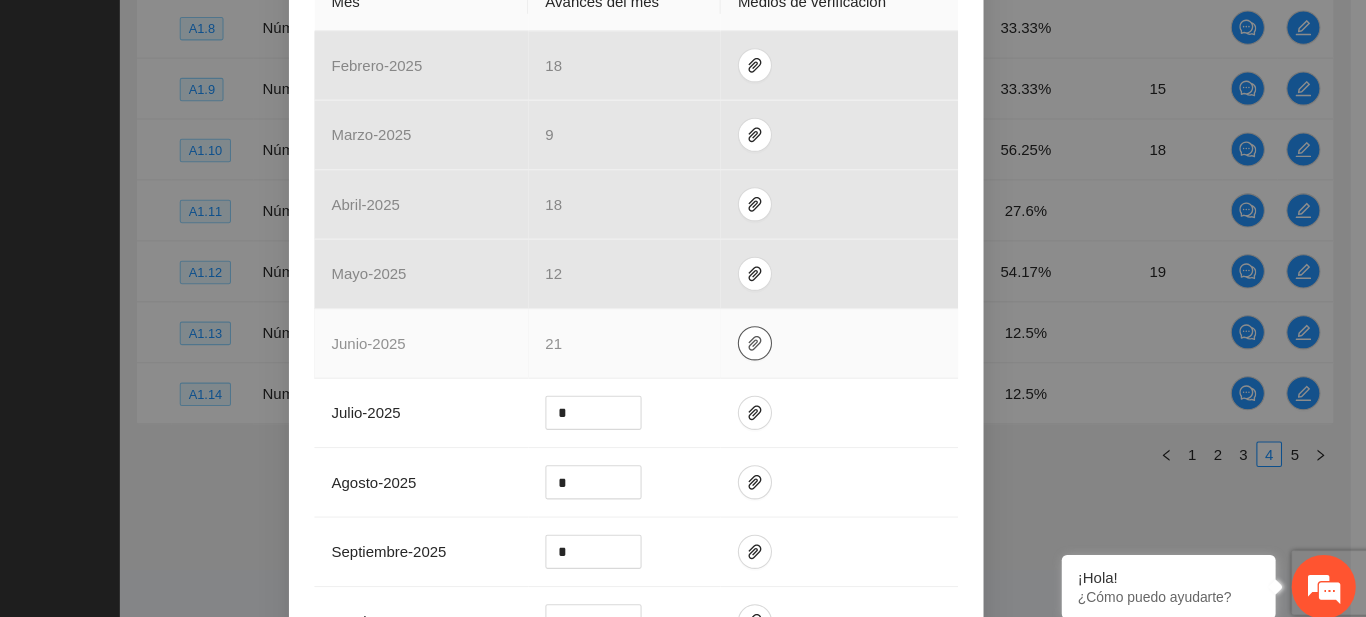 click 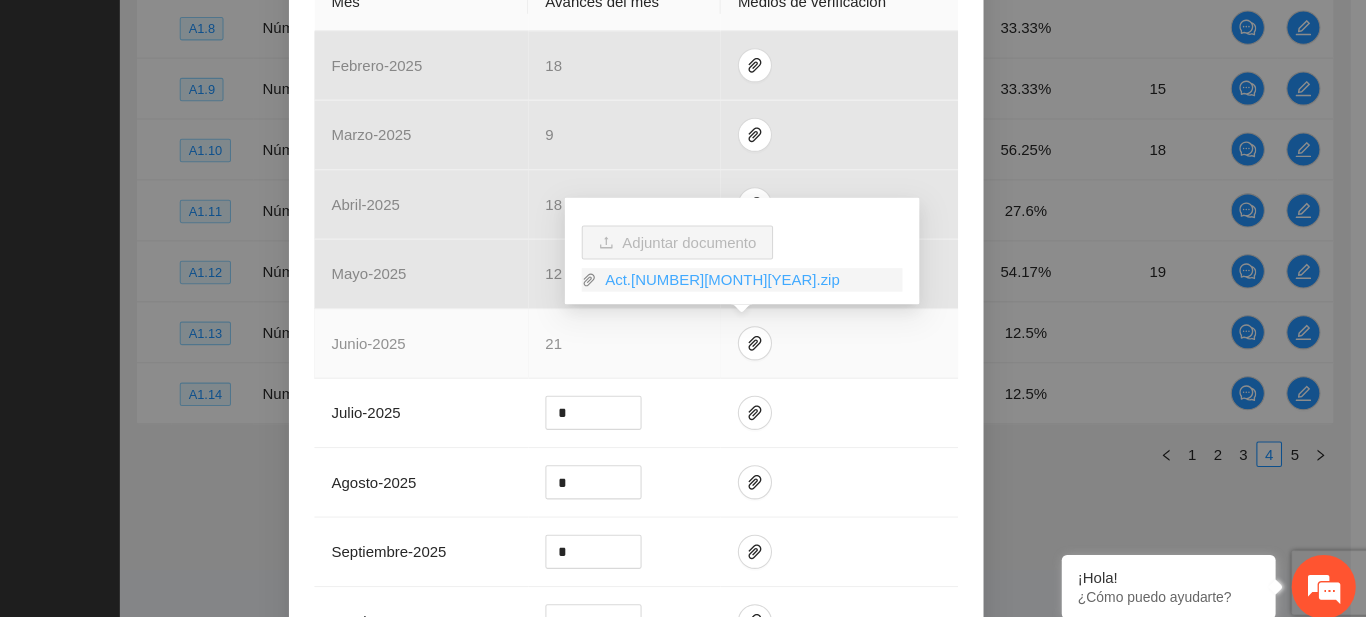 click on "Act.[NUMBER][MONTH][YEAR].zip" at bounding box center [789, 290] 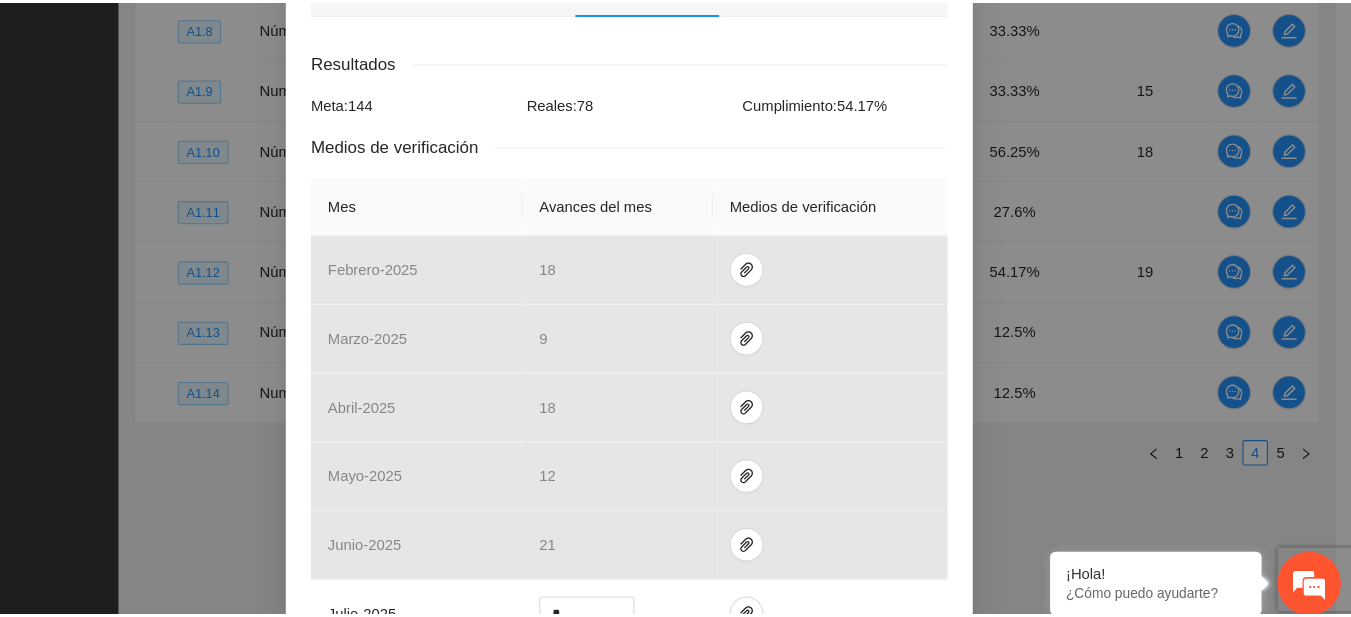 scroll, scrollTop: 0, scrollLeft: 0, axis: both 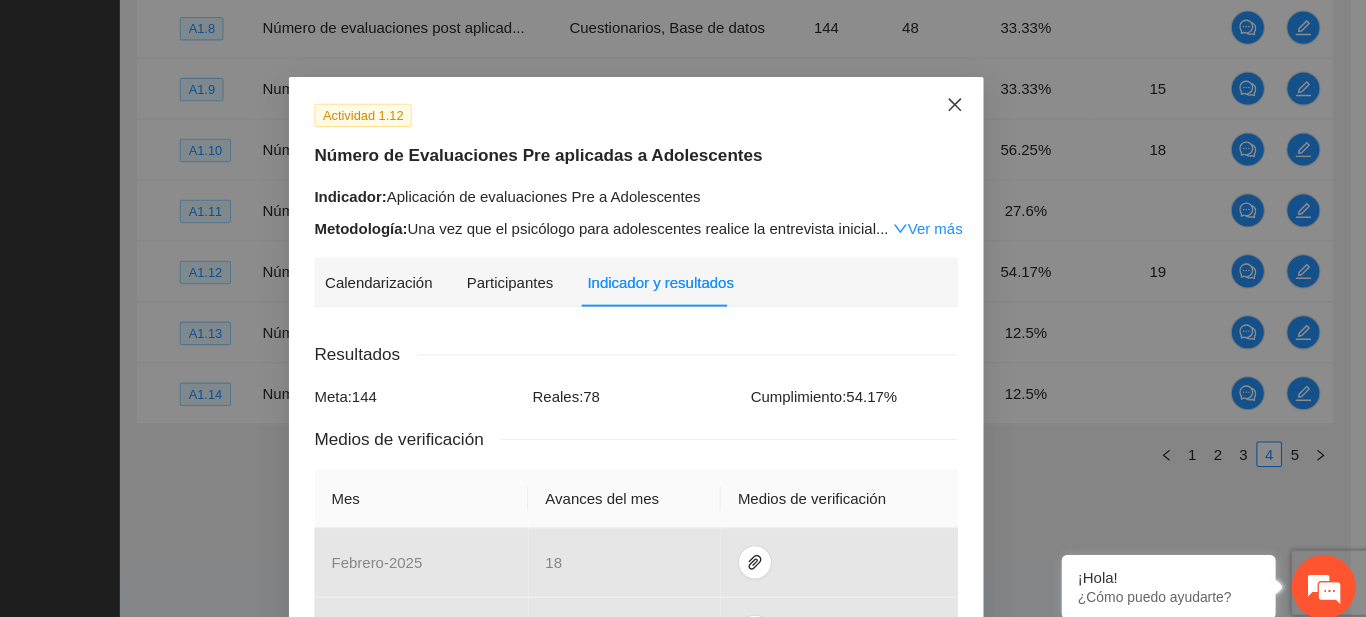 click 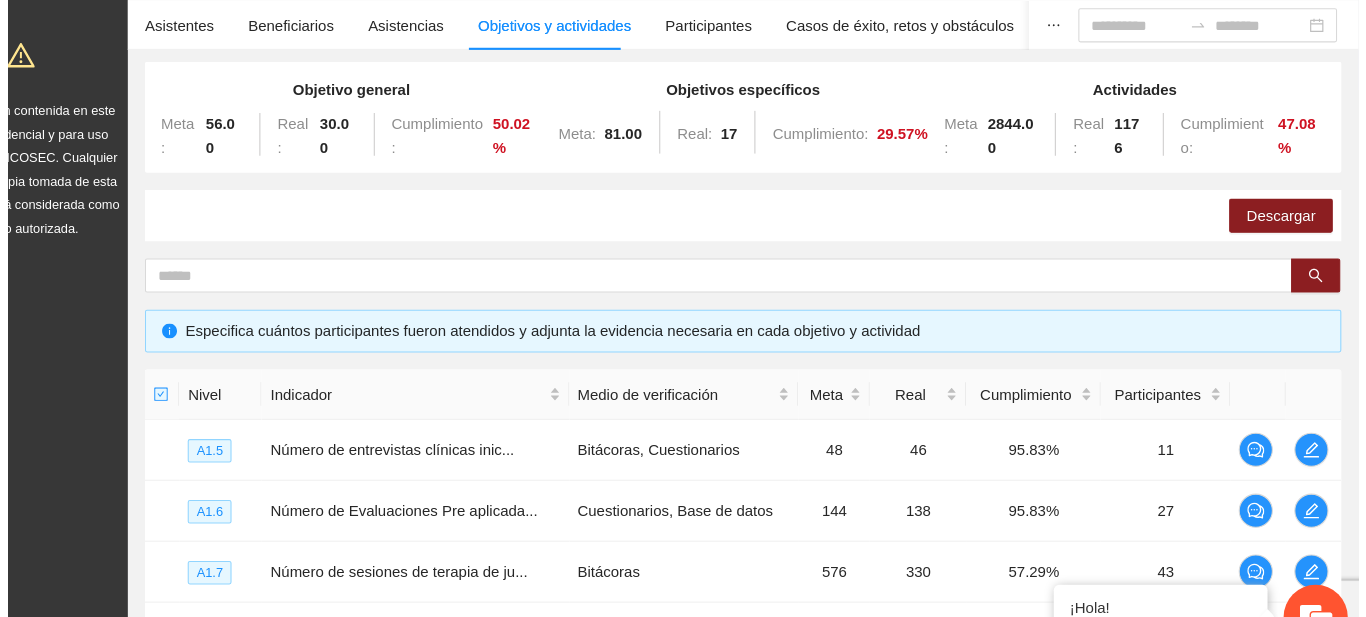 scroll, scrollTop: 0, scrollLeft: 0, axis: both 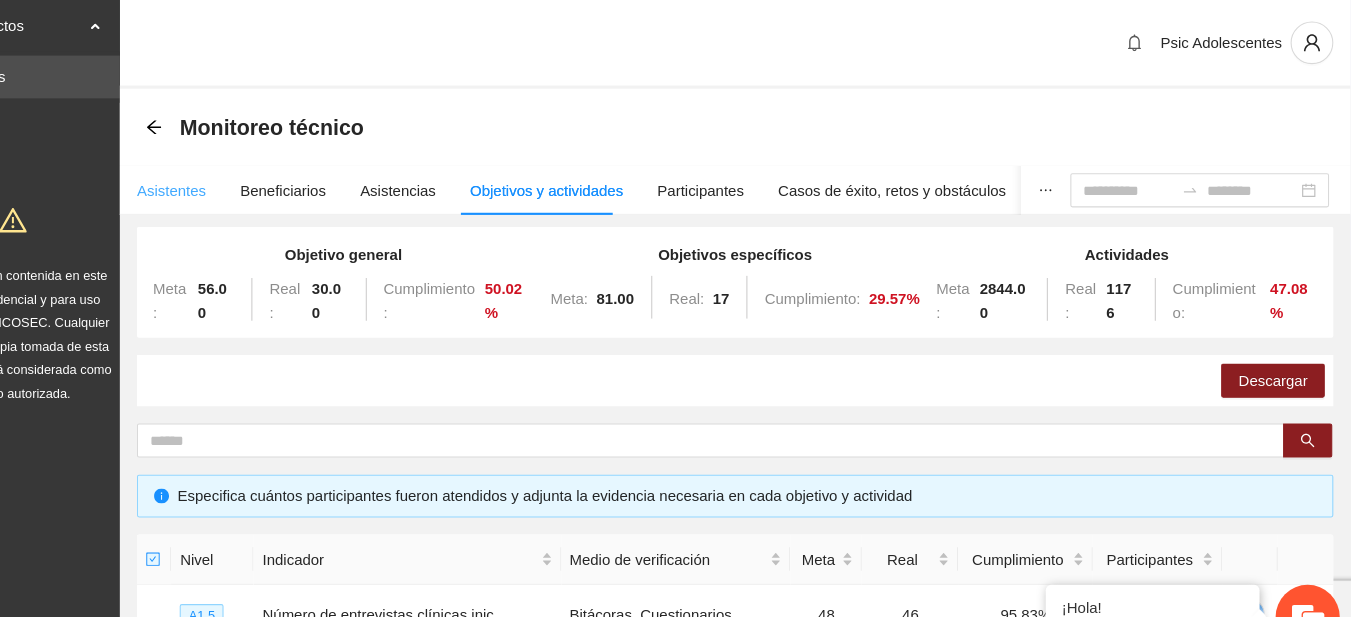 click on "Asistentes" at bounding box center [248, 178] 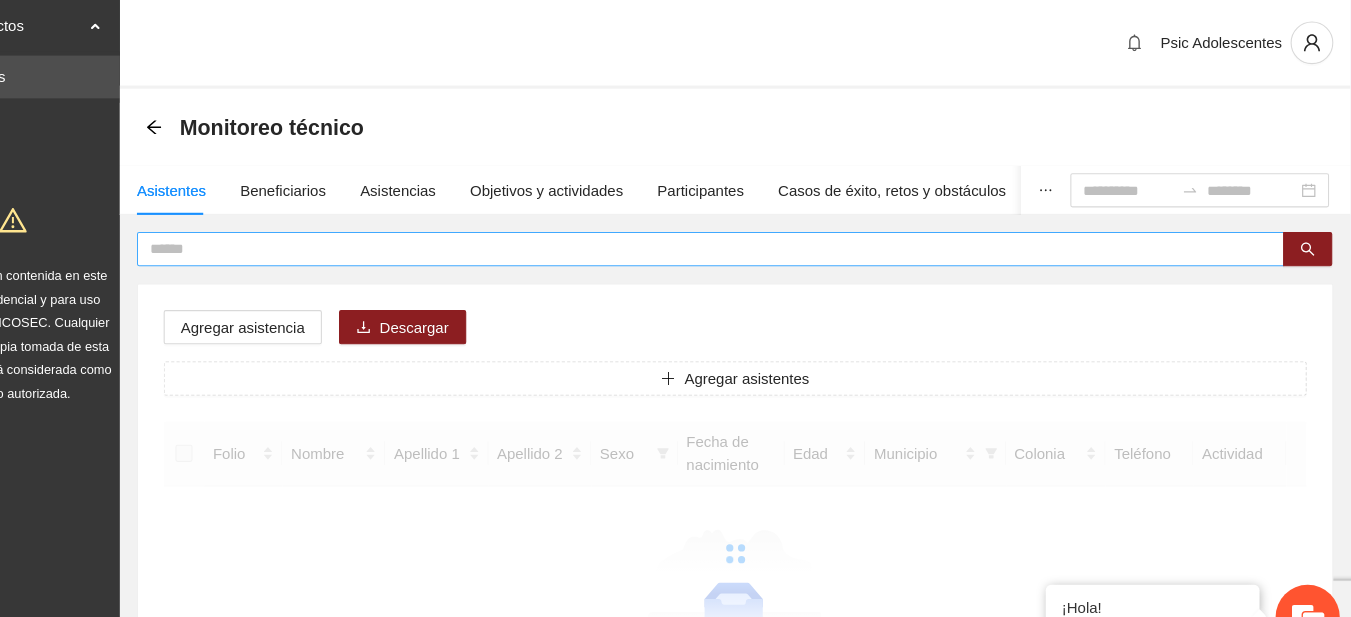 click at bounding box center (744, 233) 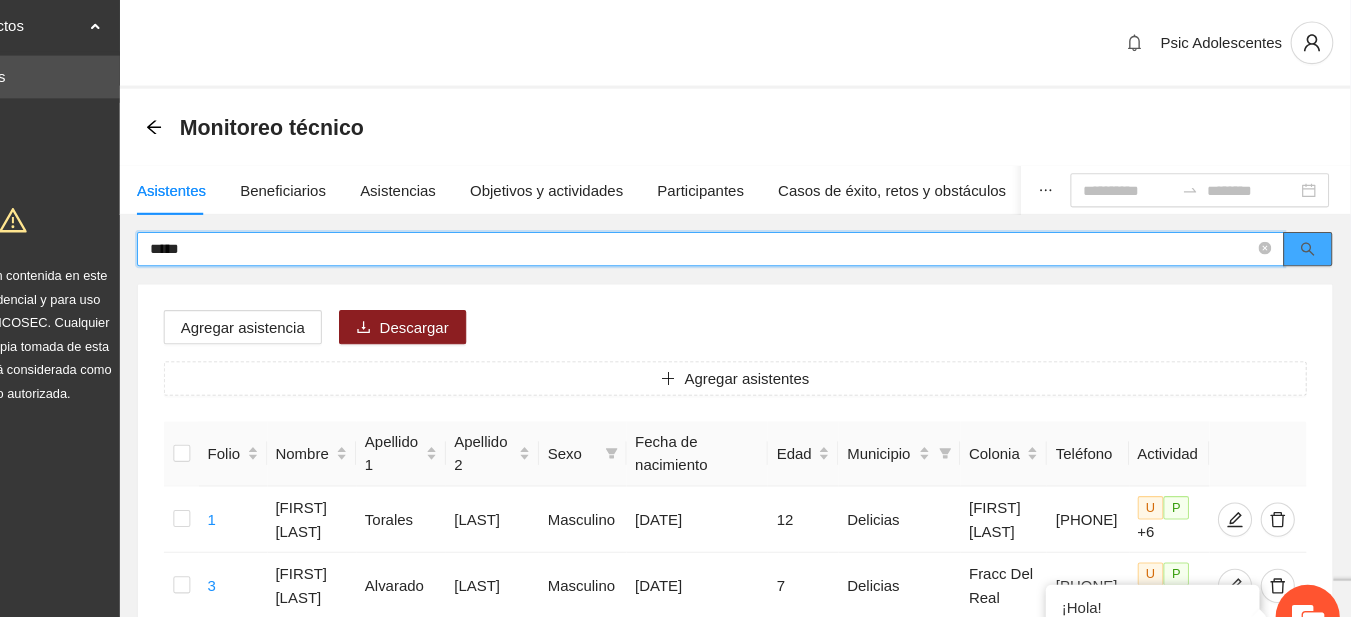 click at bounding box center [1311, 233] 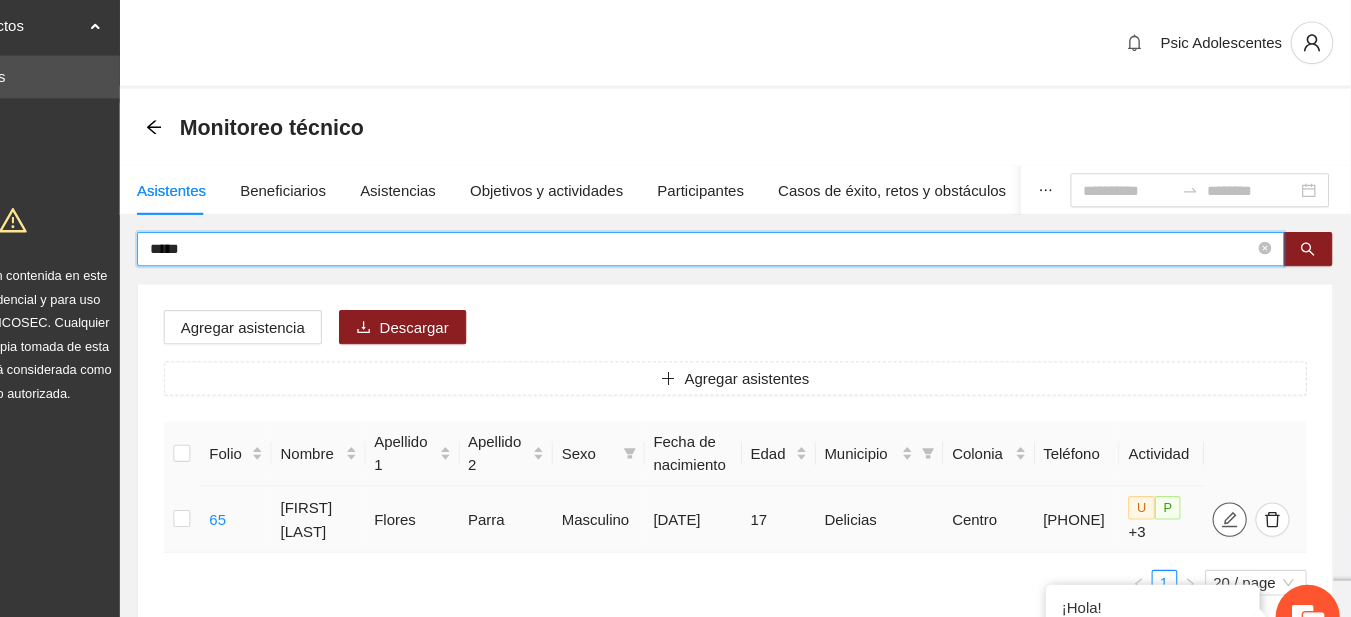 type on "*****" 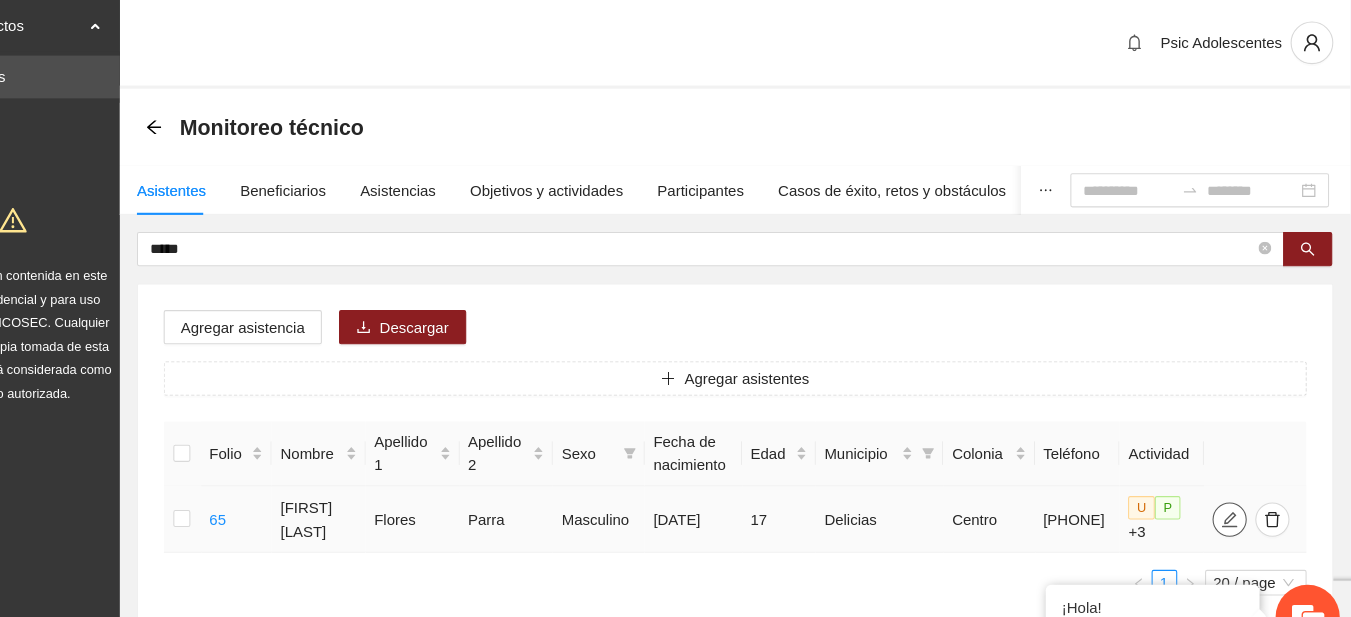click 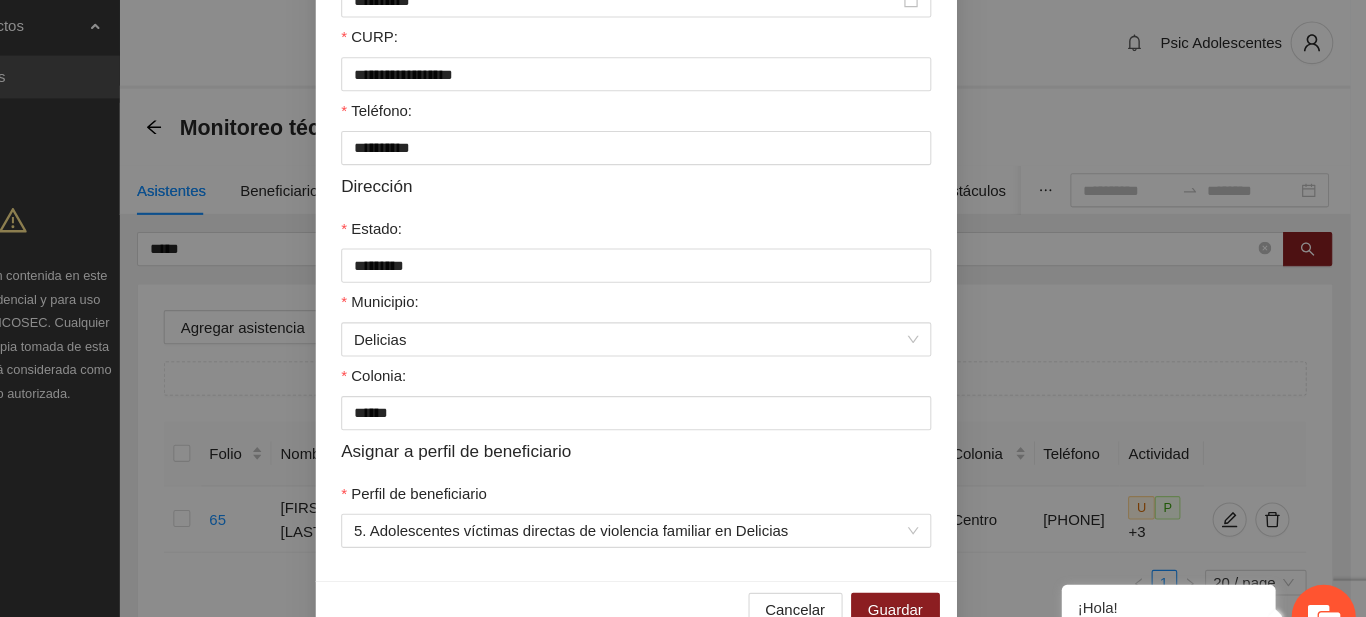 scroll, scrollTop: 545, scrollLeft: 0, axis: vertical 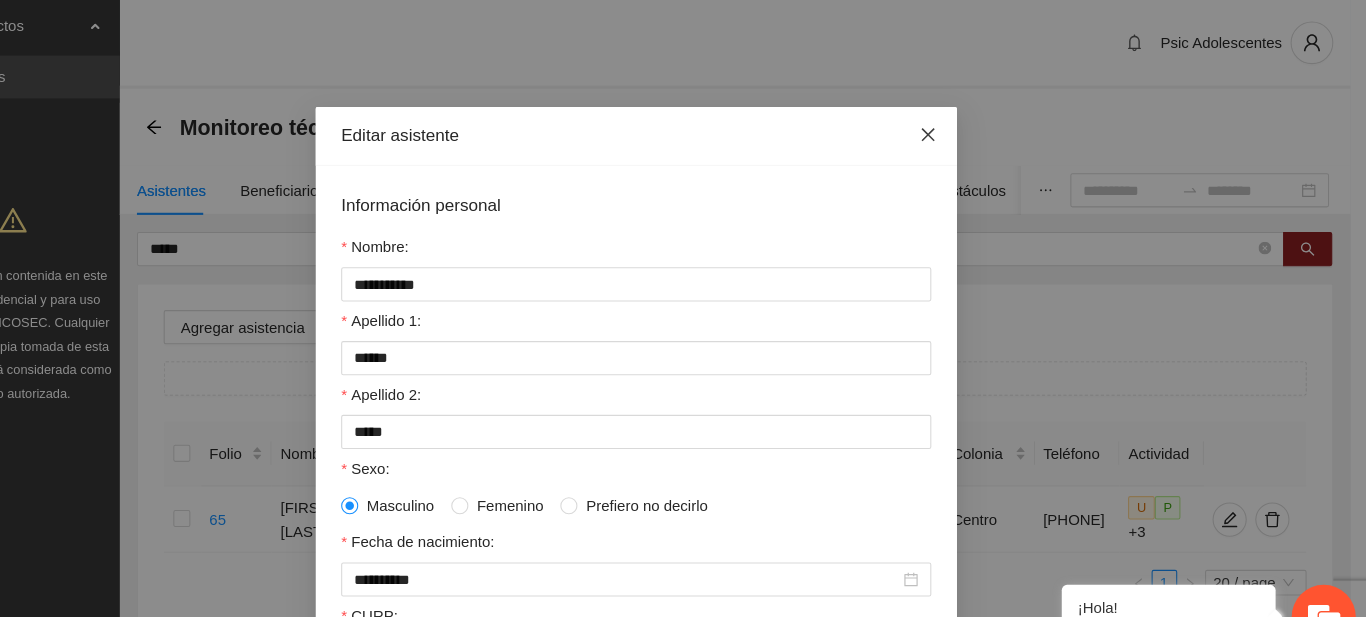 click 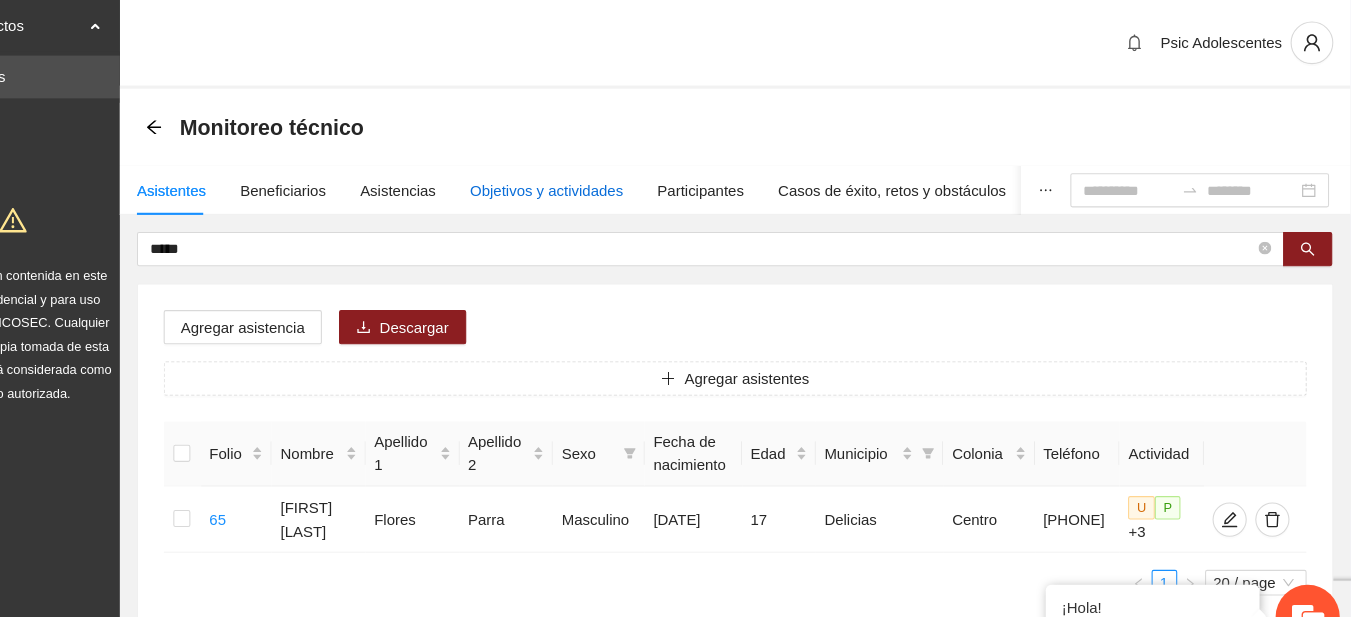 click on "Objetivos y actividades" at bounding box center (599, 178) 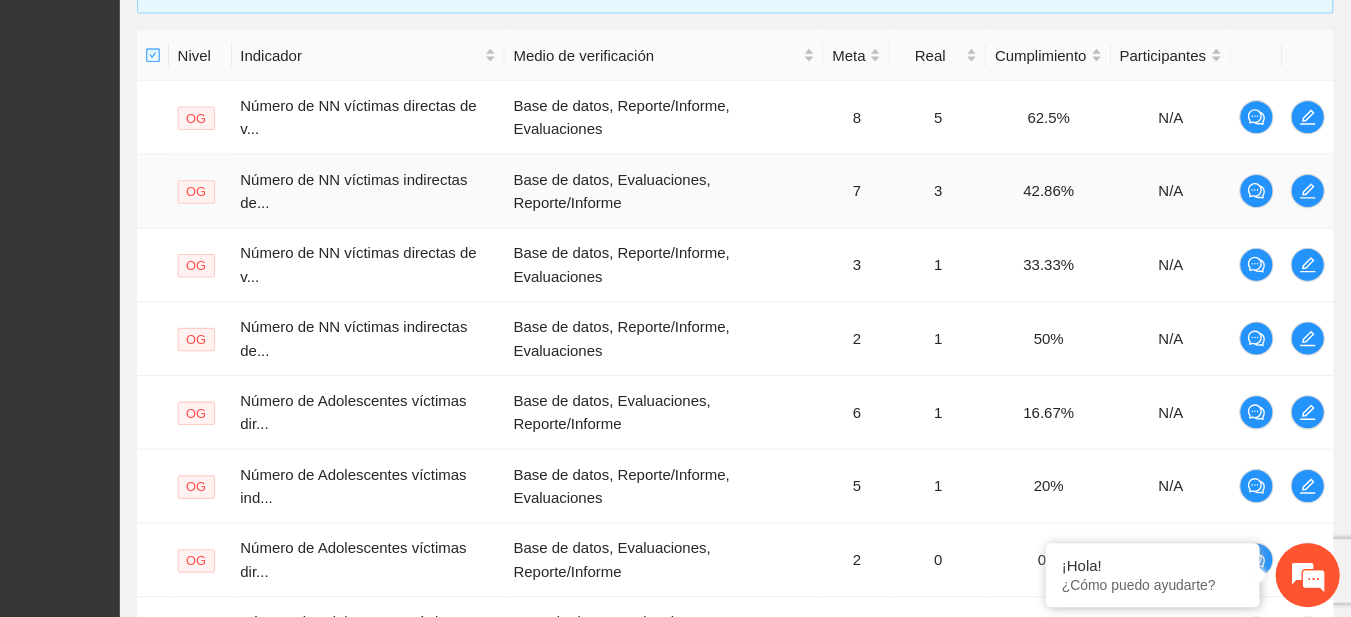 scroll, scrollTop: 432, scrollLeft: 0, axis: vertical 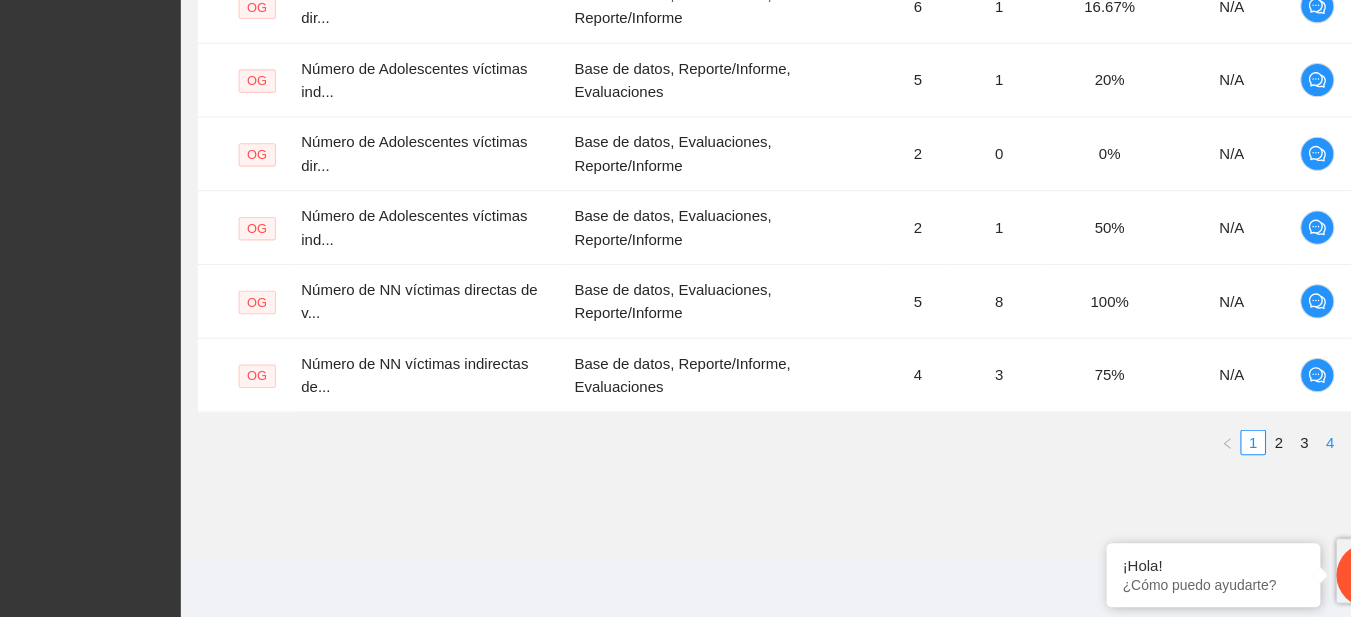 click on "4" at bounding box center [1275, 453] 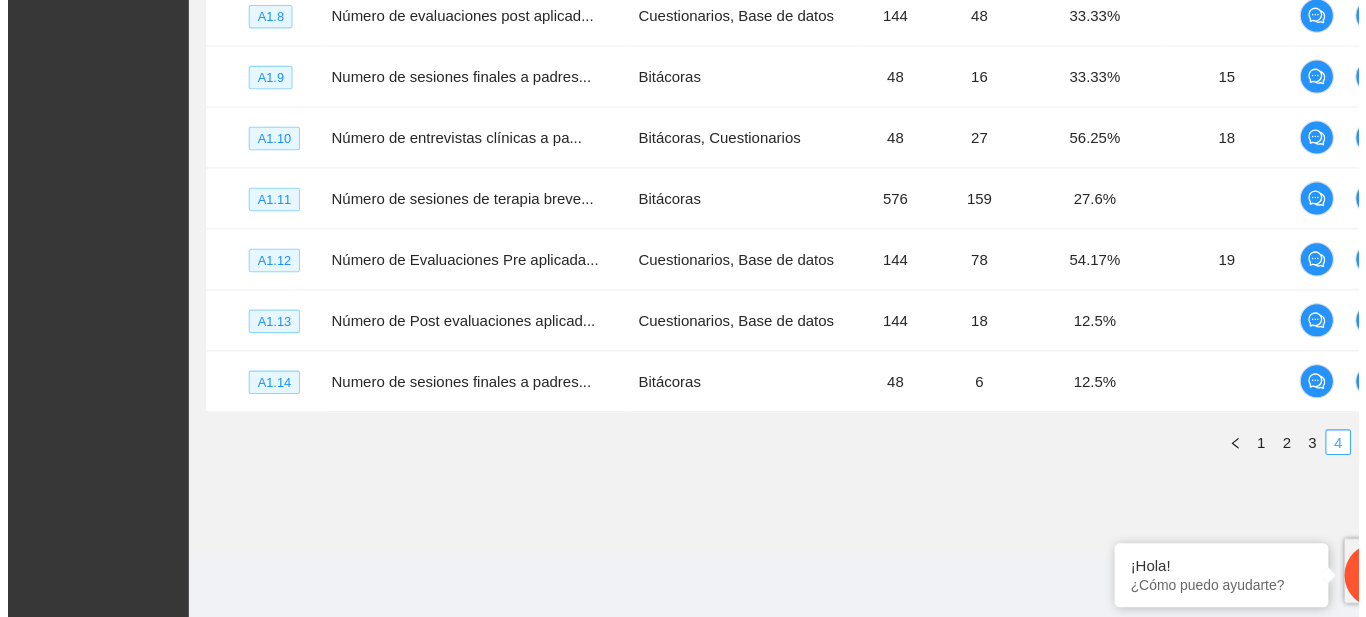 scroll, scrollTop: 692, scrollLeft: 0, axis: vertical 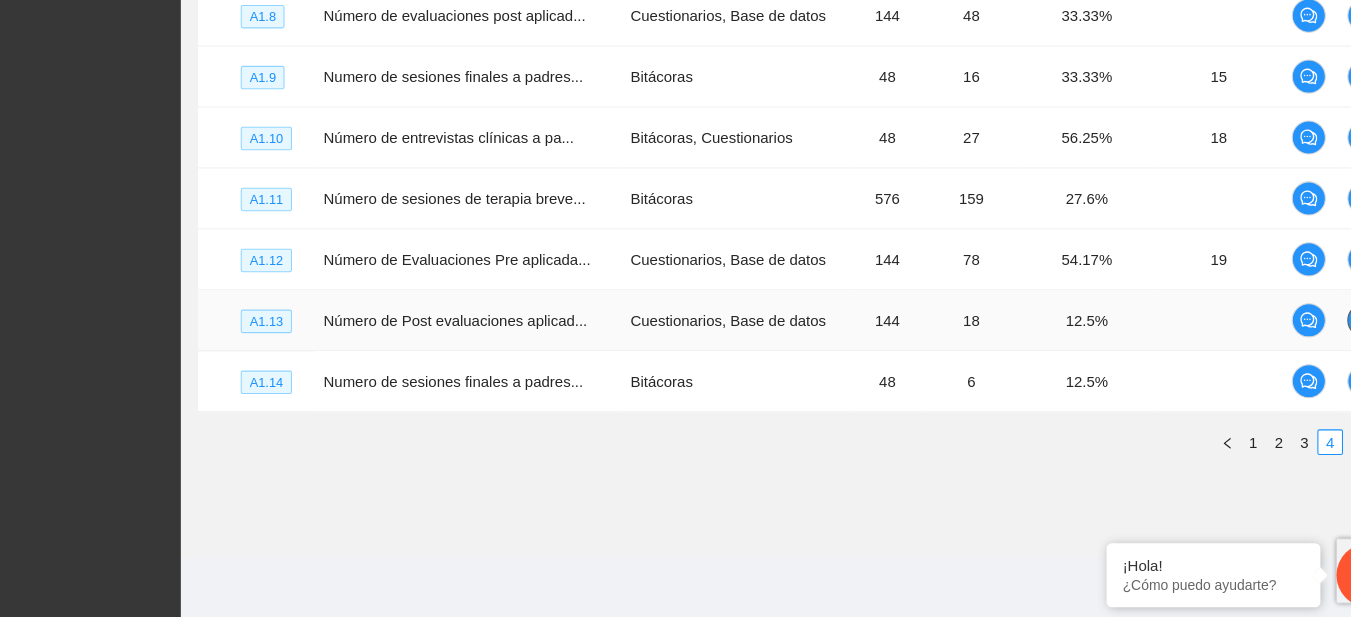 click at bounding box center (1307, 339) 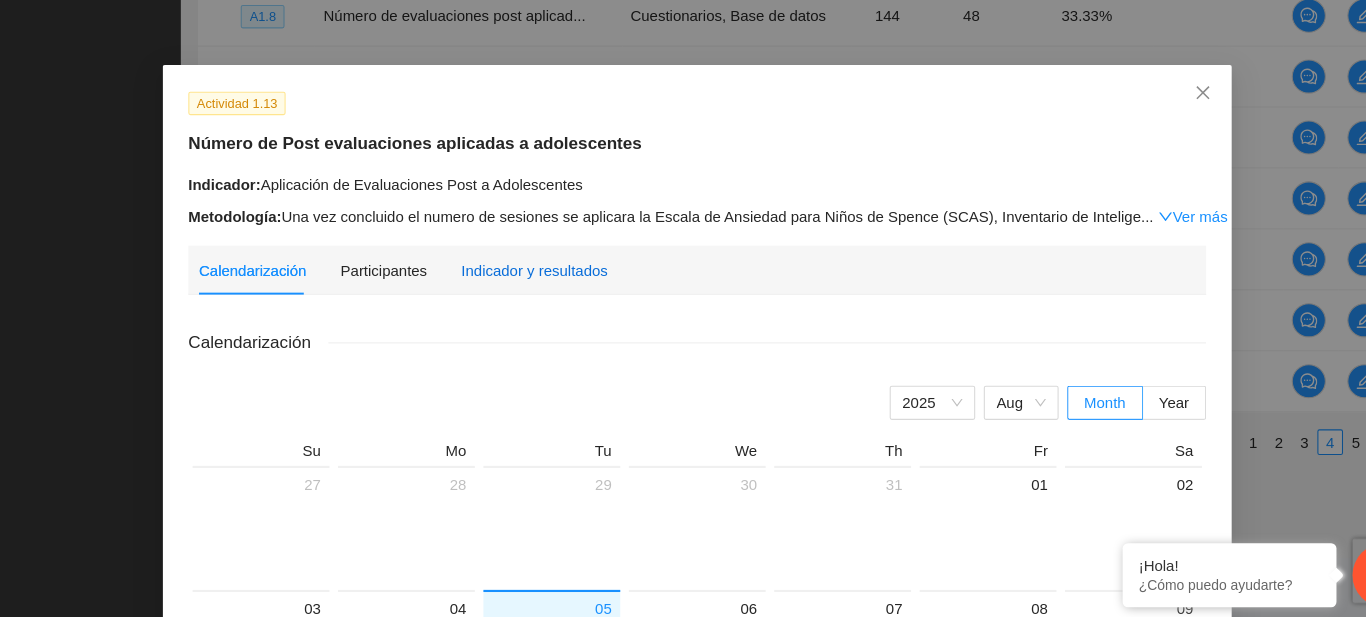 click on "Indicador y resultados" at bounding box center (530, 292) 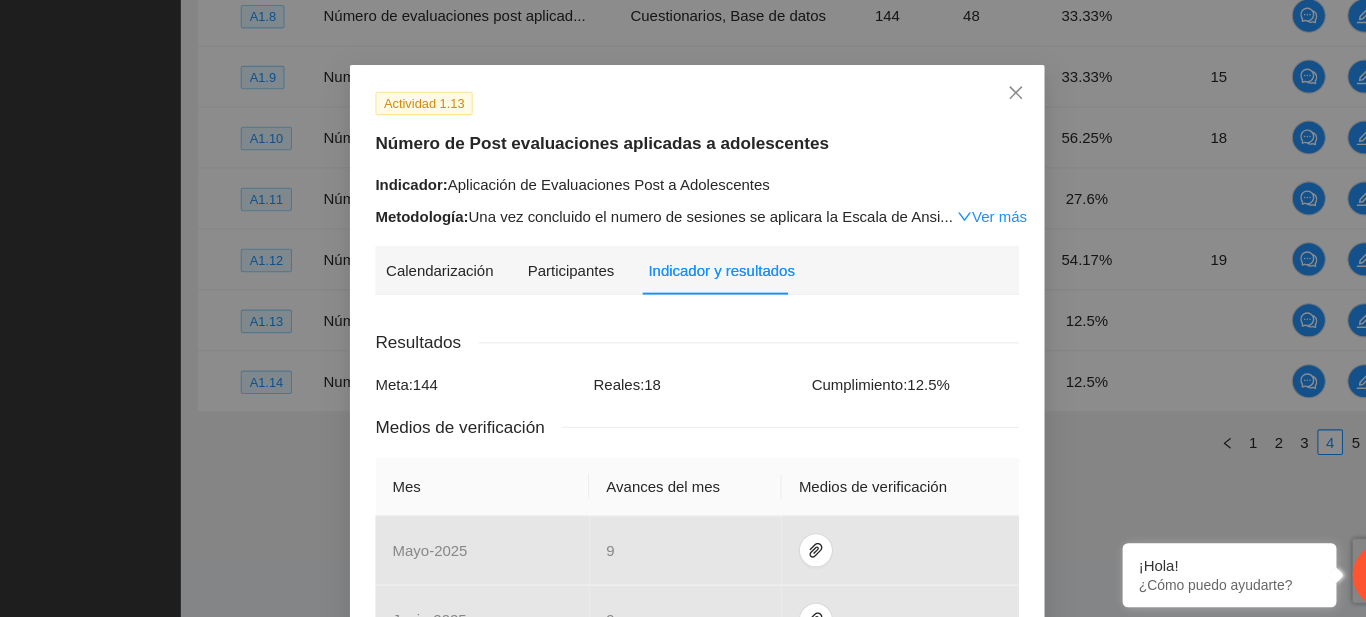 drag, startPoint x: 1304, startPoint y: 250, endPoint x: 1306, endPoint y: 311, distance: 61.03278 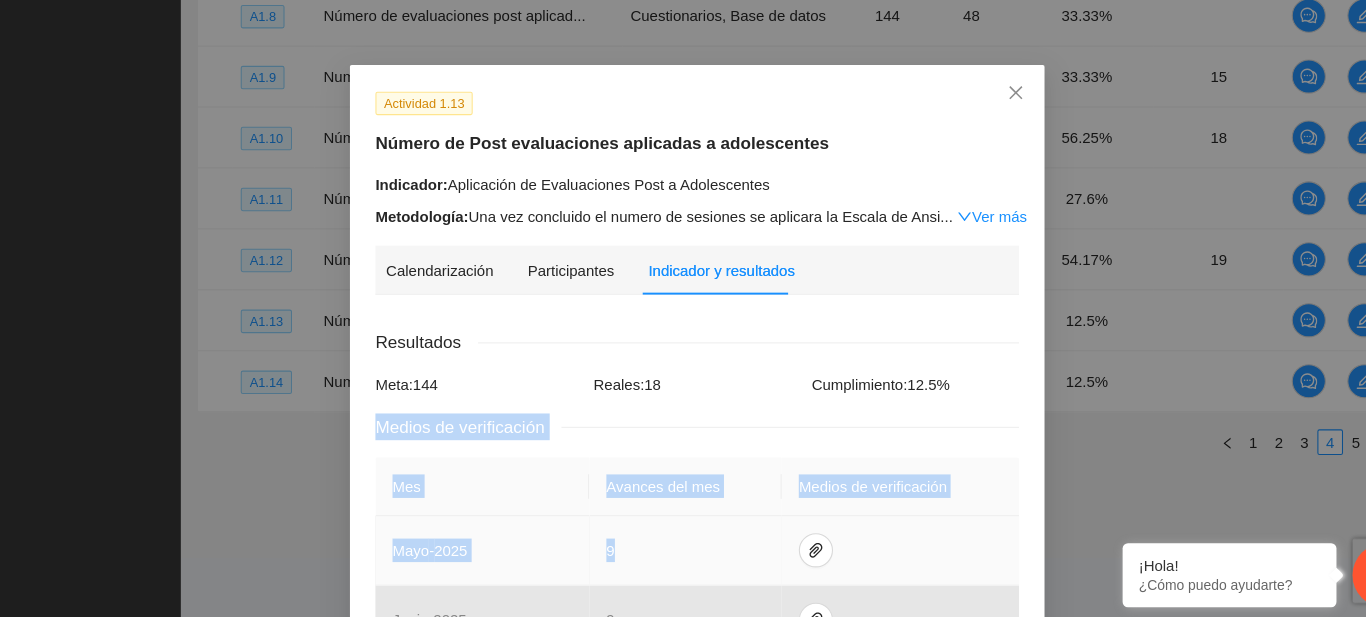 drag, startPoint x: 1306, startPoint y: 311, endPoint x: 944, endPoint y: 555, distance: 436.5547 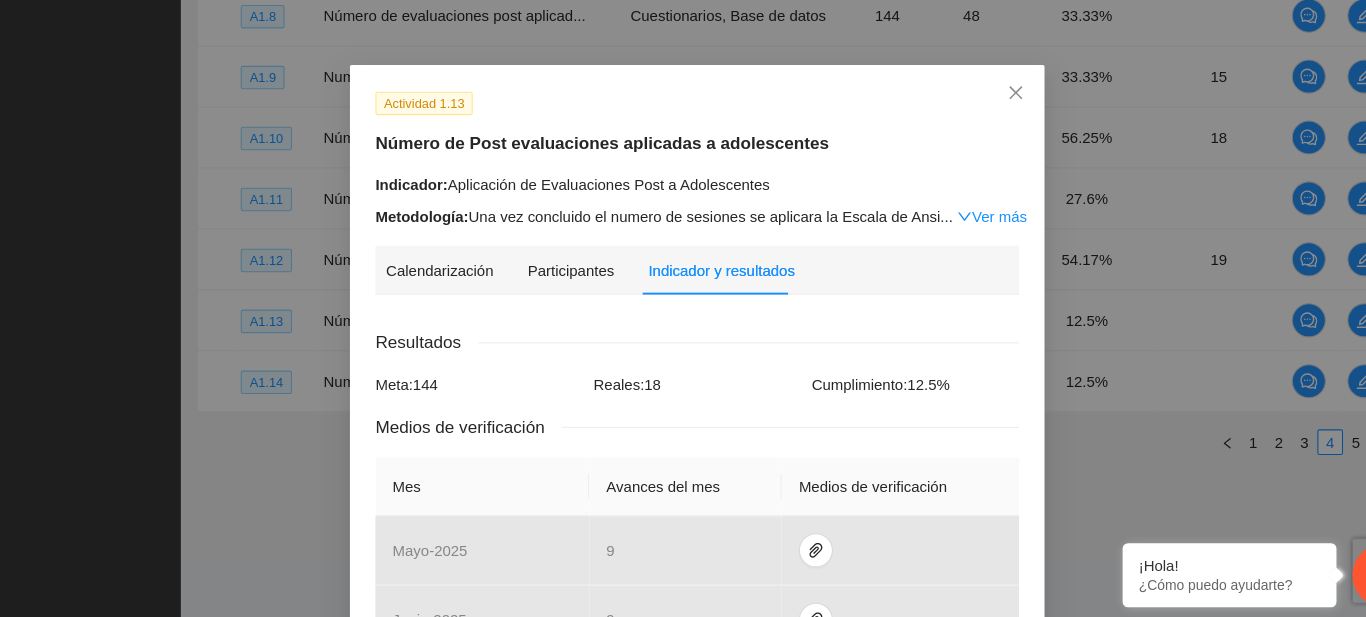 click on "Actividad 1.13 Numero de Post evaluaciones aplicadas a adolescentes  Indicador:  Aplicación de Evaluaciones Post a Adolescentes  Metodología:  Una vez concluido el numero de sesiones se aplicara la  Escala de Ansi ...  Ver más Calendarización Participantes Indicador y resultados Calendarización [YEAR] Aug Month Year Su Mo Tu We Th Fr Sa 27 28 29 30 31 01 02 03 04 05 06 07 08 09 10 11 12 13 14 15 16 17 18 19 20 21 22 23 24 25 26 27 28 29 30 31 01 02 03 04 05 06 Resultados Meta:  144 Reales:  18 Cumplimiento:  12.5 % Medios de verificación Mes Avances del mes Medios de verificación mayo  -  [YEAR] 9 junio  -  [YEAR] 9 julio  -  [YEAR] * agosto  -  [YEAR] * septiembre  -  [YEAR] * octubre  -  [YEAR] * noviembre  -  [YEAR] * diciembre  -  [YEAR] * enero  -  [YEAR] * Productos 48 Adolescentes Post evaluados con los 3 instrumentos Cancelar Guardar" at bounding box center [683, 308] 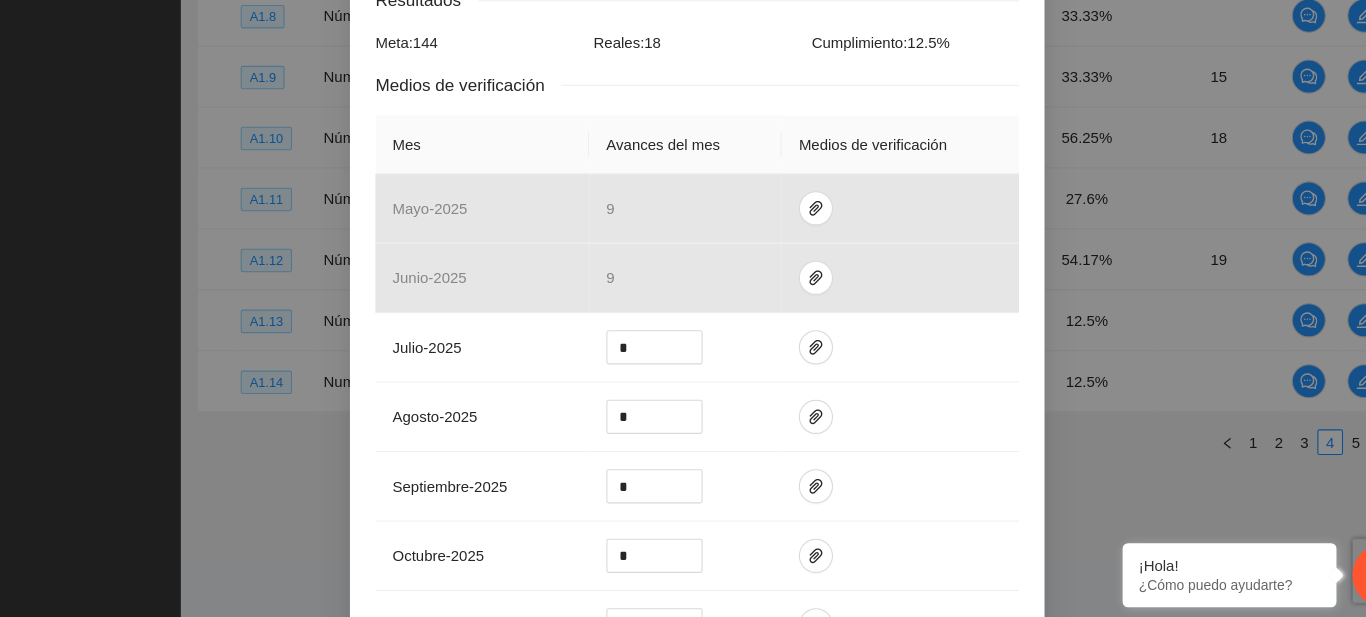scroll, scrollTop: 360, scrollLeft: 0, axis: vertical 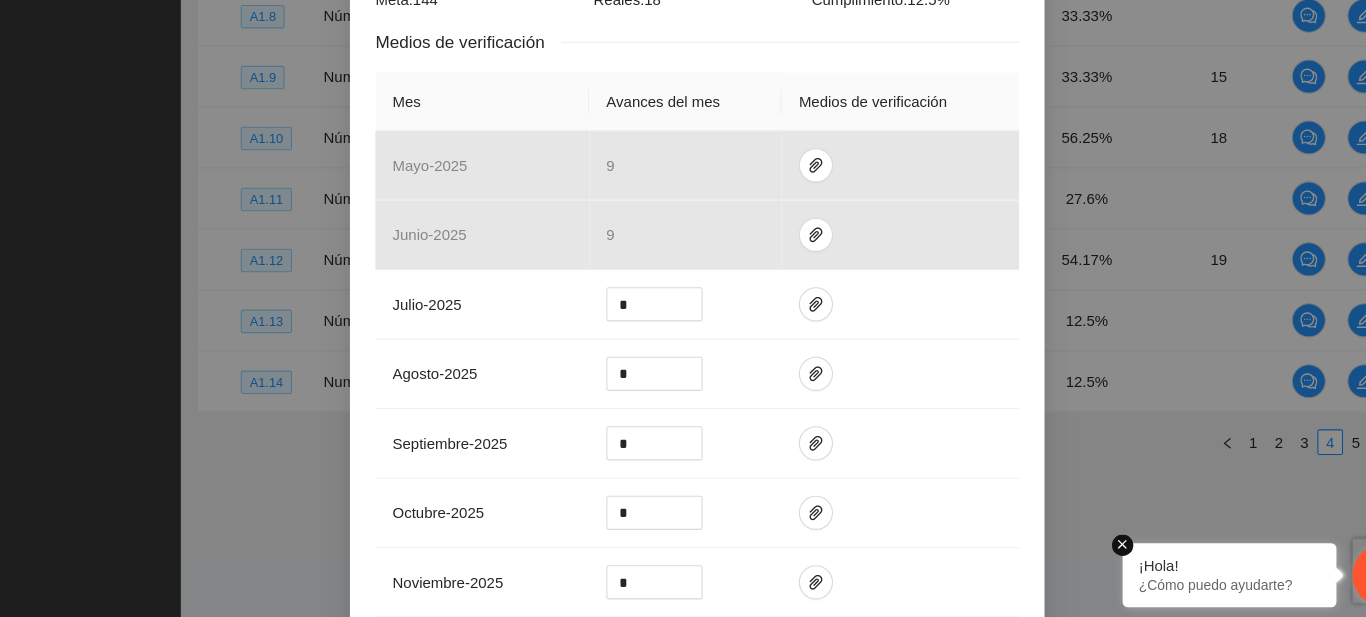 click on "¡Hola! ¿Cómo puedo ayudarte?" at bounding box center (1181, 577) 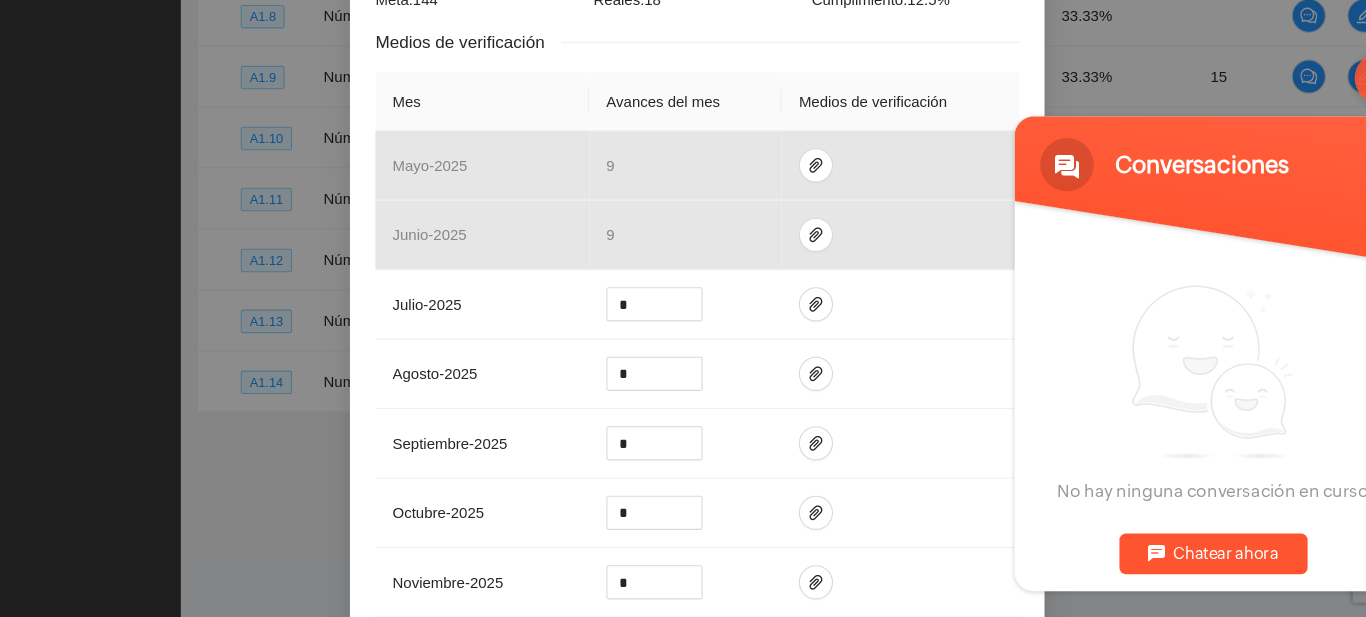 click on "Conversaciones" at bounding box center [1198, 181] 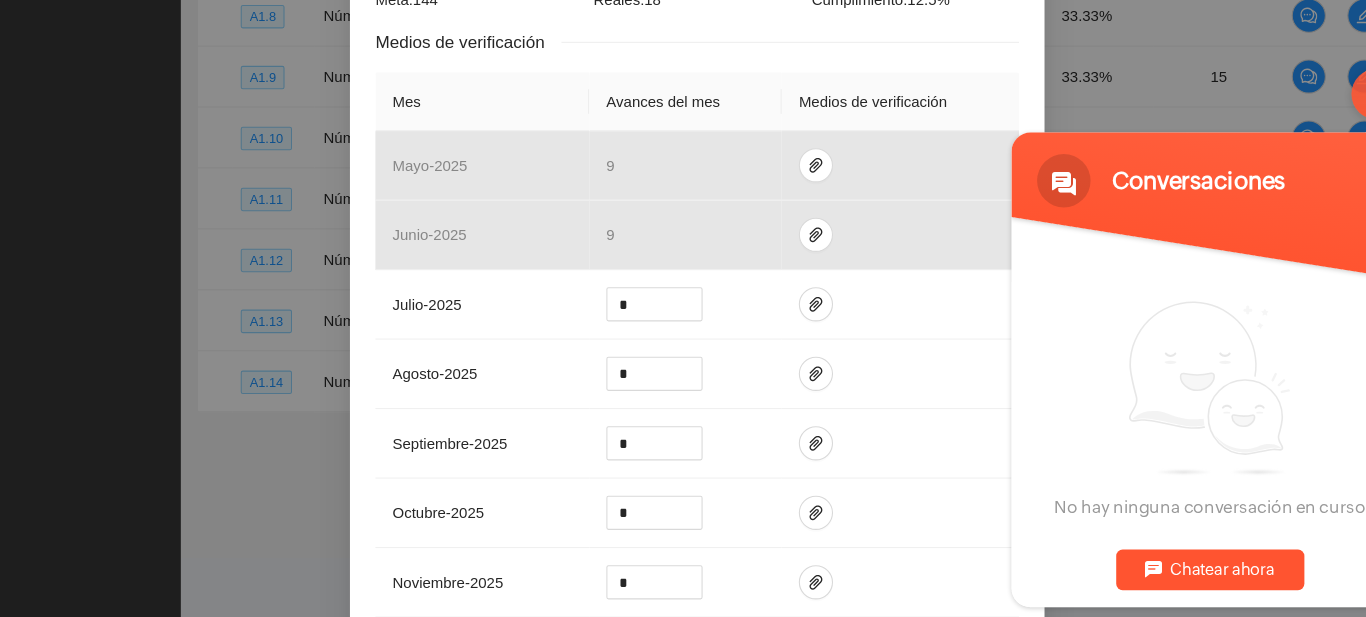 drag, startPoint x: 1187, startPoint y: 216, endPoint x: 1340, endPoint y: 624, distance: 435.7442 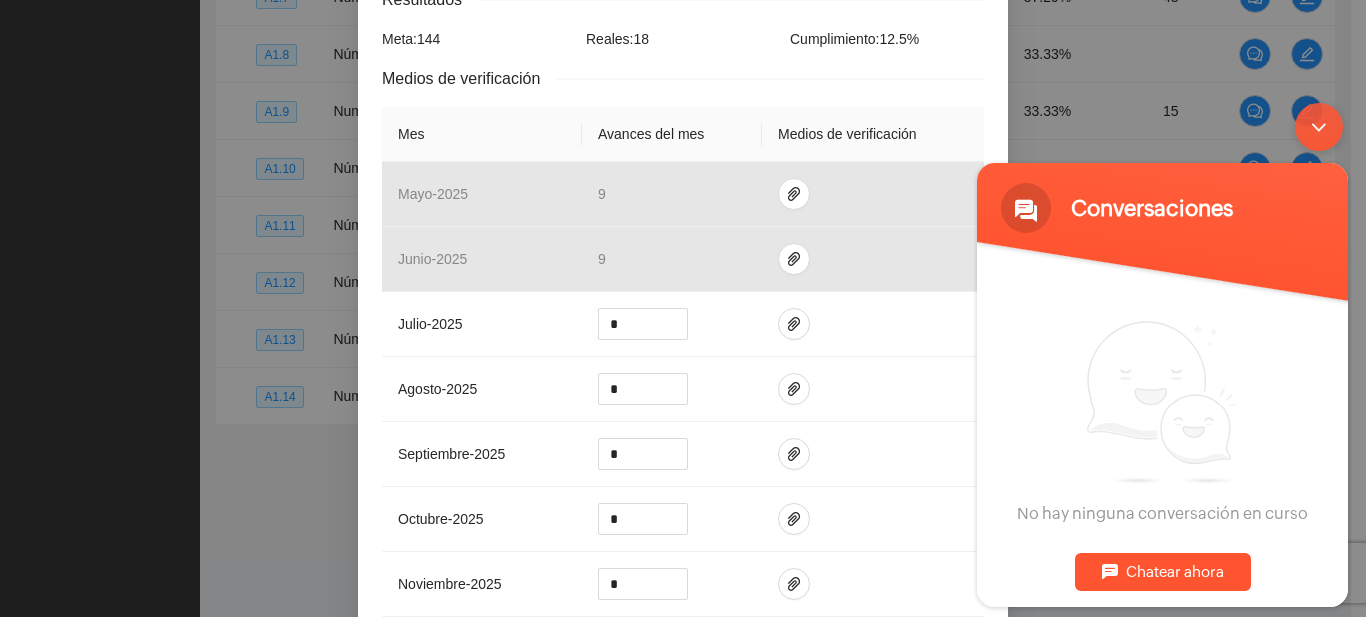 click on "Actividad 1.13 Numero de Post evaluaciones aplicadas a adolescentes  Indicador:  Aplicación de Evaluaciones Post a Adolescentes  Metodología:  Una vez concluido el numero de sesiones se aplicara la  Escala de Ansi ...  Ver más Calendarización Participantes Indicador y resultados Calendarización [YEAR] Aug Month Year Su Mo Tu We Th Fr Sa 27 28 29 30 31 01 02 03 04 05 06 07 08 09 10 11 12 13 14 15 16 17 18 19 20 21 22 23 24 25 26 27 28 29 30 31 01 02 03 04 05 06 Resultados Meta:  144 Reales:  18 Cumplimiento:  12.5 % Medios de verificación Mes Avances del mes Medios de verificación mayo  -  [YEAR] 9 junio  -  [YEAR] 9 julio  -  [YEAR] * agosto  -  [YEAR] * septiembre  -  [YEAR] * octubre  -  [YEAR] * noviembre  -  [YEAR] * diciembre  -  [YEAR] * enero  -  [YEAR] * Productos 48 Adolescentes Post evaluados con los 3 instrumentos Cancelar Guardar" at bounding box center (683, 308) 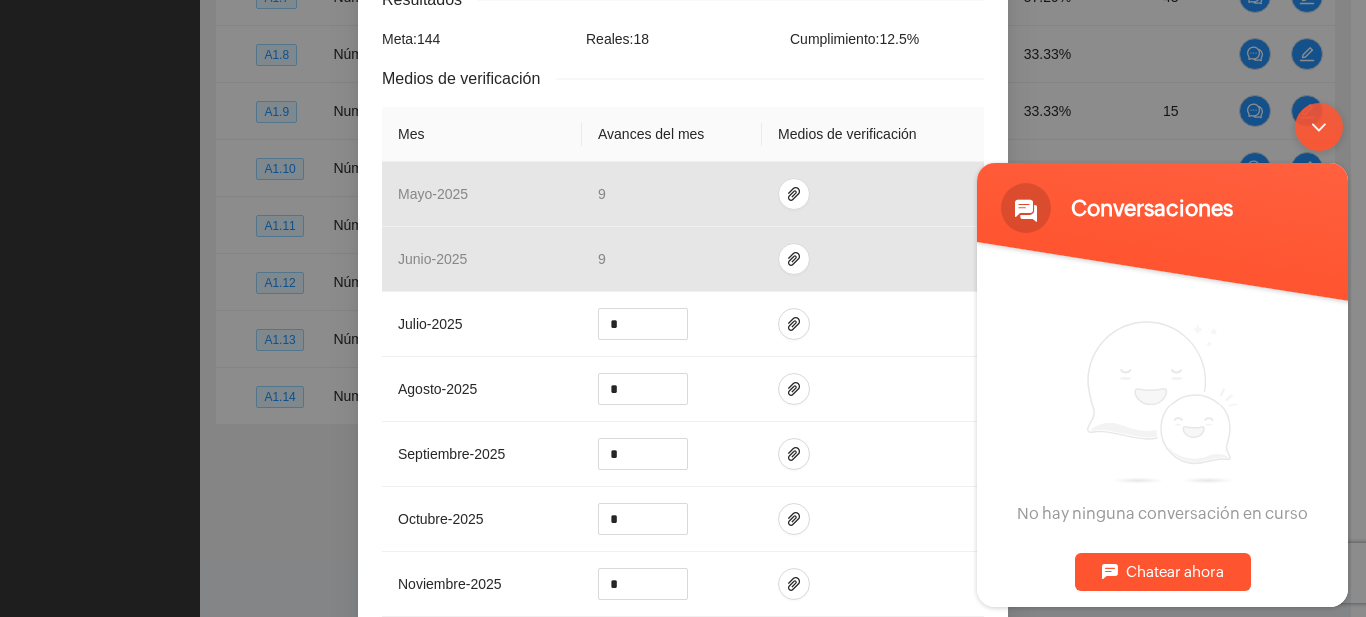 click at bounding box center [1319, 127] 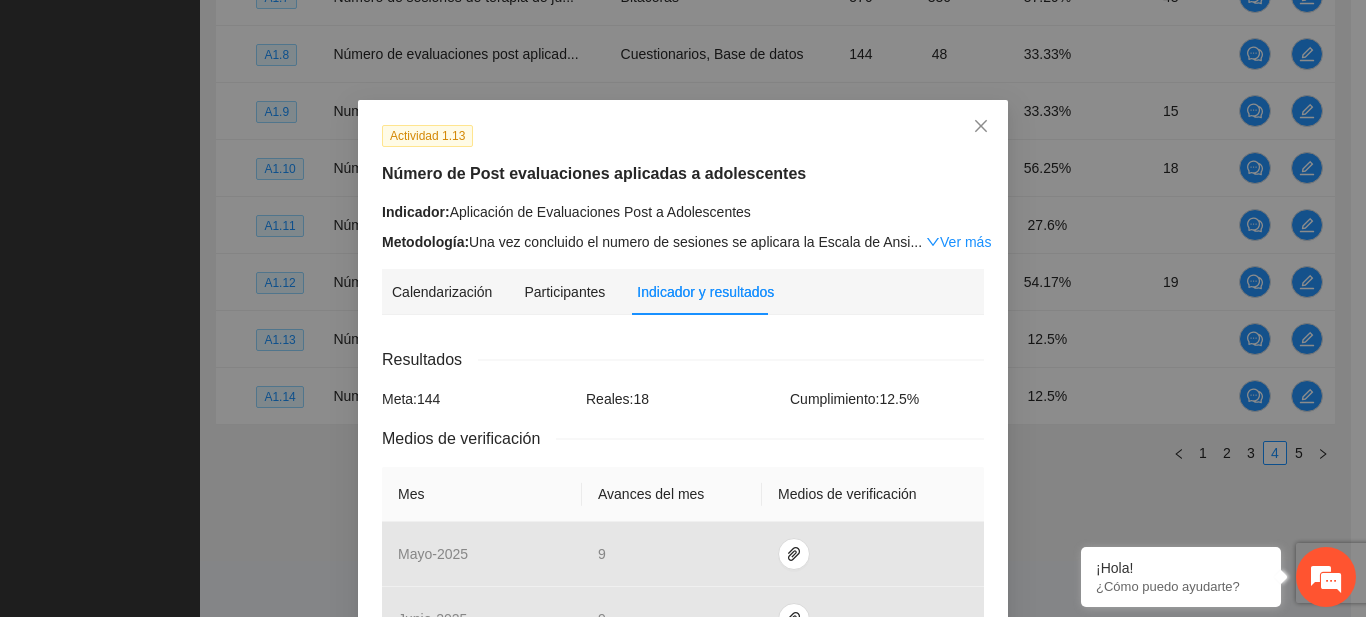 scroll, scrollTop: 17, scrollLeft: 0, axis: vertical 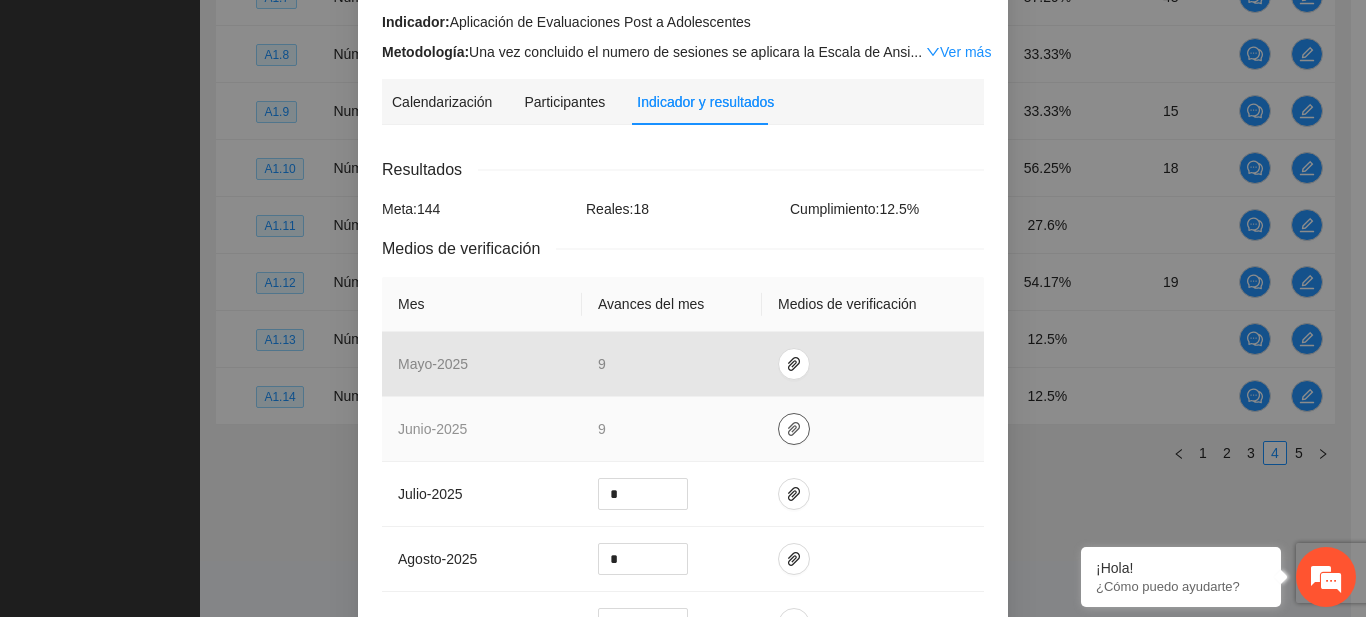 click at bounding box center [794, 429] 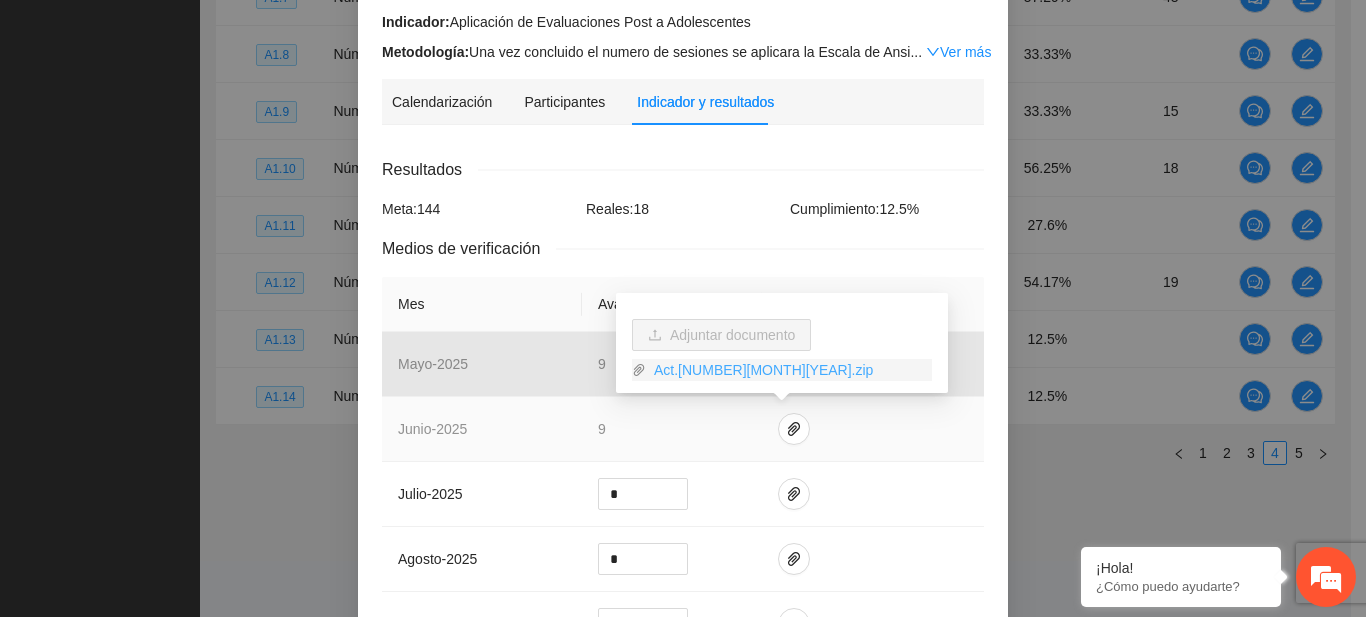 click on "Act.[NUMBER][MONTH][YEAR].zip" at bounding box center (789, 370) 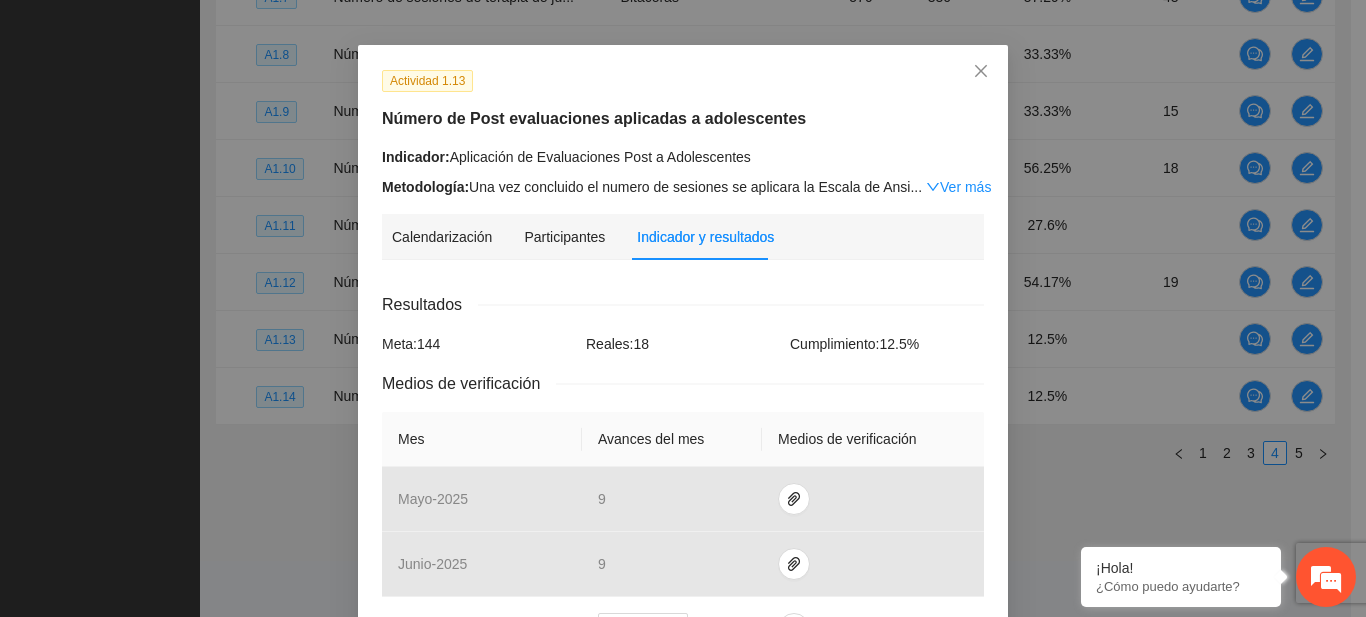 scroll, scrollTop: 46, scrollLeft: 0, axis: vertical 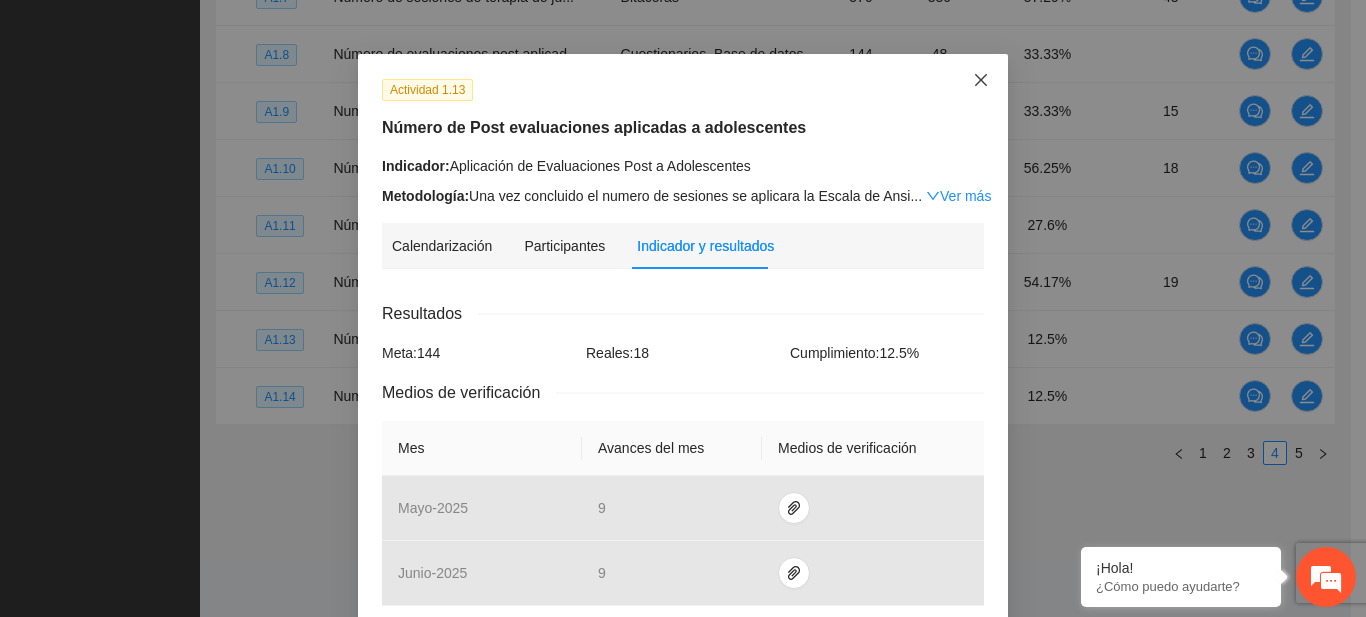 click at bounding box center (981, 81) 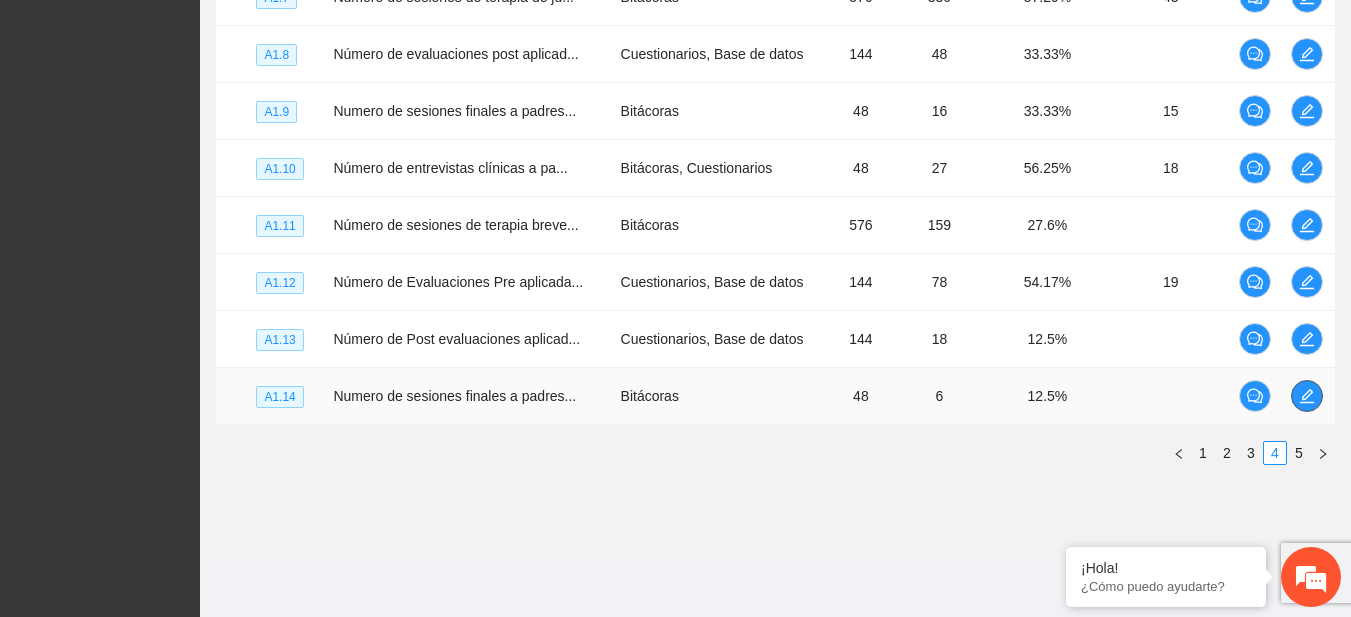 click at bounding box center [1307, 396] 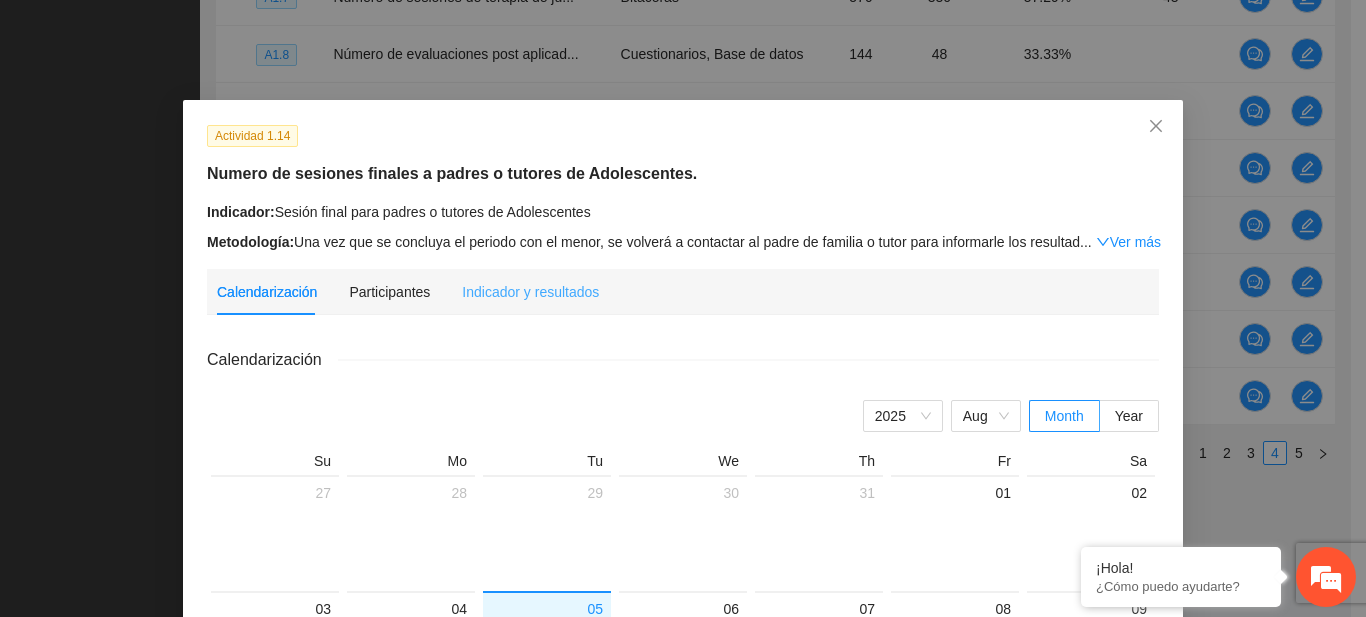 click on "Indicador y resultados" at bounding box center [530, 292] 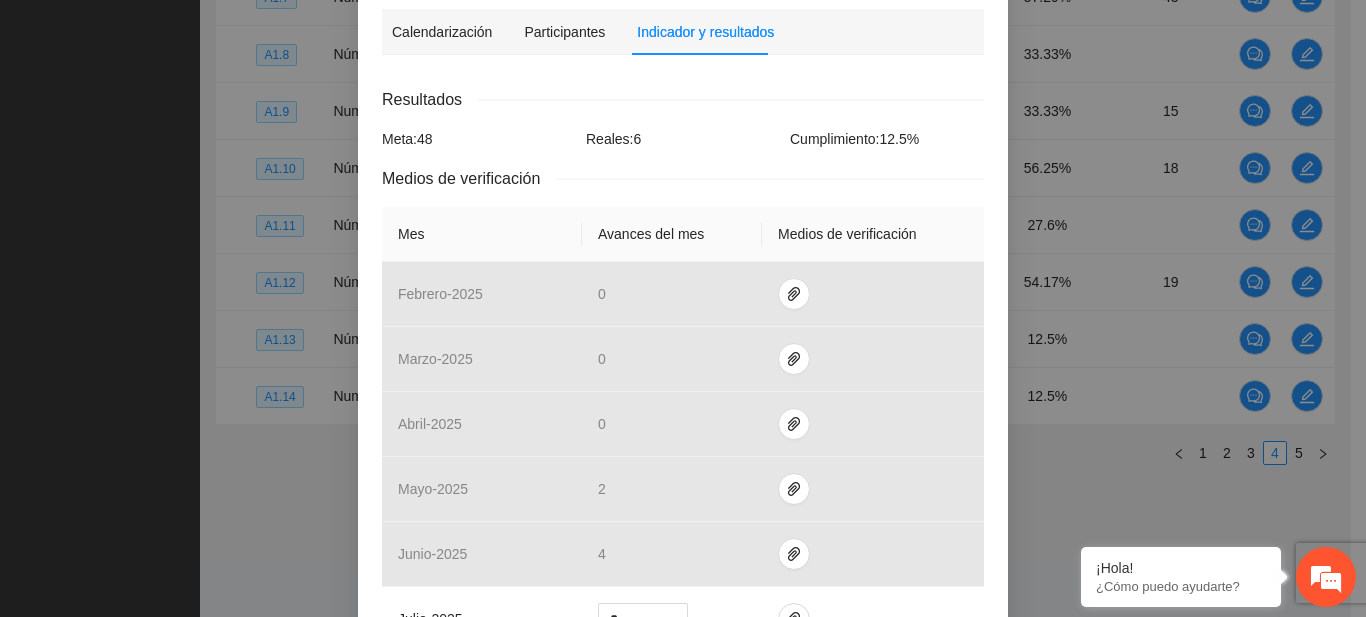 scroll, scrollTop: 451, scrollLeft: 0, axis: vertical 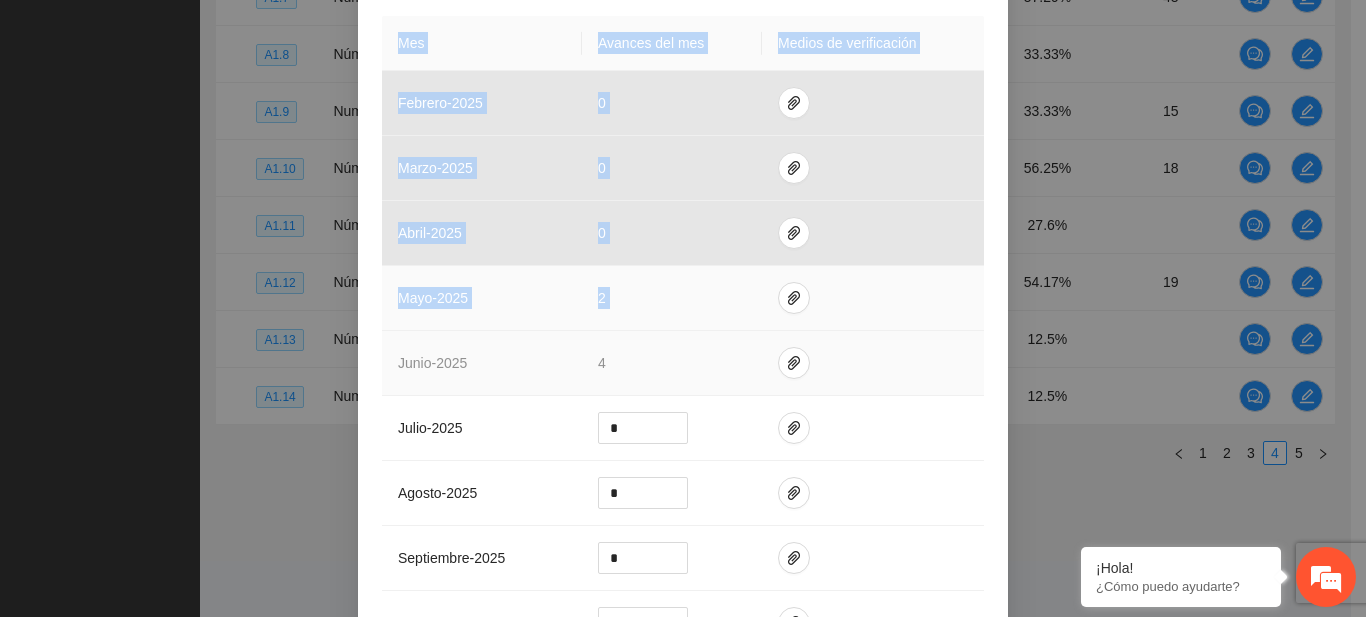 drag, startPoint x: 1342, startPoint y: 424, endPoint x: 806, endPoint y: 351, distance: 540.94824 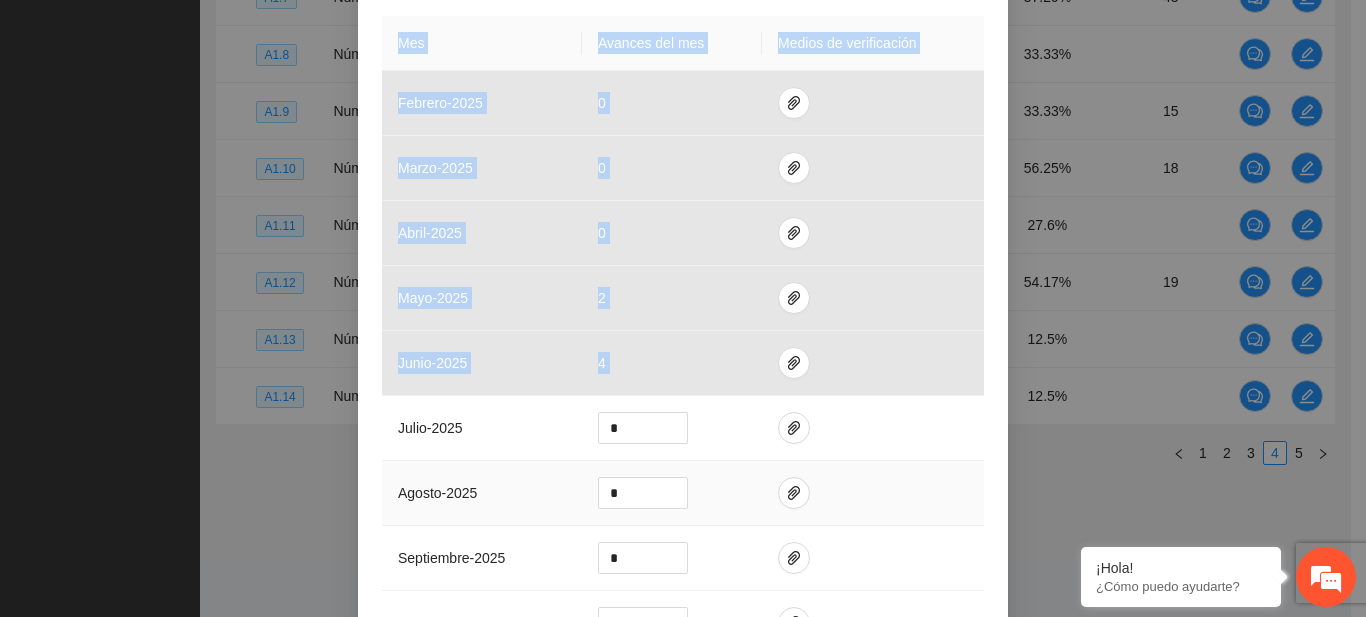click at bounding box center [873, 493] 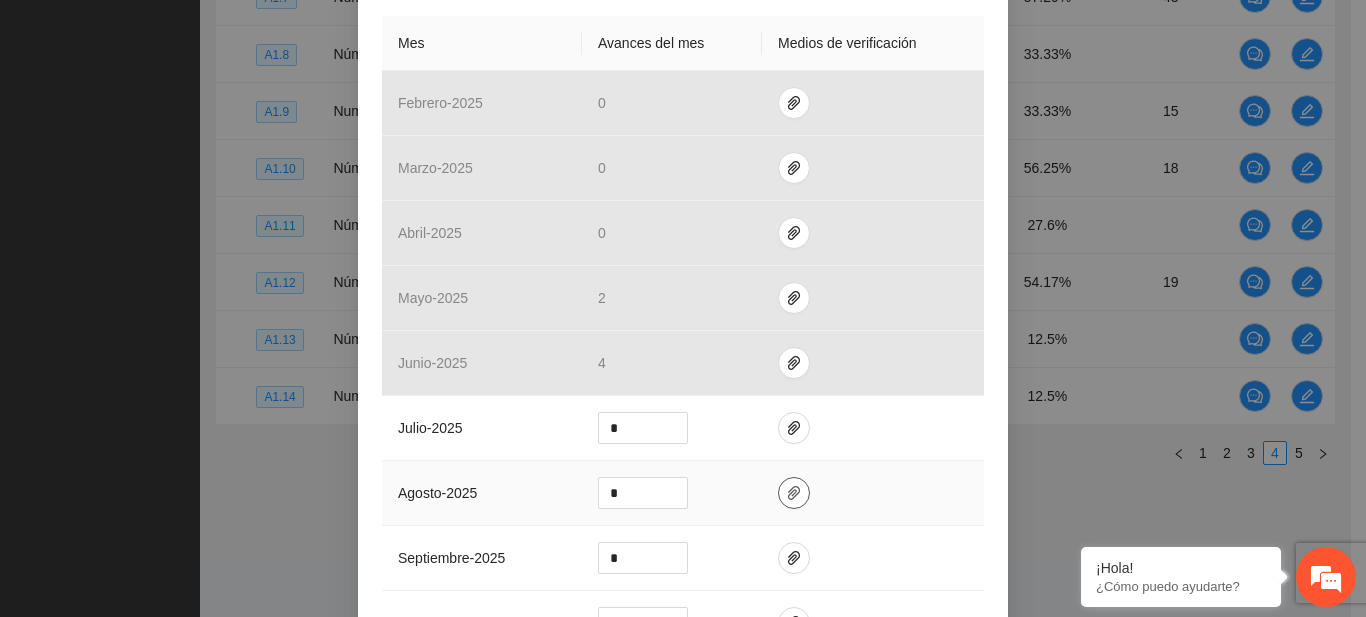 click 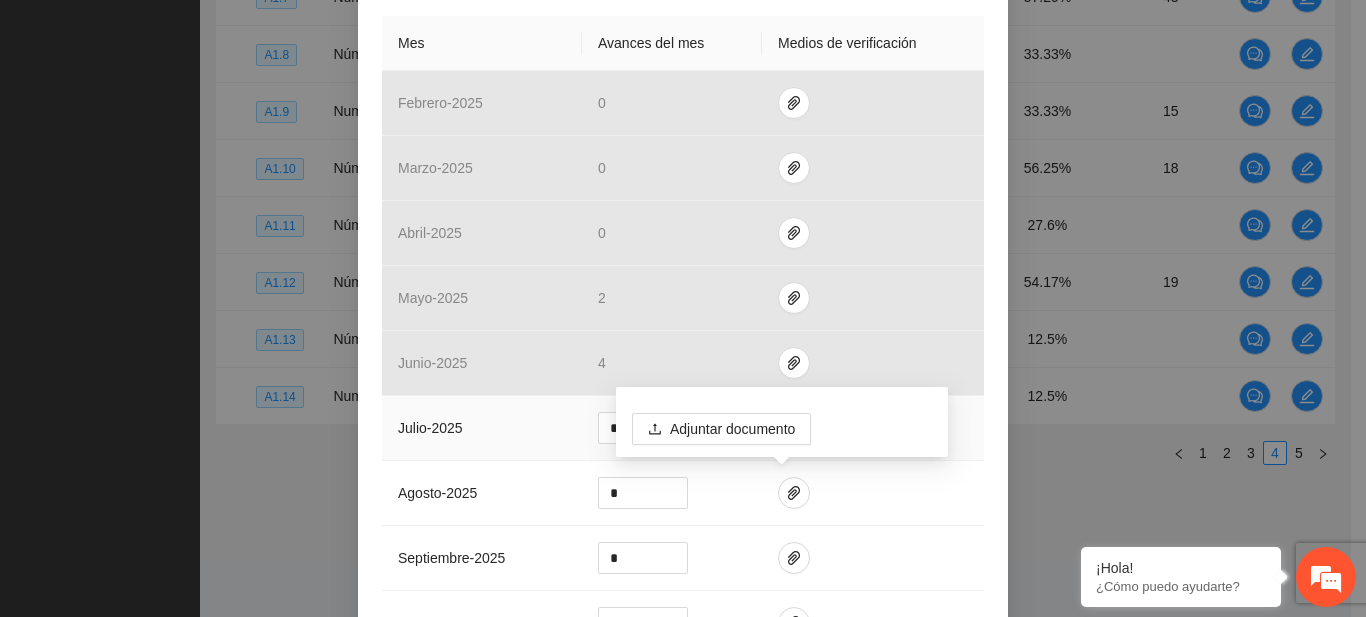 click at bounding box center [873, 428] 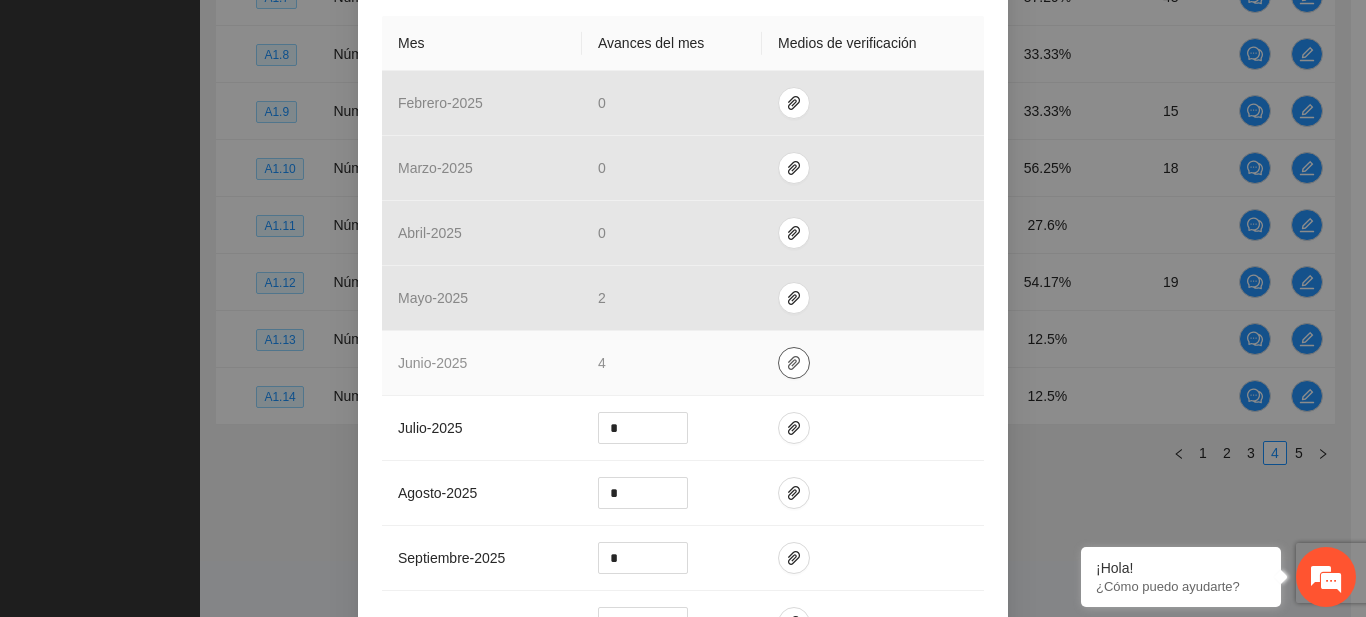 click 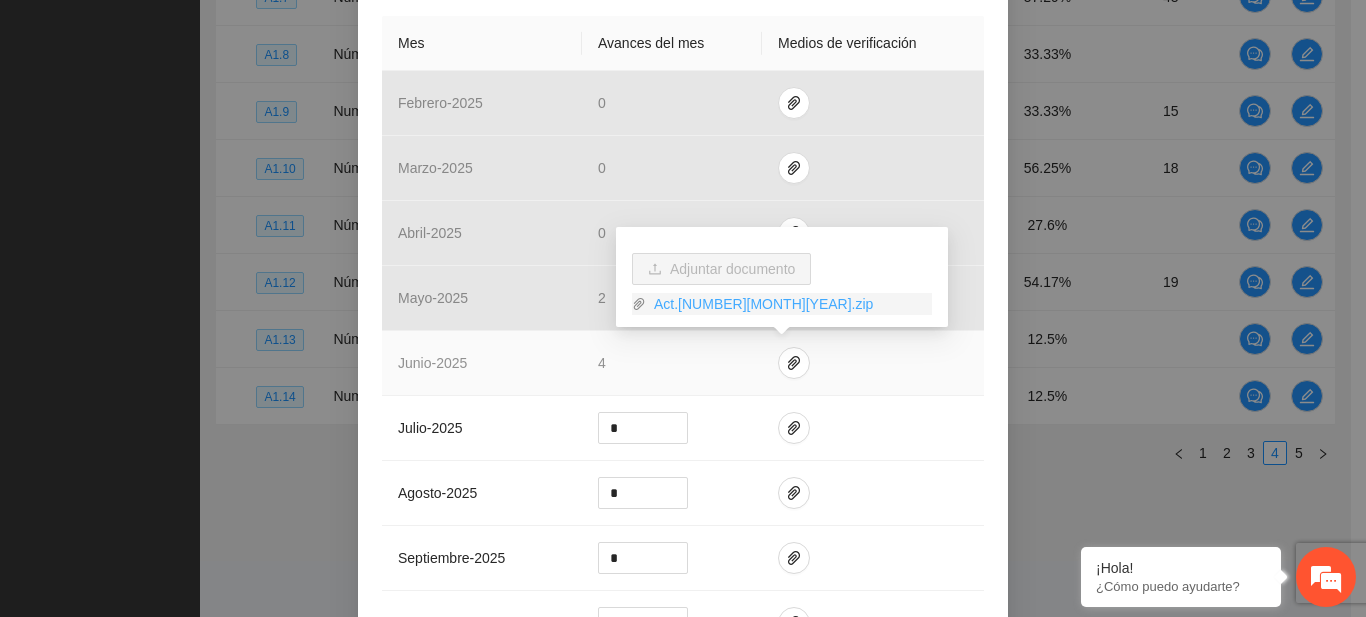 click on "Act.[NUMBER][MONTH][YEAR].zip" at bounding box center [789, 304] 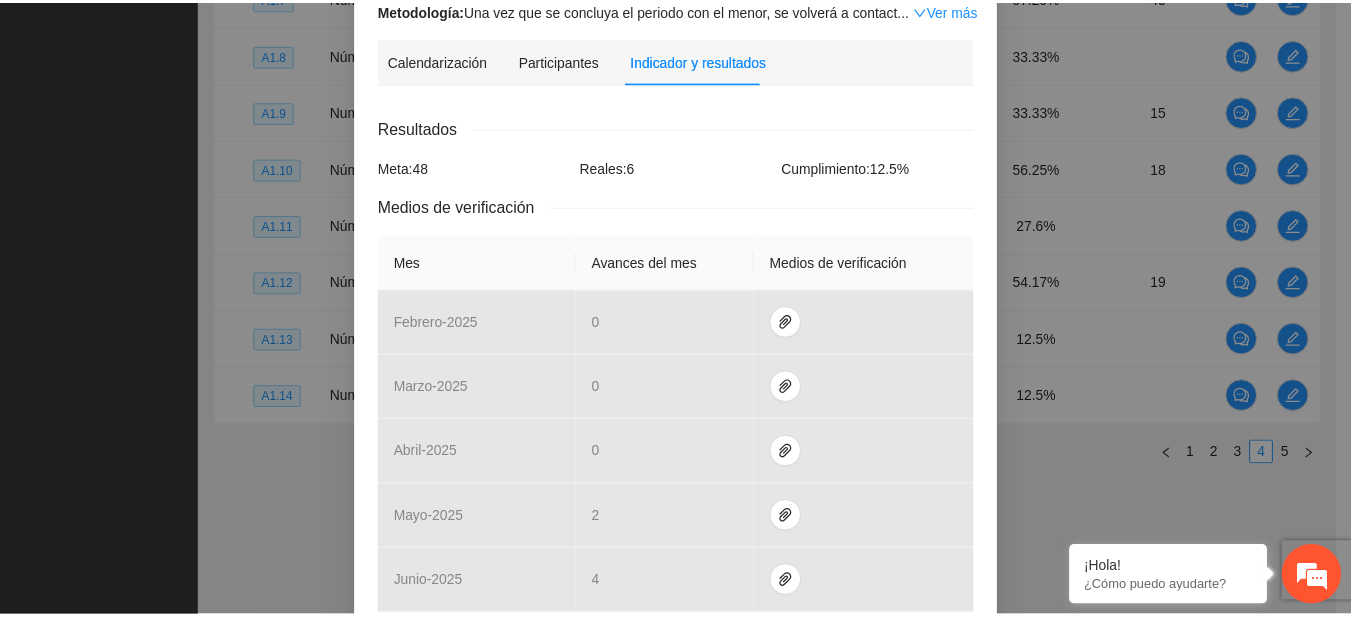 scroll, scrollTop: 0, scrollLeft: 0, axis: both 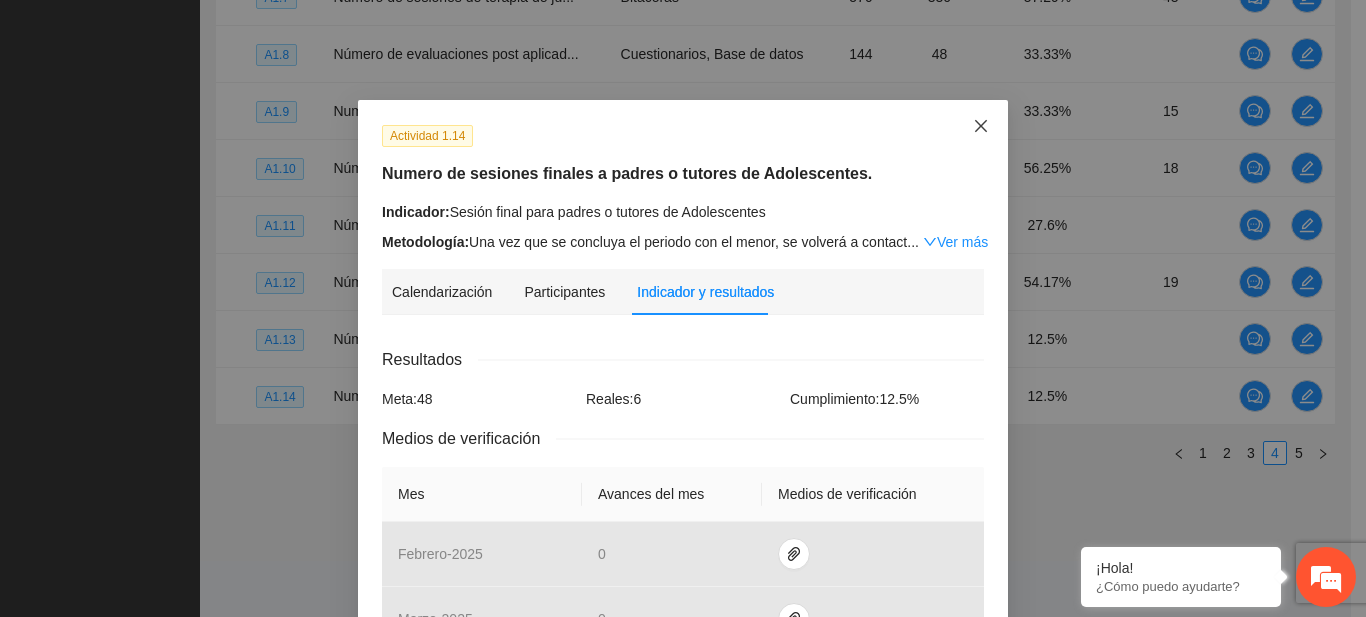 click 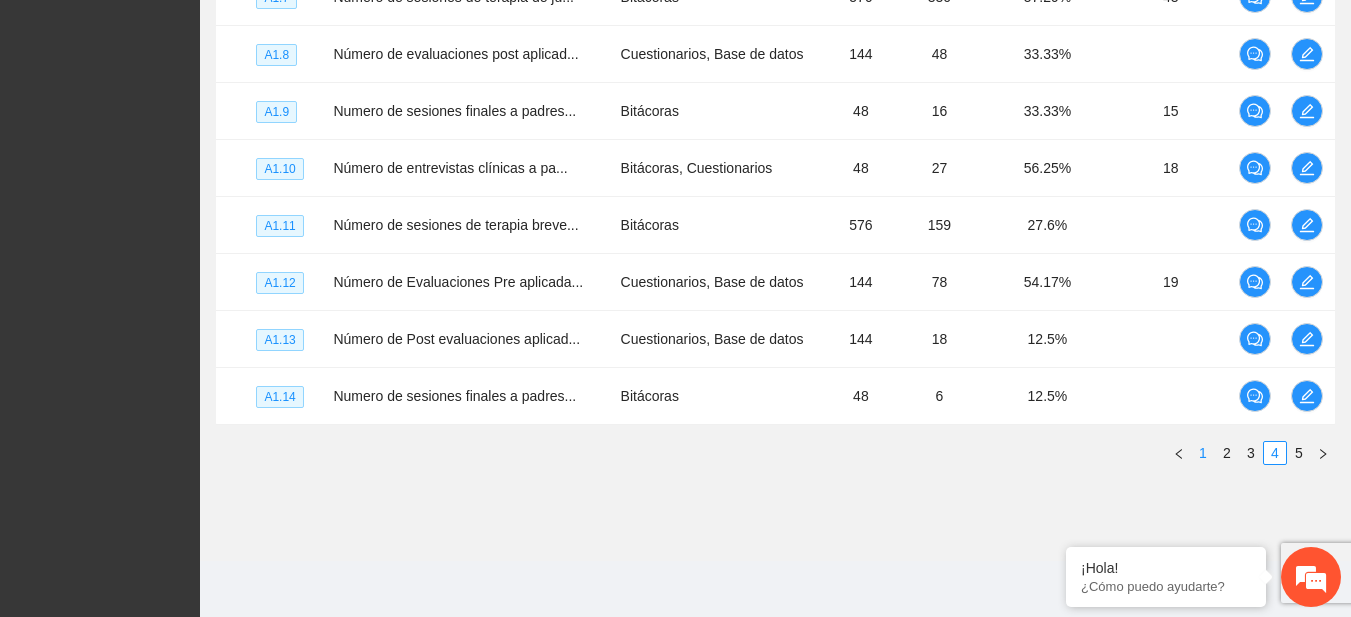 click on "1" at bounding box center [1203, 453] 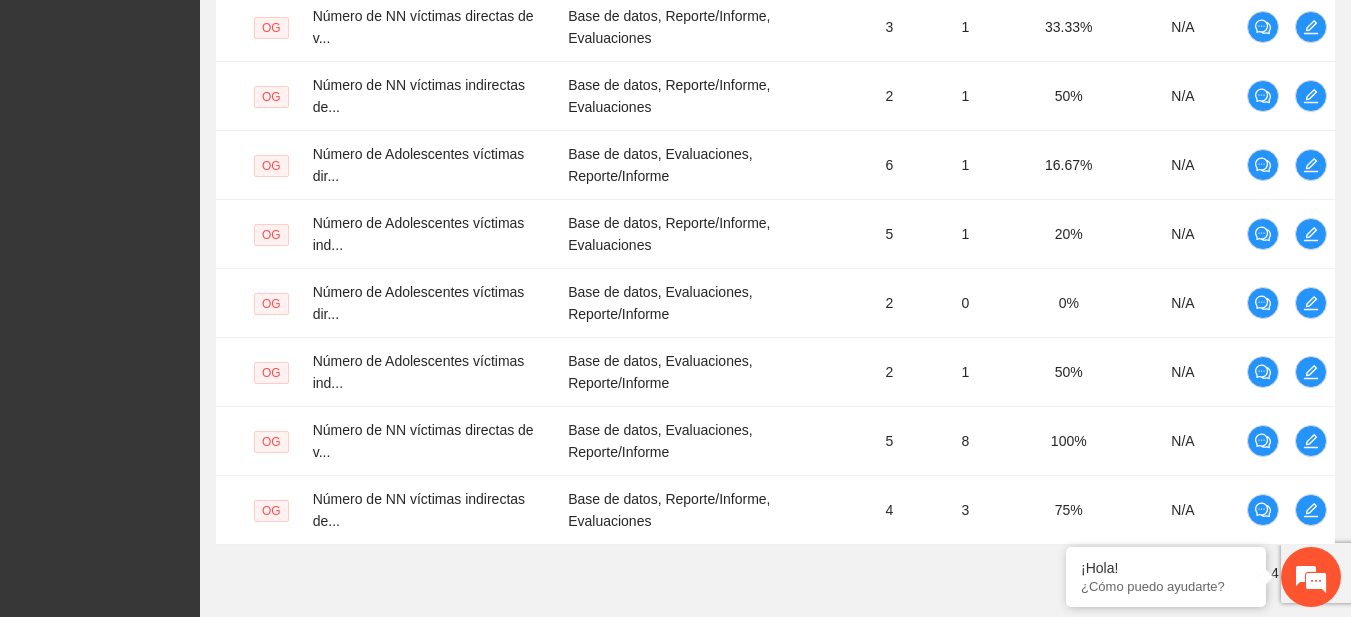 click on "Objetivo general Meta: 56.00 Real: 30.00 Cumplimiento: 50.02 % Objetivos específicos Meta: 81.00 Real: 17 Cumplimiento: 29.57 % Actividades Meta: 2844.00 Real: 1176 Cumplimiento: 47.08 % Descargar Especifica cuántos participantes fueron atendidos y adjunta la evidencia necesaria en cada objetivo y actividad Nivel Indicador Medio de verificación Meta Real Cumplimiento Participantes                     OG Número de NN víctimas directas de v... Base de datos, Reporte/Informe, Evaluaciones 8 5 62.5% N/A OG Número de NN víctimas indirectas de... Base de datos, Evaluaciones, Reporte/Informe 7 3 42.86% N/A OG Número de NN víctimas directas de v... Base de datos, Reporte/Informe, Evaluaciones 3 1 33.33% N/A OG Número de NN víctimas indirectas de... Base de datos, Reporte/Informe, Evaluaciones 2 1 50% N/A OG Número de Adolescentes víctimas dir... Base de datos, Evaluaciones, Reporte/Informe 6 1 16.67% N/A OG Número de Adolescentes víctimas ind... Base de datos, Reporte/Informe, Evaluaciones 5" at bounding box center [775, 71] 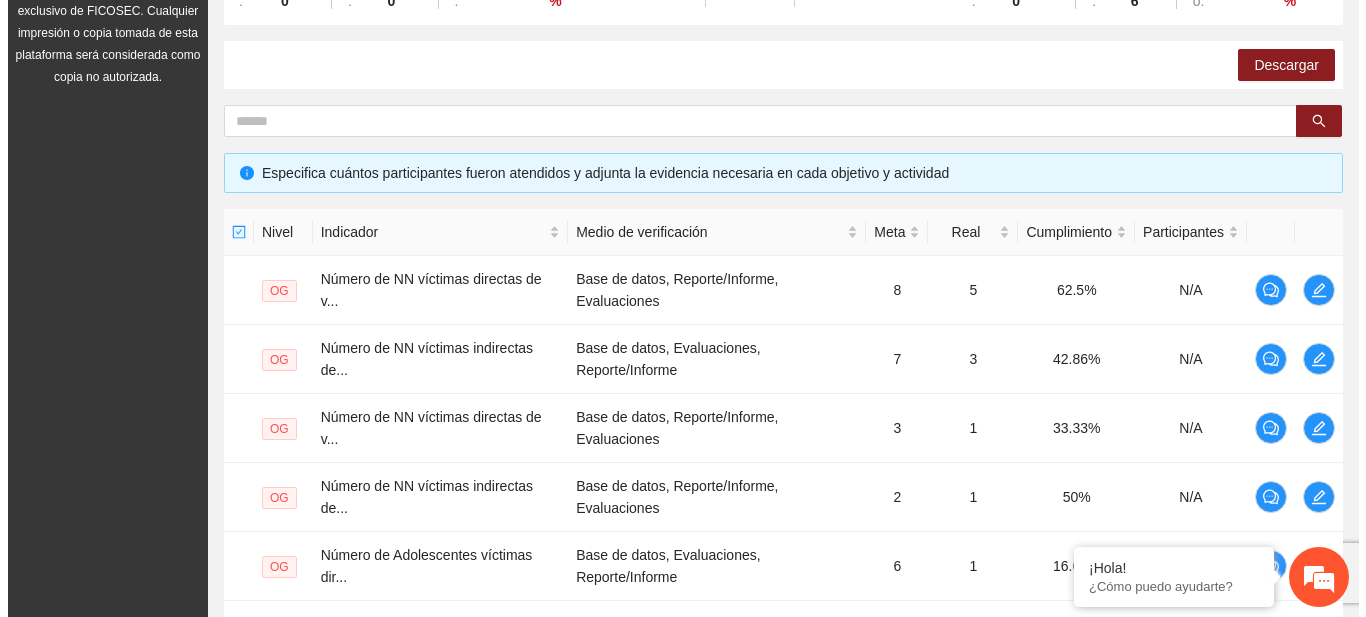 scroll, scrollTop: 397, scrollLeft: 0, axis: vertical 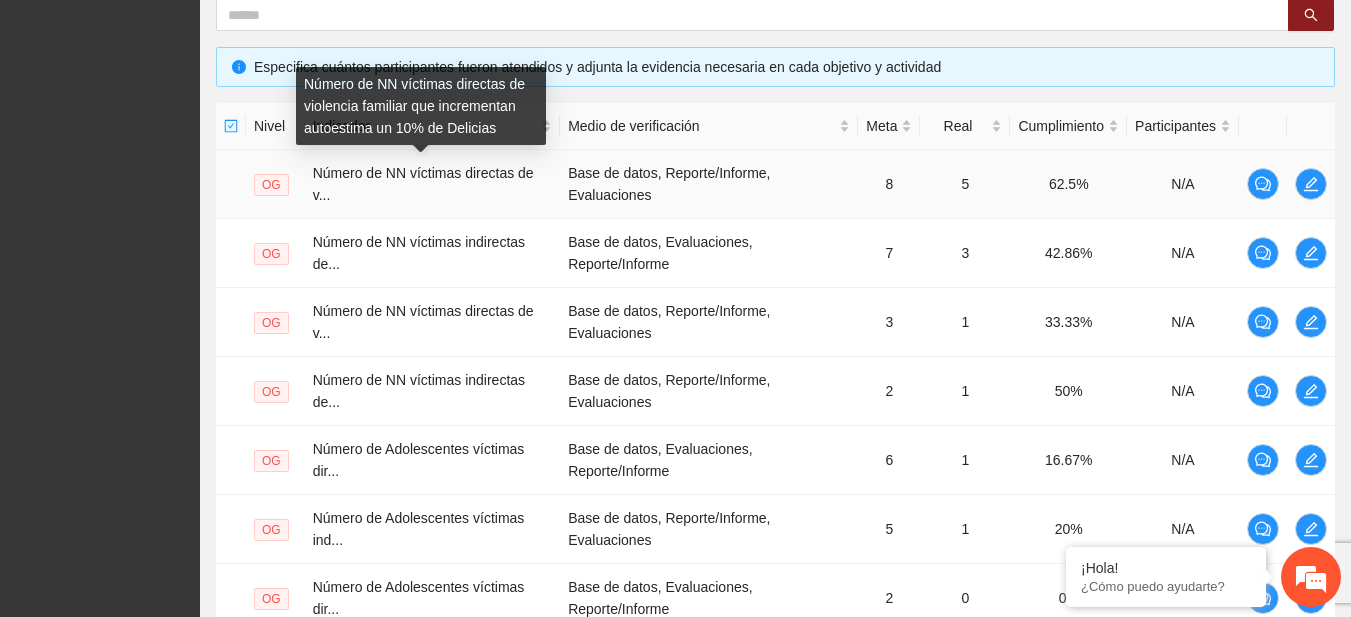 click on "Número de NN víctimas directas de v..." at bounding box center [423, 184] 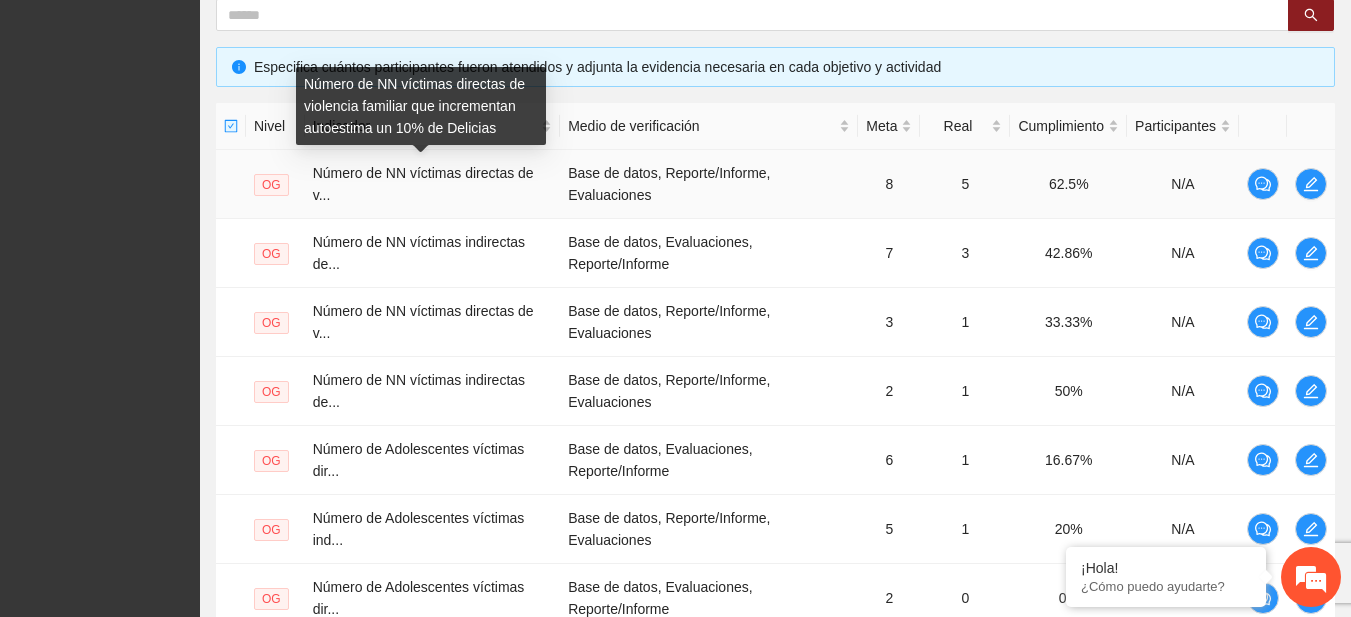 click on "Número de NN víctimas directas de v..." at bounding box center [423, 184] 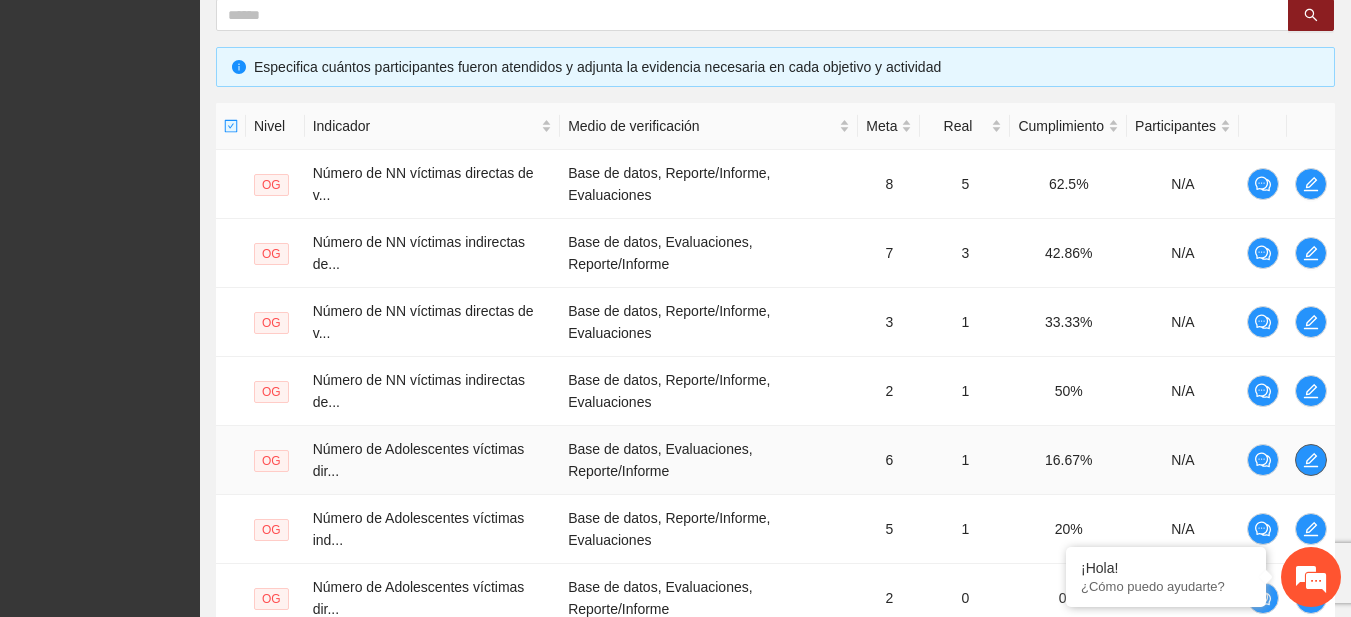 click at bounding box center [1311, 460] 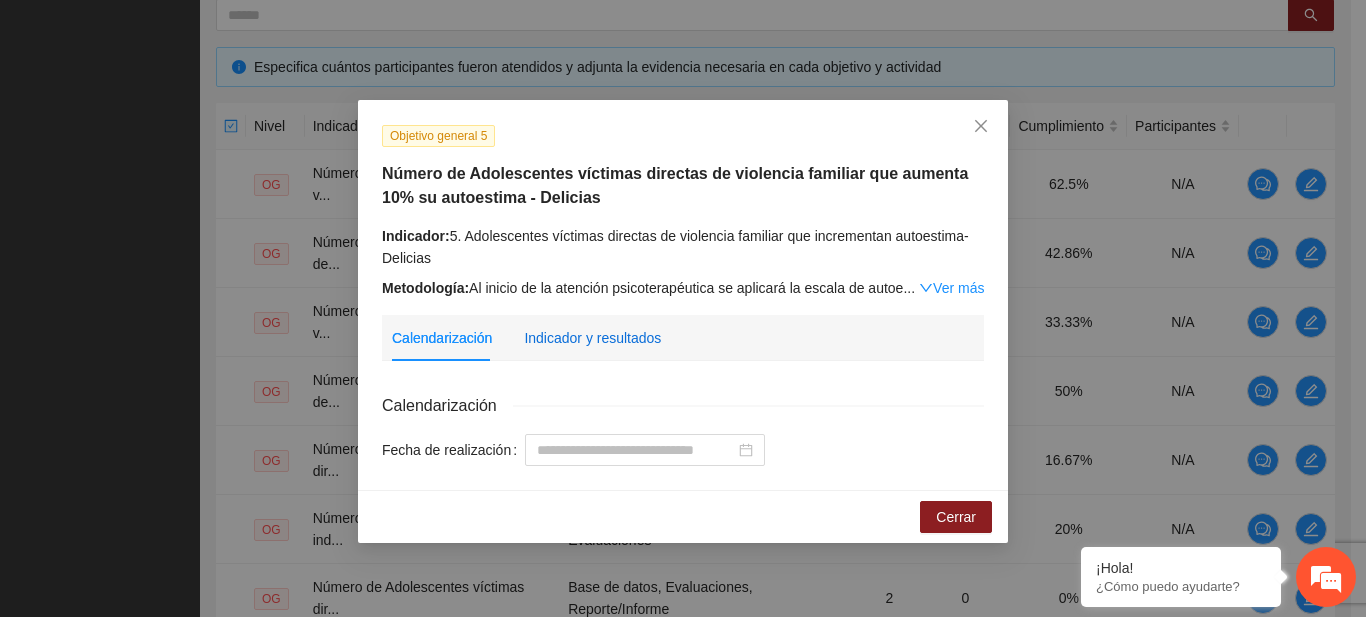 click on "Indicador y resultados" at bounding box center [592, 338] 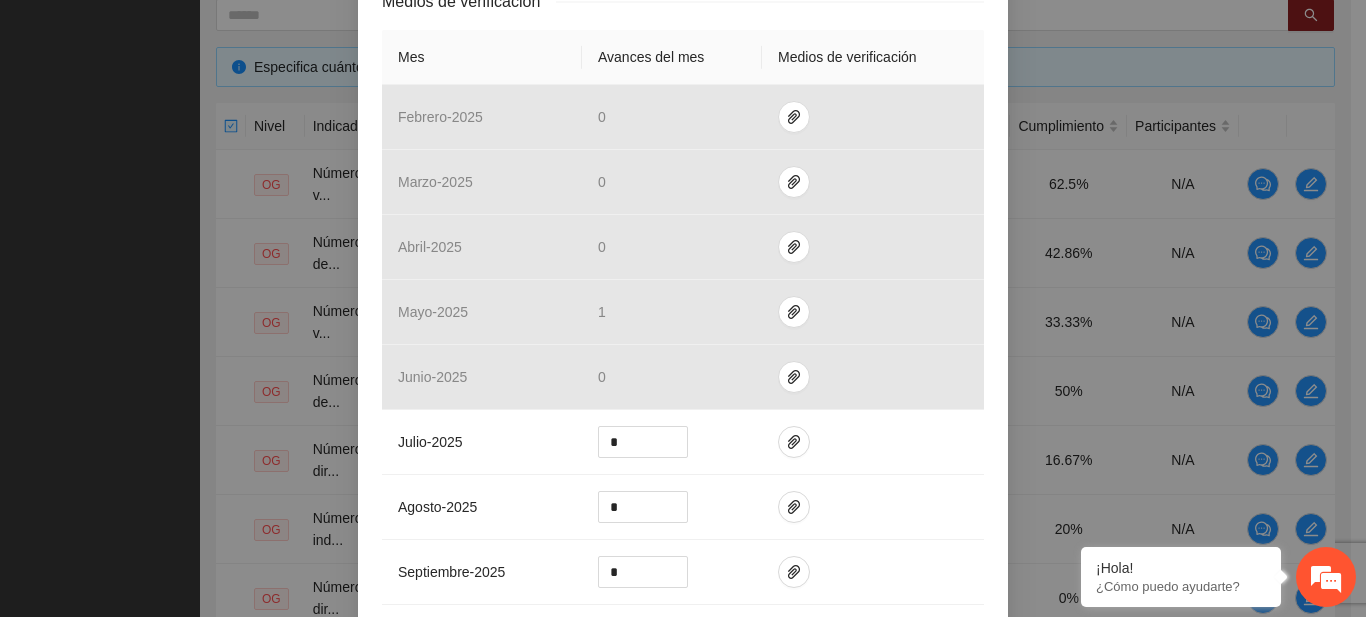 scroll, scrollTop: 454, scrollLeft: 0, axis: vertical 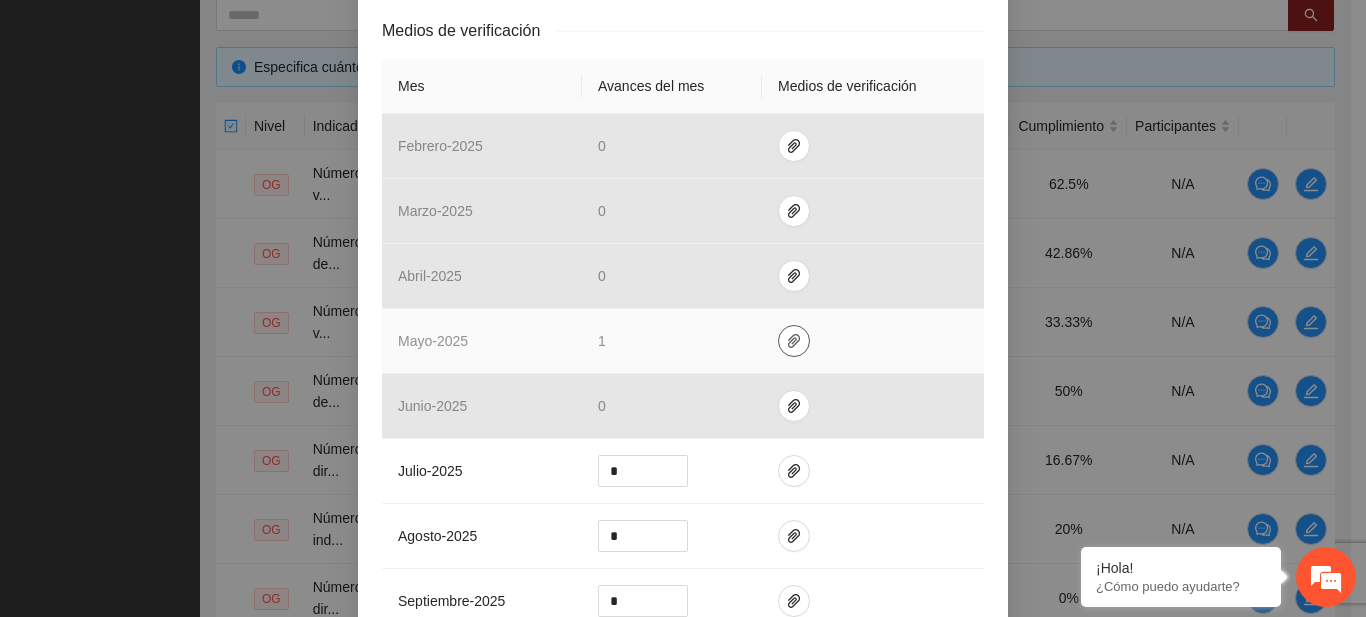 click 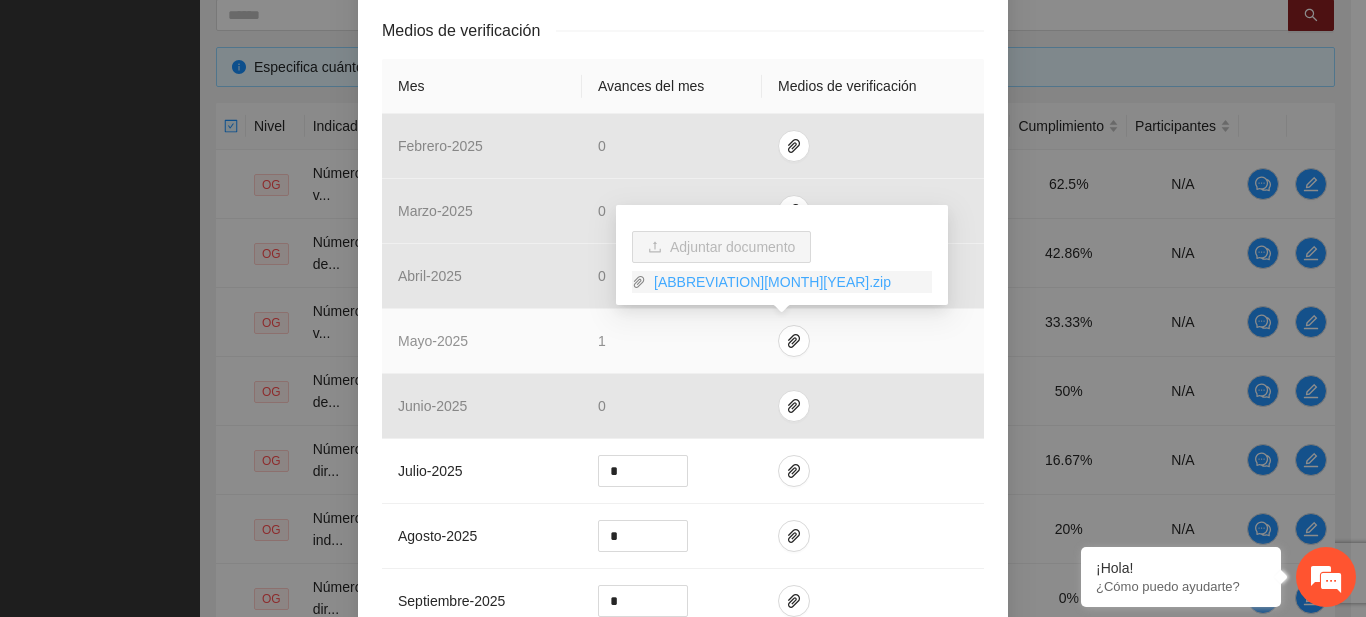 click on "[ABBREVIATION][MONTH][YEAR].zip" at bounding box center (789, 282) 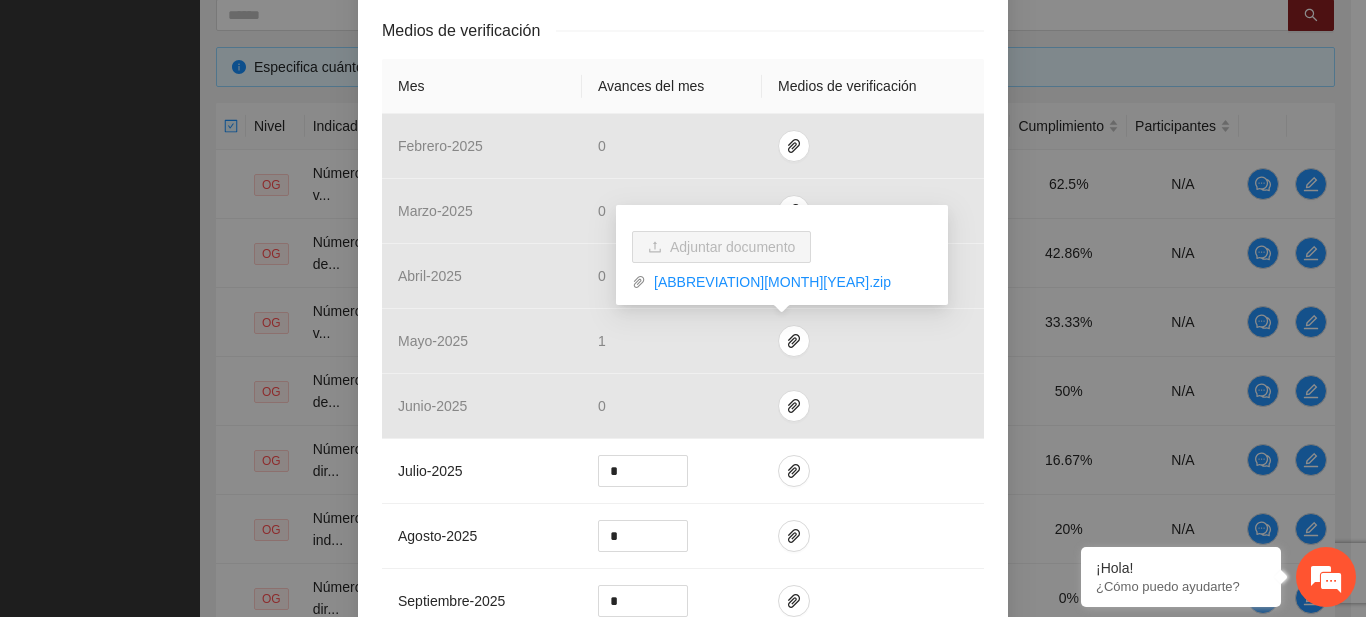 click on "Objetivo general 5 Número de Adolescentes víctimas directas de violencia familiar que aumenta  10% su autoestima - Delicias Indicador:  5. Adolescentes víctimas directas de violencia familiar que incrementan autoestima- Delicias Metodología:  Al inicio de la atención psicoterapéutica se aplicará la escala de autoe ...  Ver más Calendarización Indicador y resultados Calendarización Fecha de realización Resultados Meta:  6 Reales:  1 Cumplimiento:  16.67 % Medios de verificación Mes Avances del mes Medios de verificación febrero  -  [YEAR] 0 marzo  -  [YEAR] 0 abril  -  [YEAR] 0 mayo  -  [YEAR] 1 junio  -  [YEAR] 0 julio  -  [YEAR] * agosto  -  [YEAR] * septiembre  -  [YEAR] * octubre  -  [YEAR] * noviembre  -  [YEAR] * diciembre  -  [YEAR] * enero  -  [YEAR] * Productos 6 Adolescentes que aumentan 10% su autoestima. Cancelar Guardar" at bounding box center (683, 308) 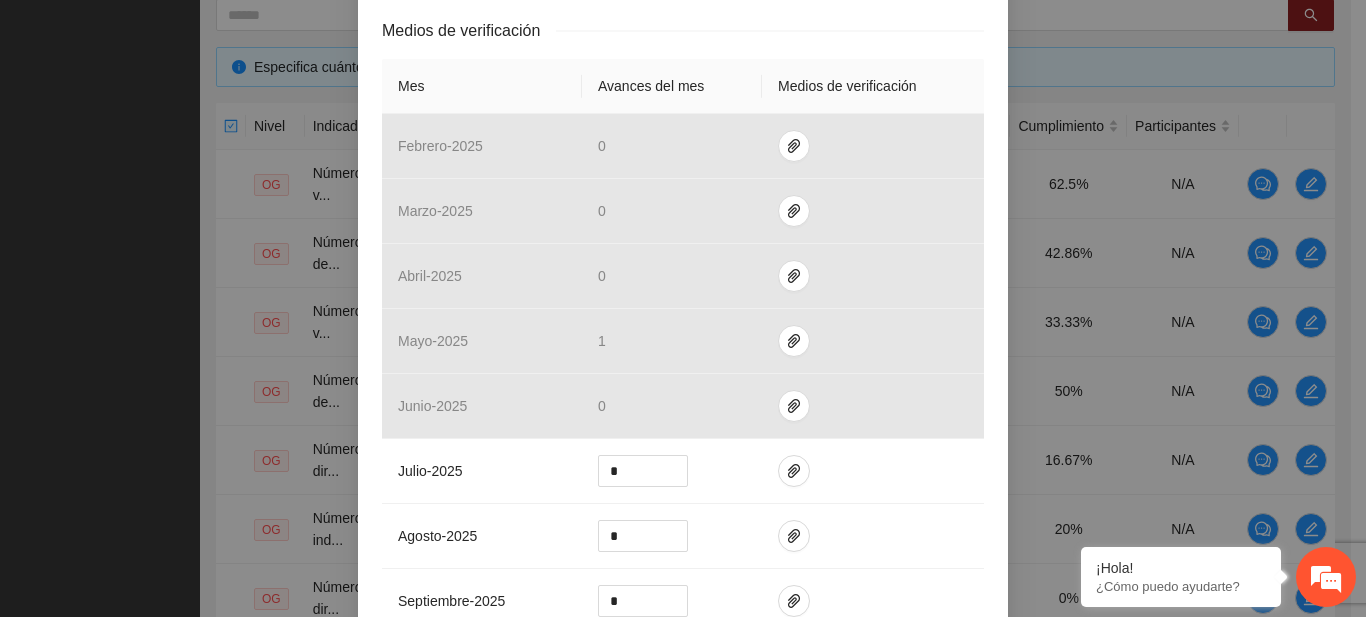 click on "Objetivo general 5 Número de Adolescentes víctimas directas de violencia familiar que aumenta  10% su autoestima - Delicias Indicador:  5. Adolescentes víctimas directas de violencia familiar que incrementan autoestima- Delicias Metodología:  Al inicio de la atención psicoterapéutica se aplicará la escala de autoe ...  Ver más Calendarización Indicador y resultados Calendarización Fecha de realización Resultados Meta:  6 Reales:  1 Cumplimiento:  16.67 % Medios de verificación Mes Avances del mes Medios de verificación febrero  -  [YEAR] 0 marzo  -  [YEAR] 0 abril  -  [YEAR] 0 mayo  -  [YEAR] 1 junio  -  [YEAR] 0 julio  -  [YEAR] * agosto  -  [YEAR] * septiembre  -  [YEAR] * octubre  -  [YEAR] * noviembre  -  [YEAR] * diciembre  -  [YEAR] * enero  -  [YEAR] * Productos 6 Adolescentes que aumentan 10% su autoestima. Cancelar Guardar" at bounding box center (683, 308) 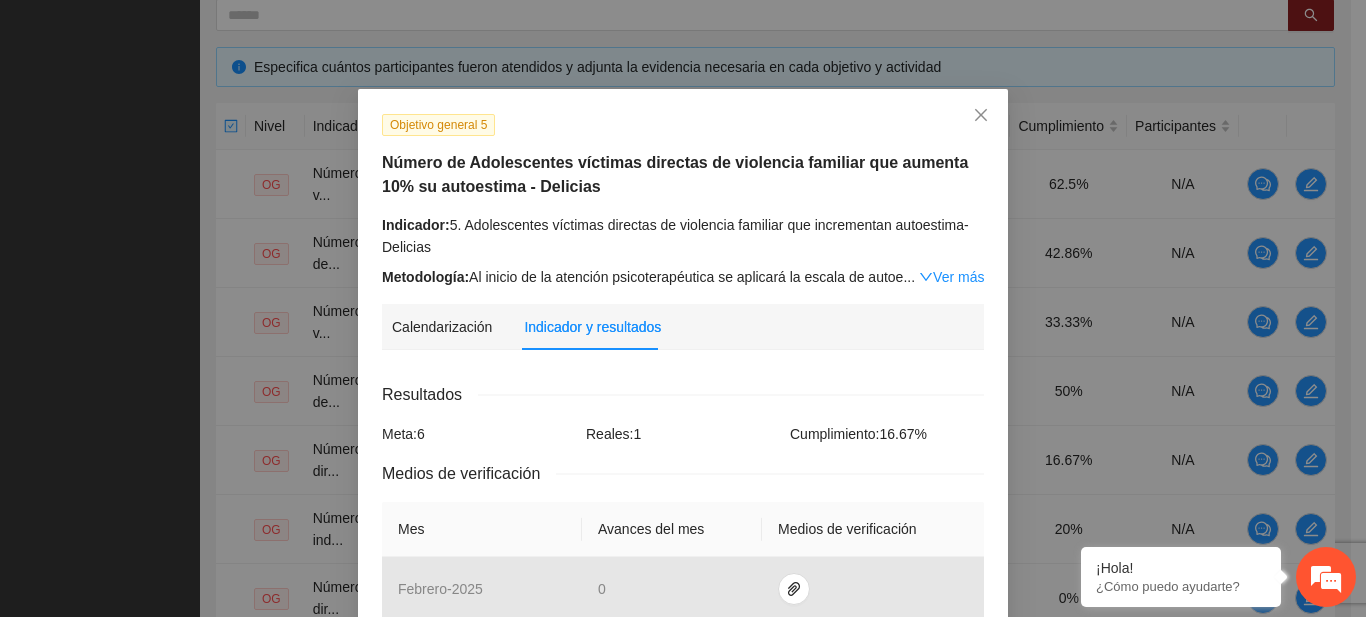 scroll, scrollTop: 454, scrollLeft: 0, axis: vertical 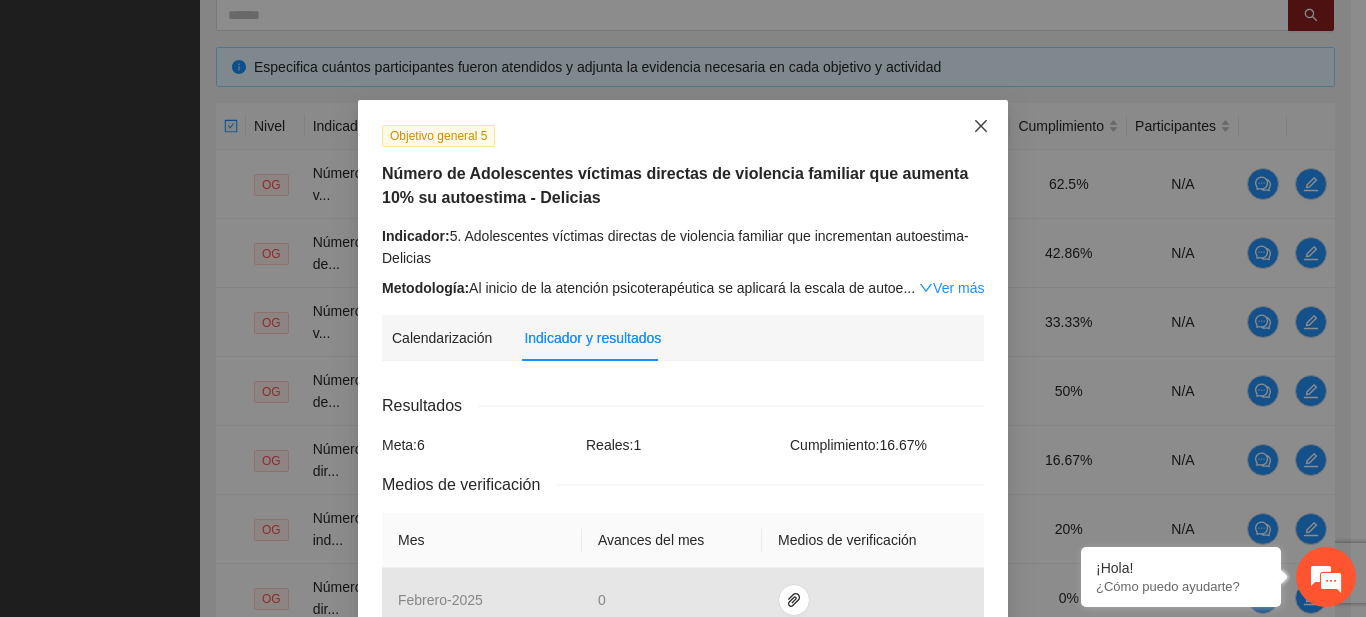 click 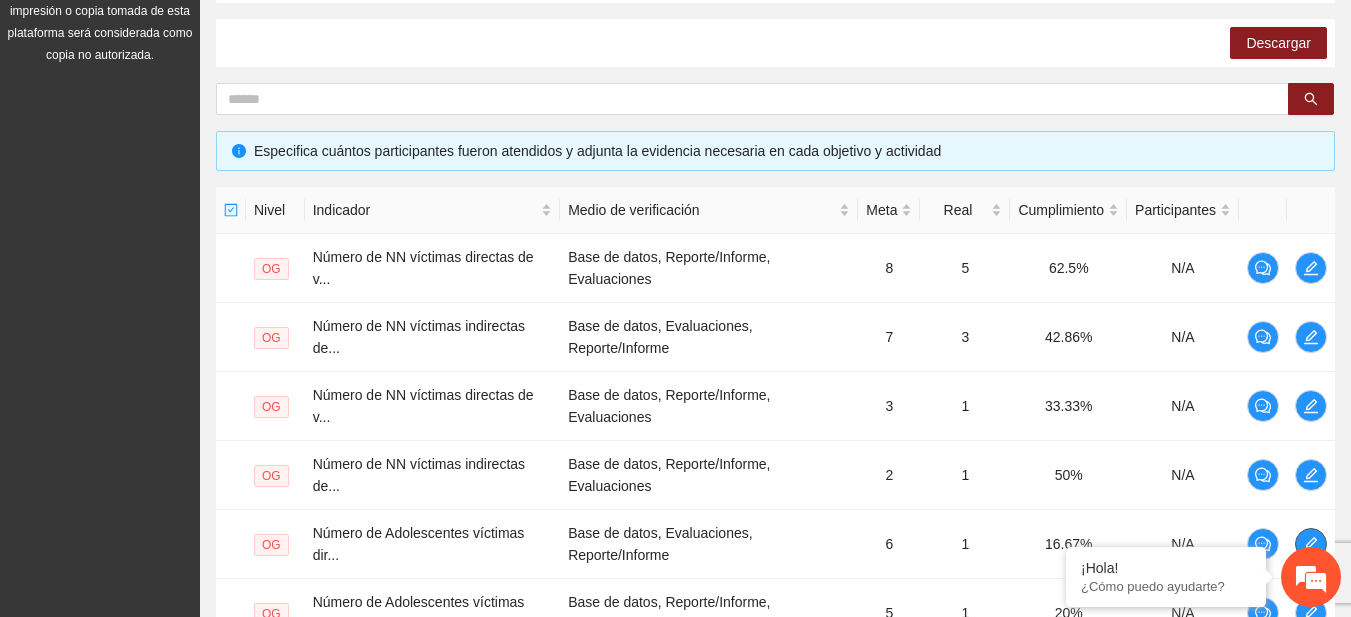 scroll, scrollTop: 0, scrollLeft: 0, axis: both 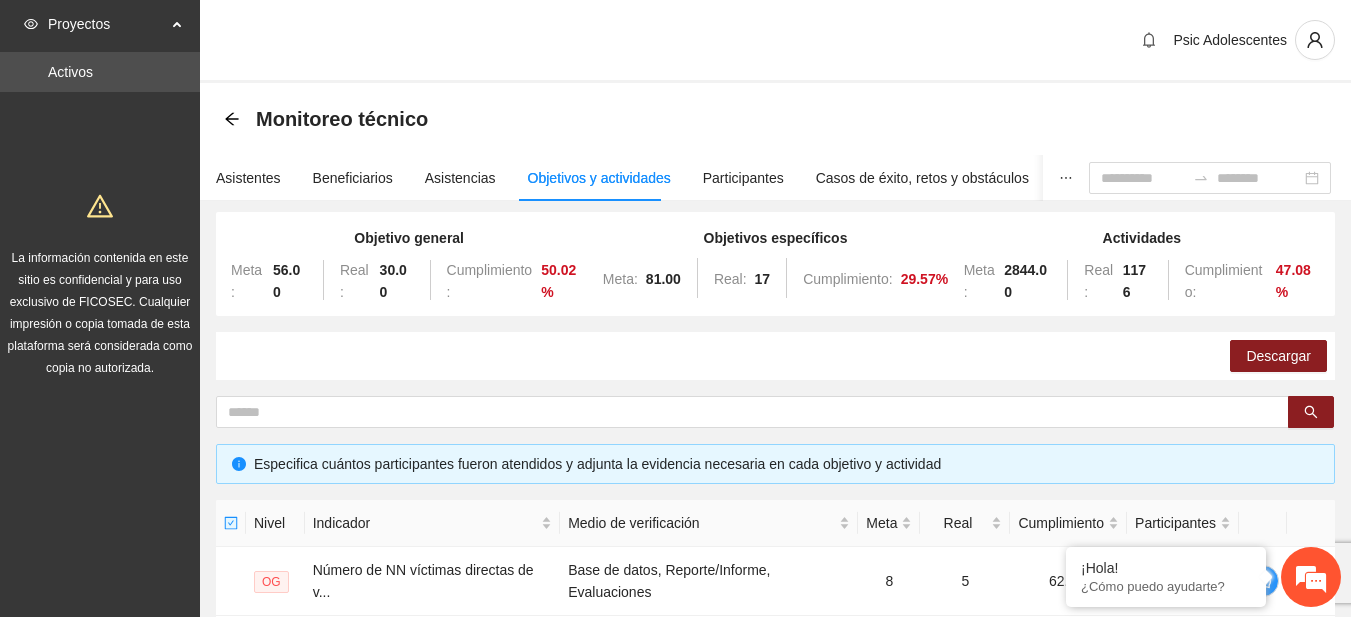 click on "Psic Adolescentes" at bounding box center [775, 41] 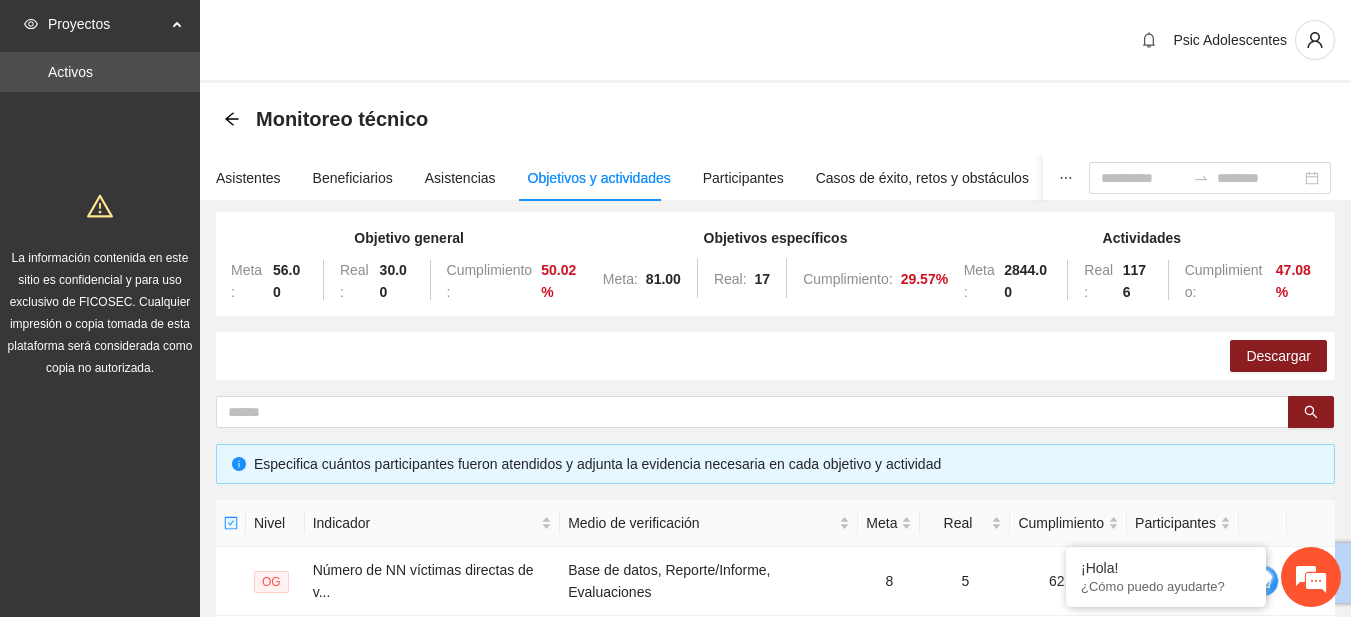 drag, startPoint x: 1350, startPoint y: 8, endPoint x: 1365, endPoint y: 8, distance: 15 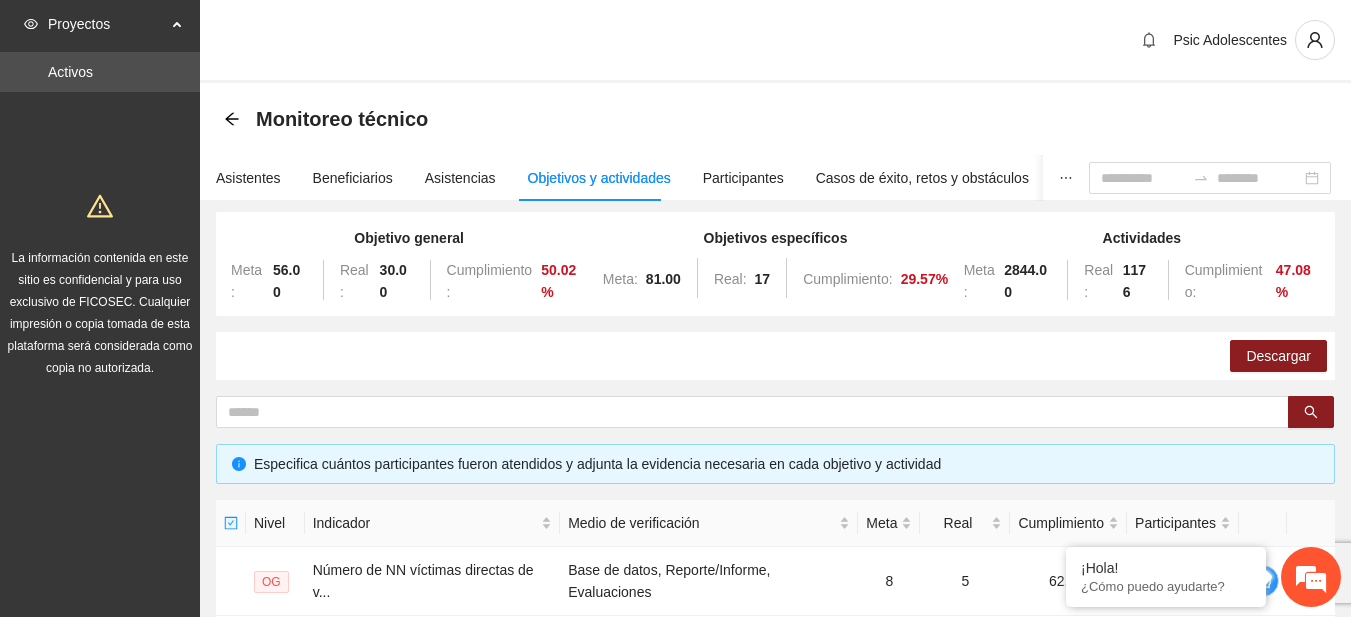 click on "Proyectos" at bounding box center (107, 24) 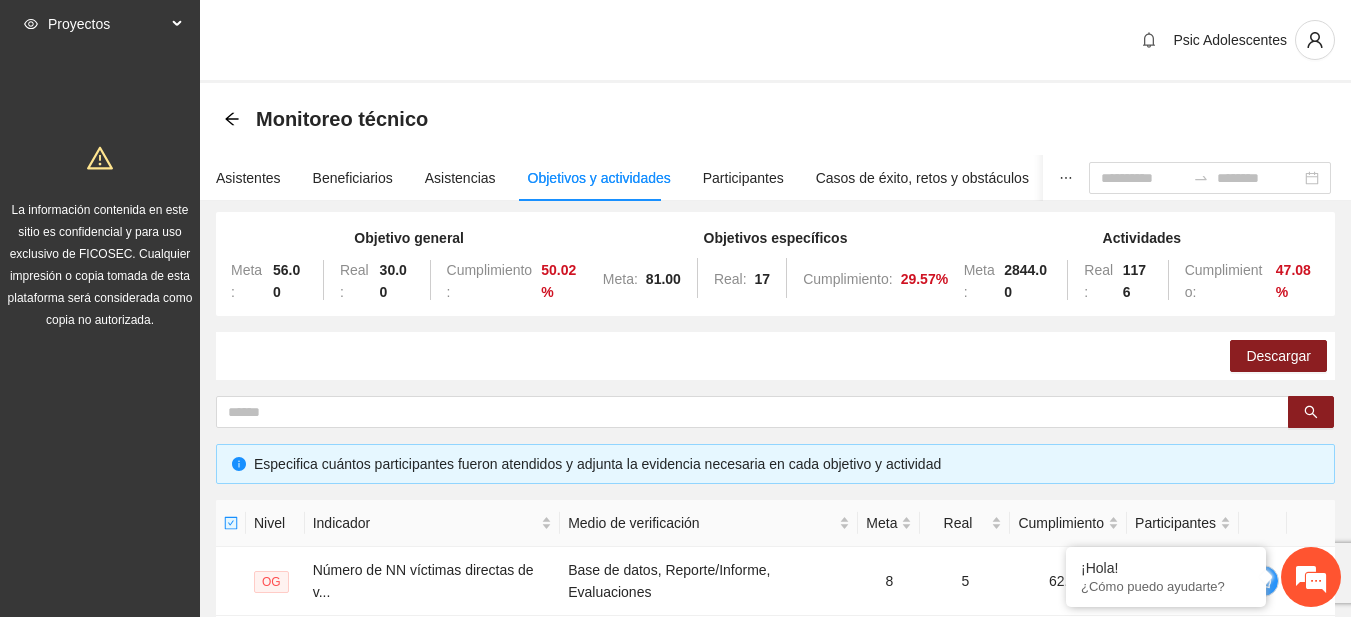 click on "Proyectos" at bounding box center [107, 24] 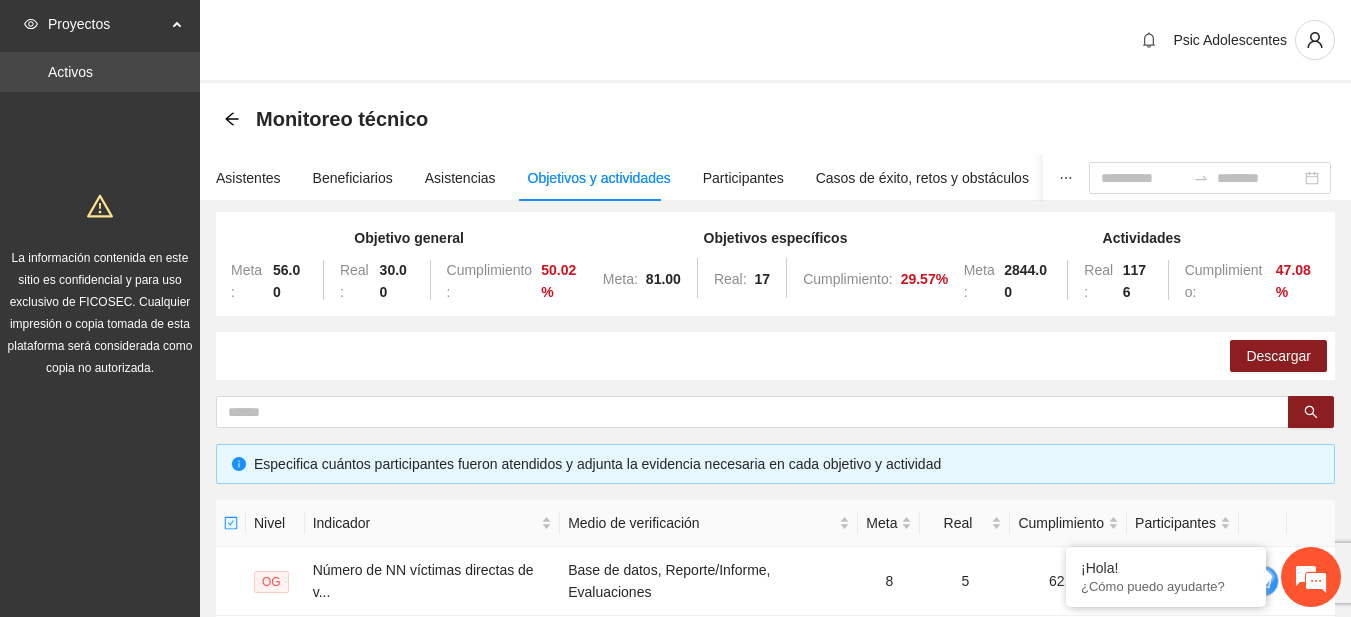 click on "Activos" at bounding box center (70, 72) 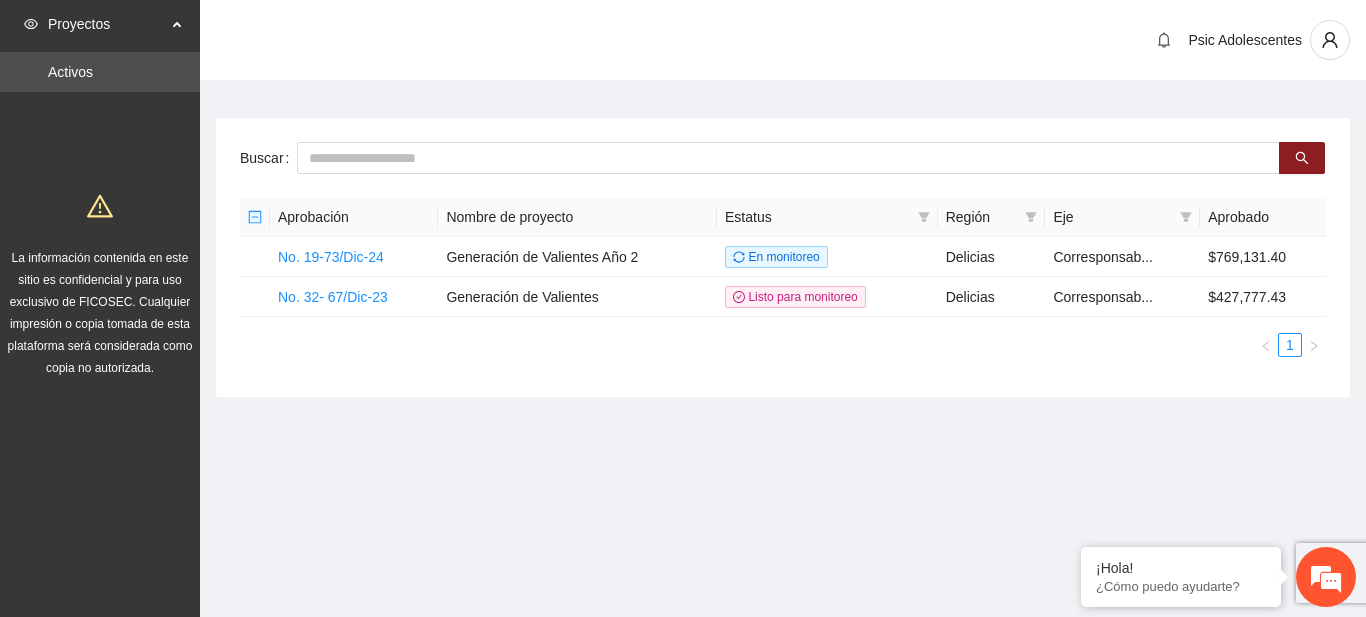 click on "Activos" at bounding box center [70, 72] 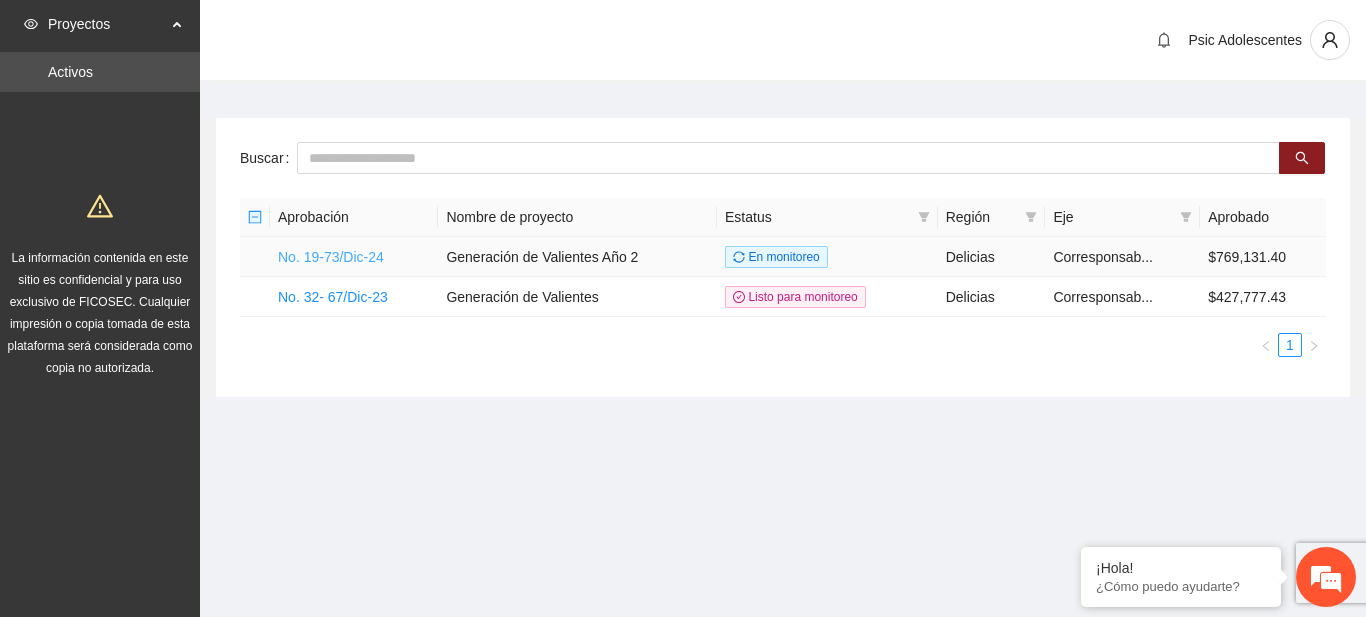 click on "No. 19-73/Dic-24" at bounding box center (331, 257) 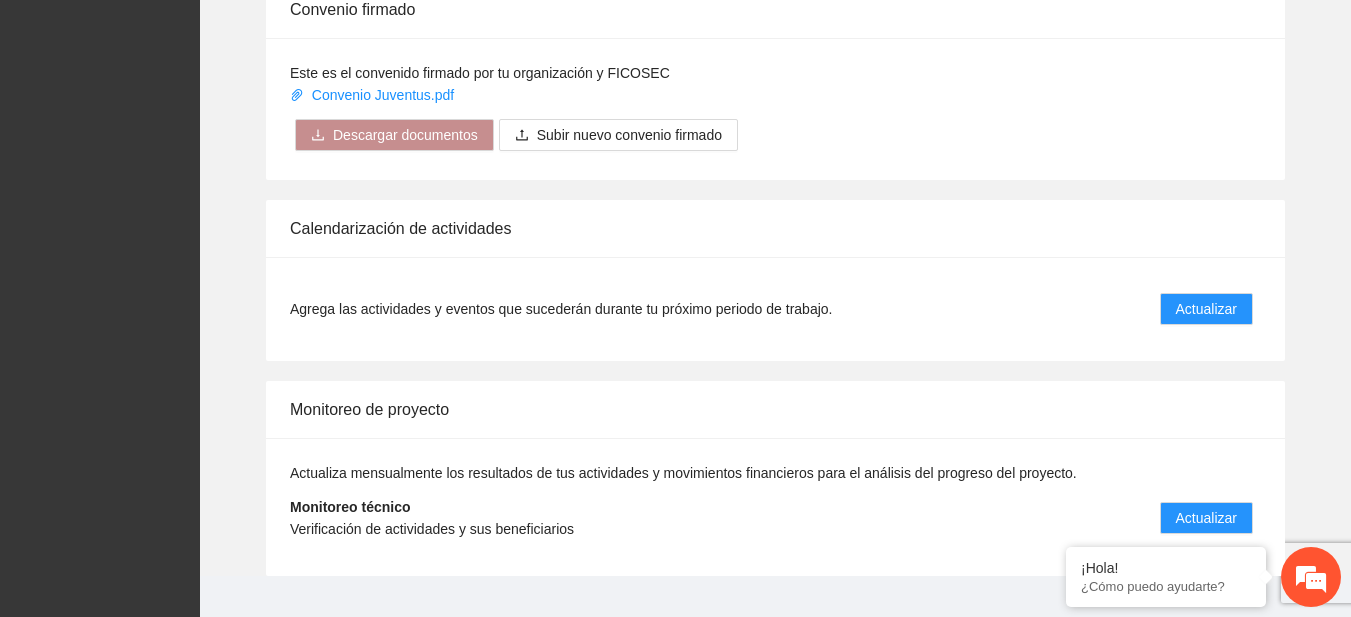 scroll, scrollTop: 1659, scrollLeft: 0, axis: vertical 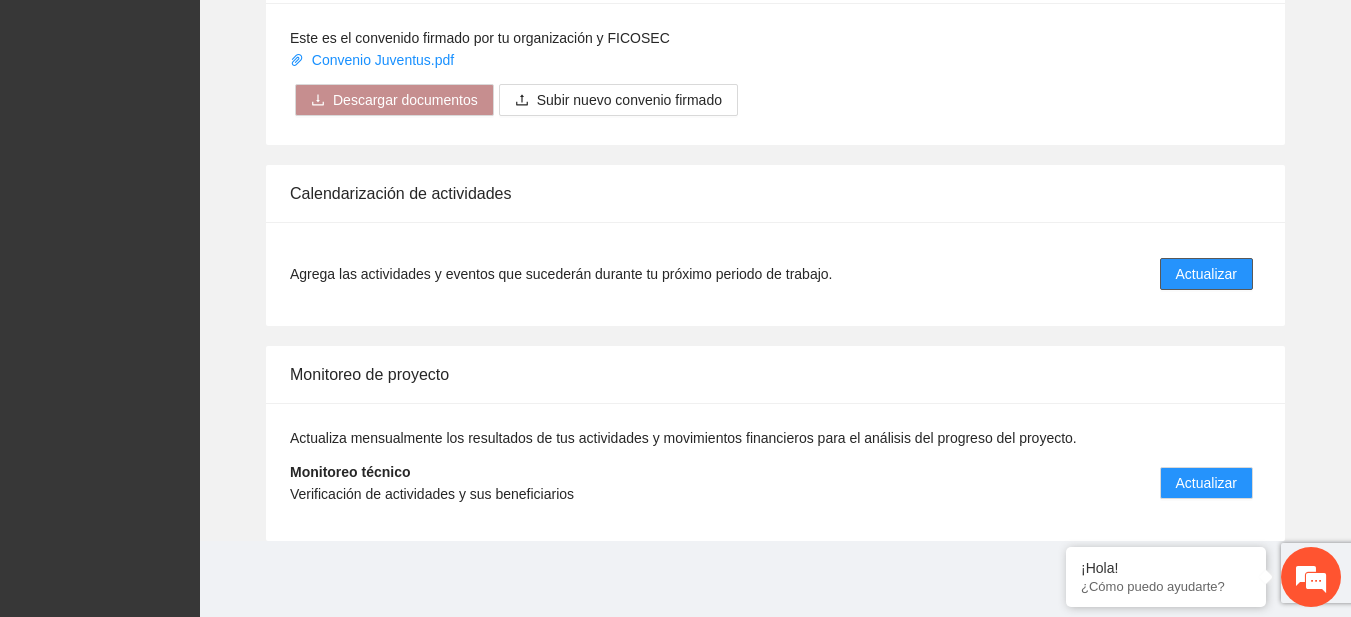 click on "Actualizar" at bounding box center (1206, 274) 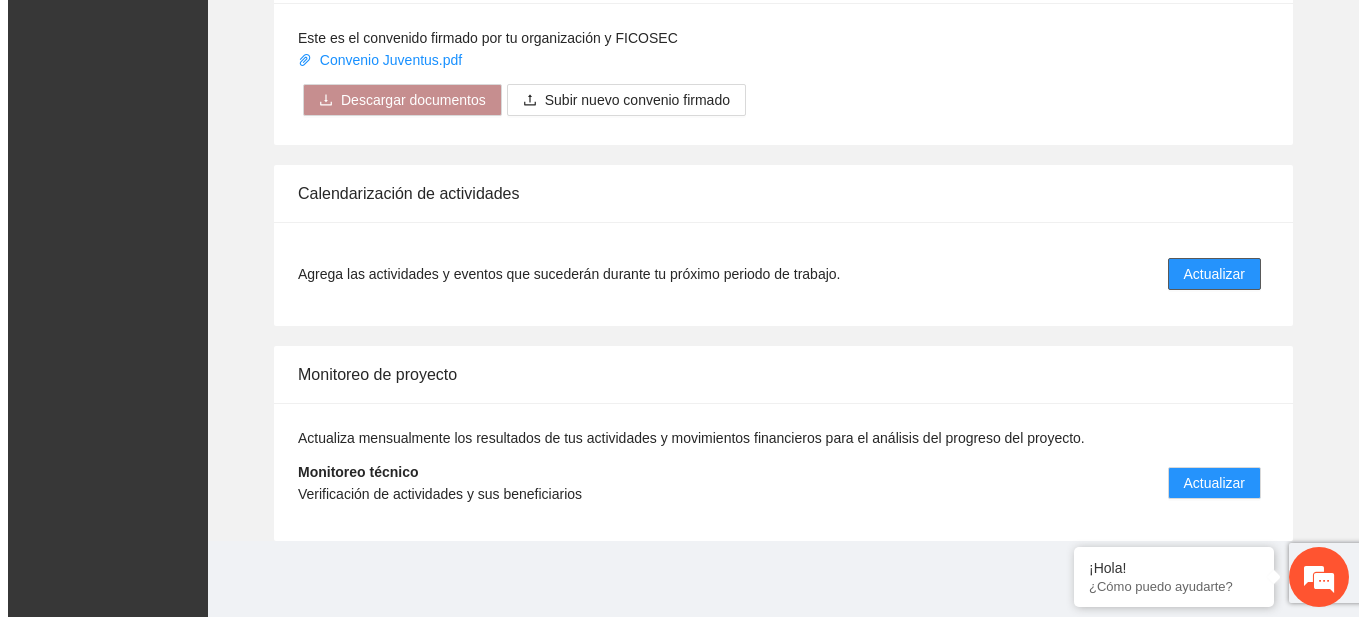scroll, scrollTop: 0, scrollLeft: 0, axis: both 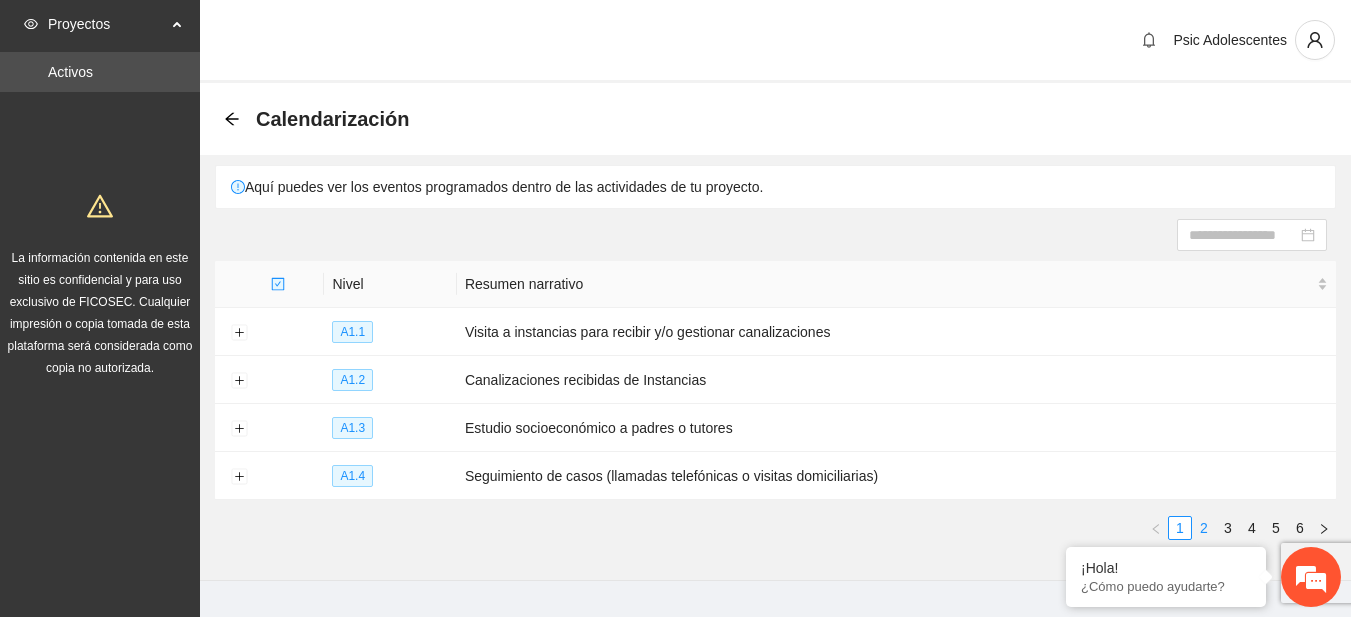 click on "2" at bounding box center [1204, 528] 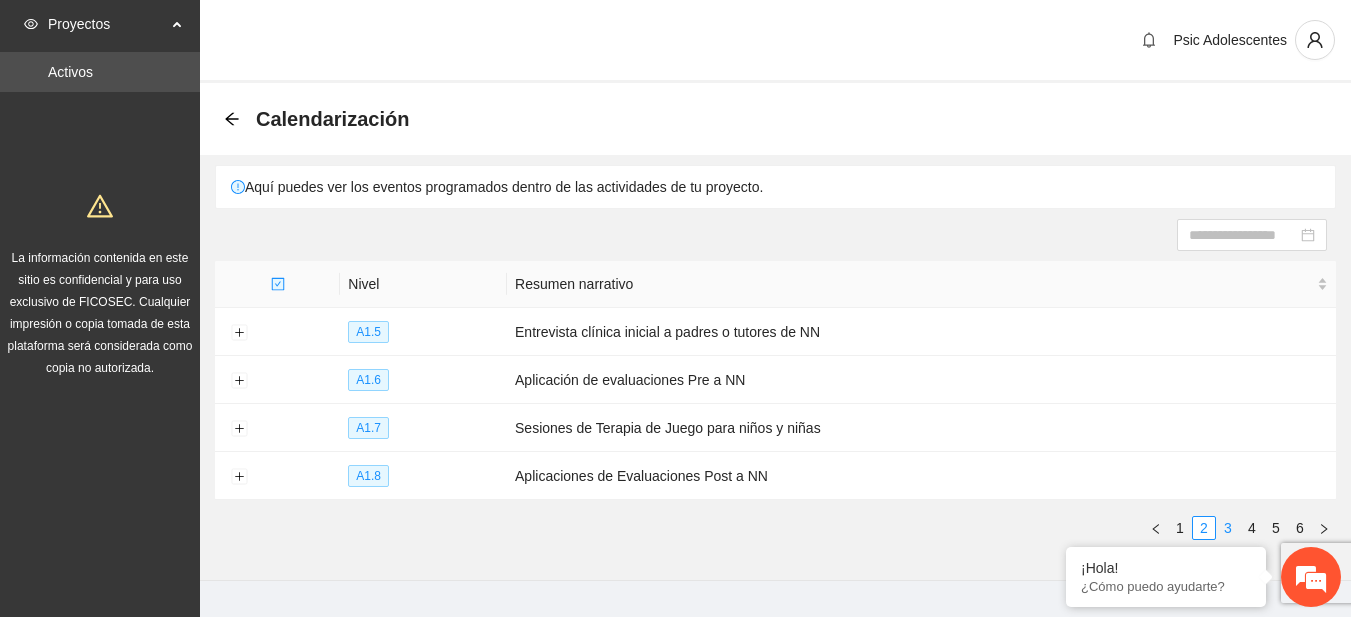 click on "3" at bounding box center (1228, 528) 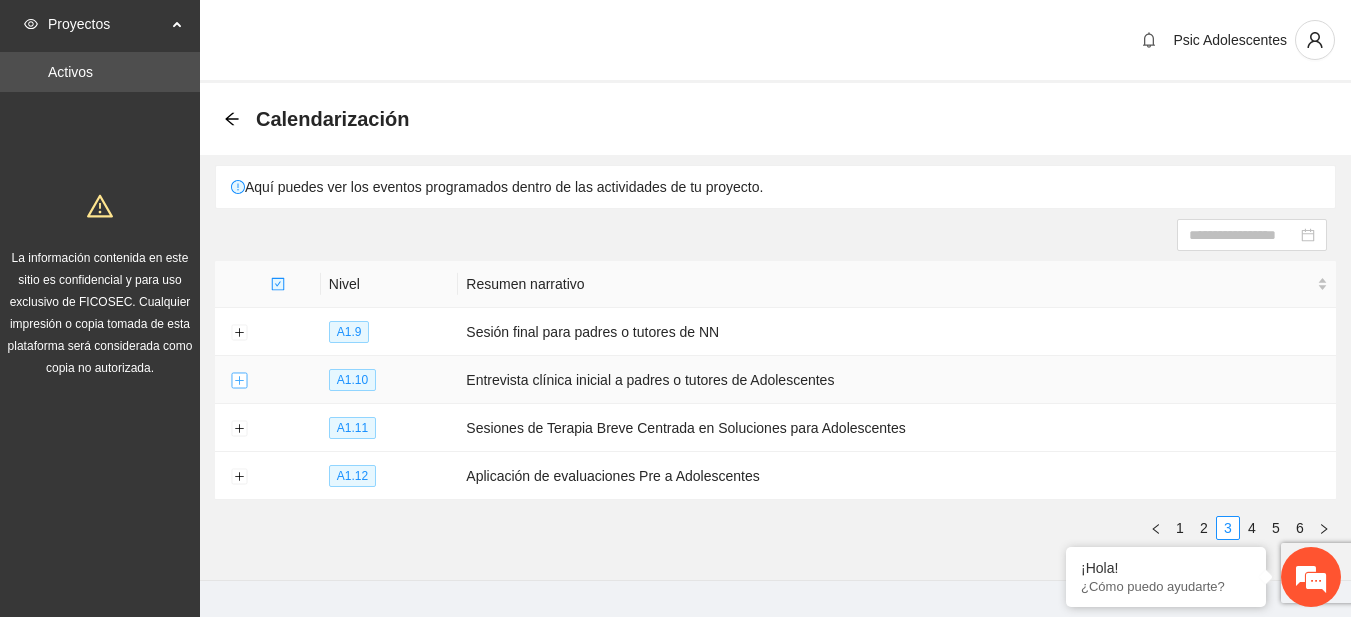 click at bounding box center [239, 381] 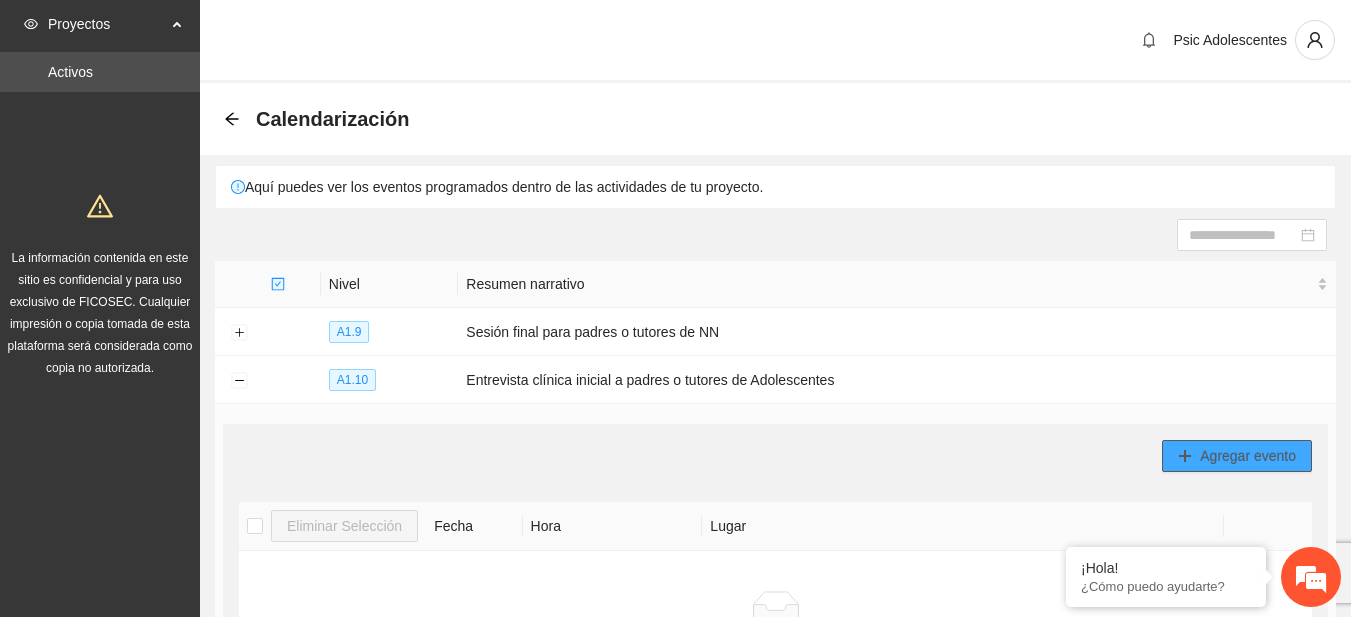 click on "Agregar evento" at bounding box center (1237, 456) 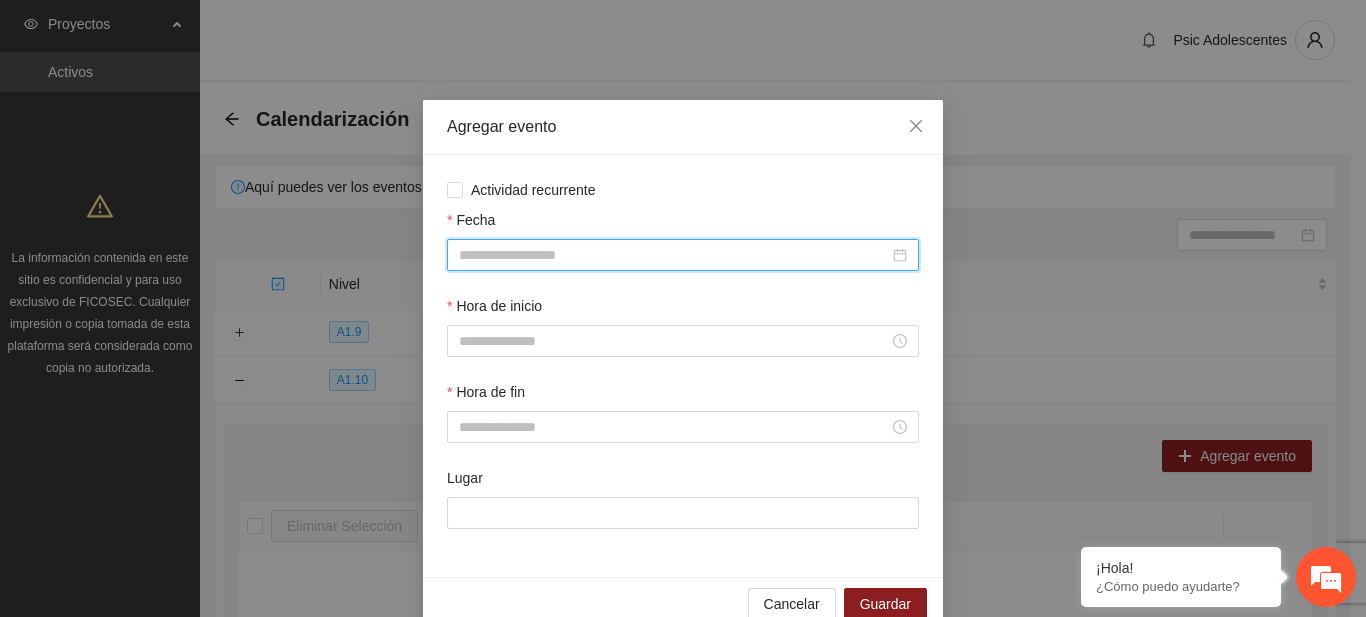 click on "Fecha" at bounding box center (674, 255) 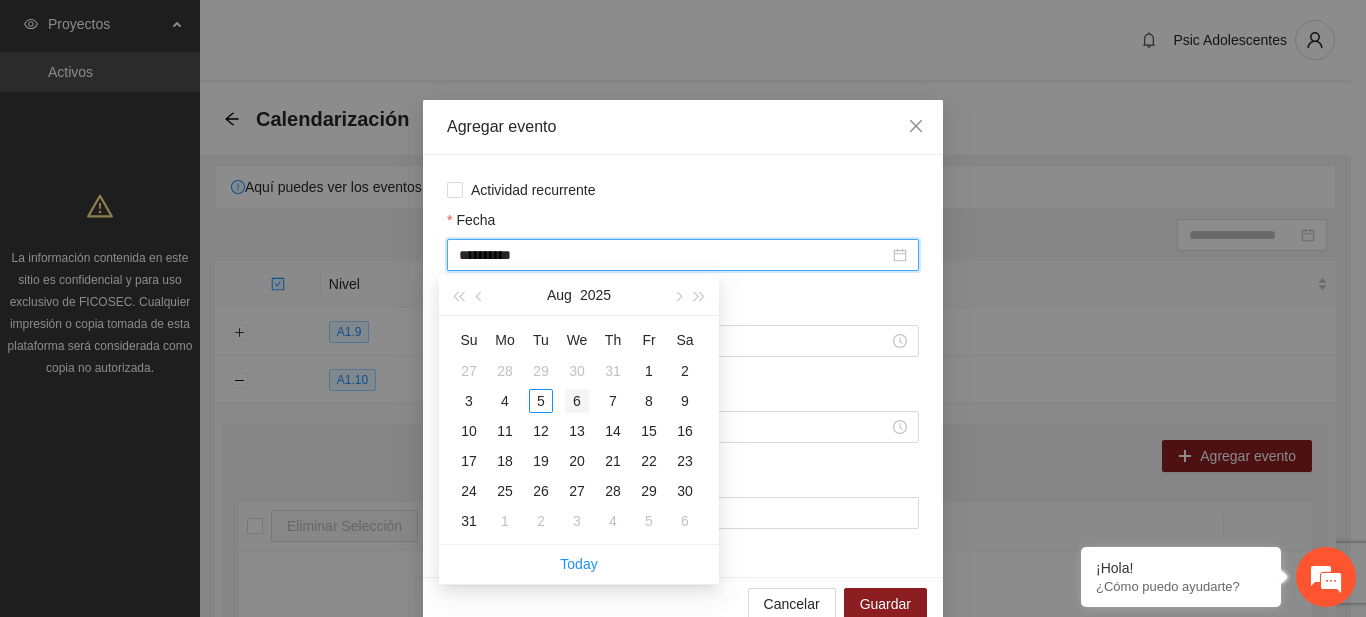 type on "**********" 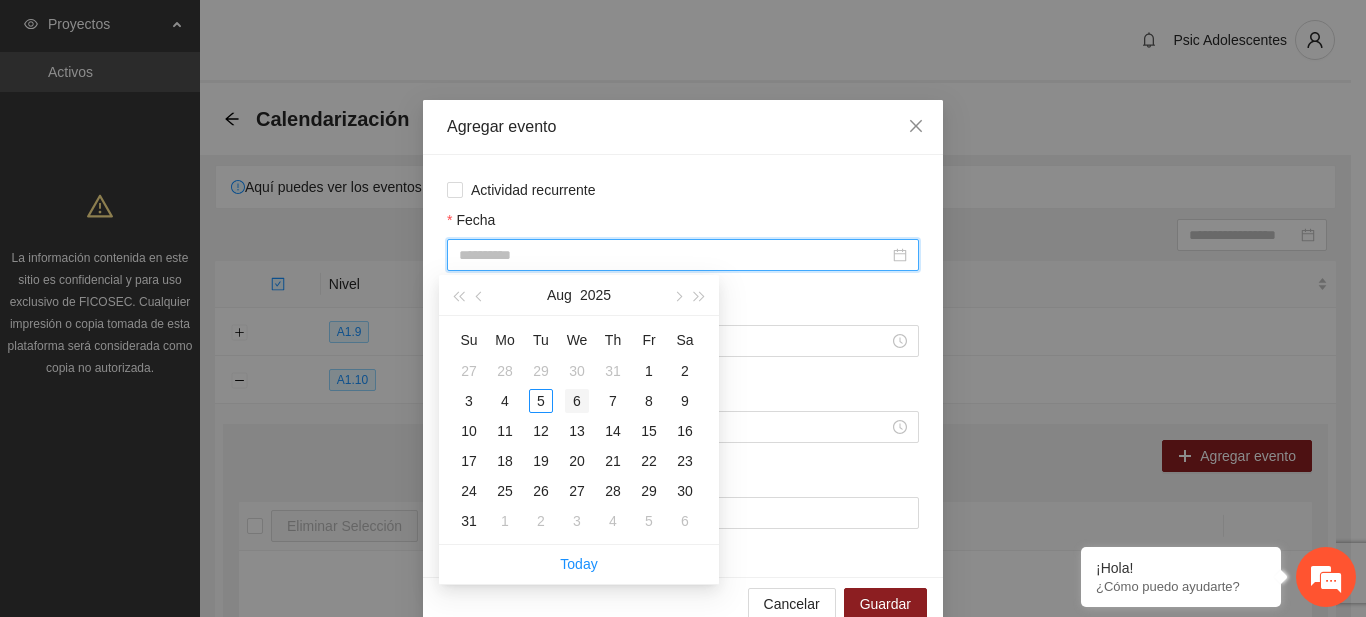 click on "6" at bounding box center (577, 401) 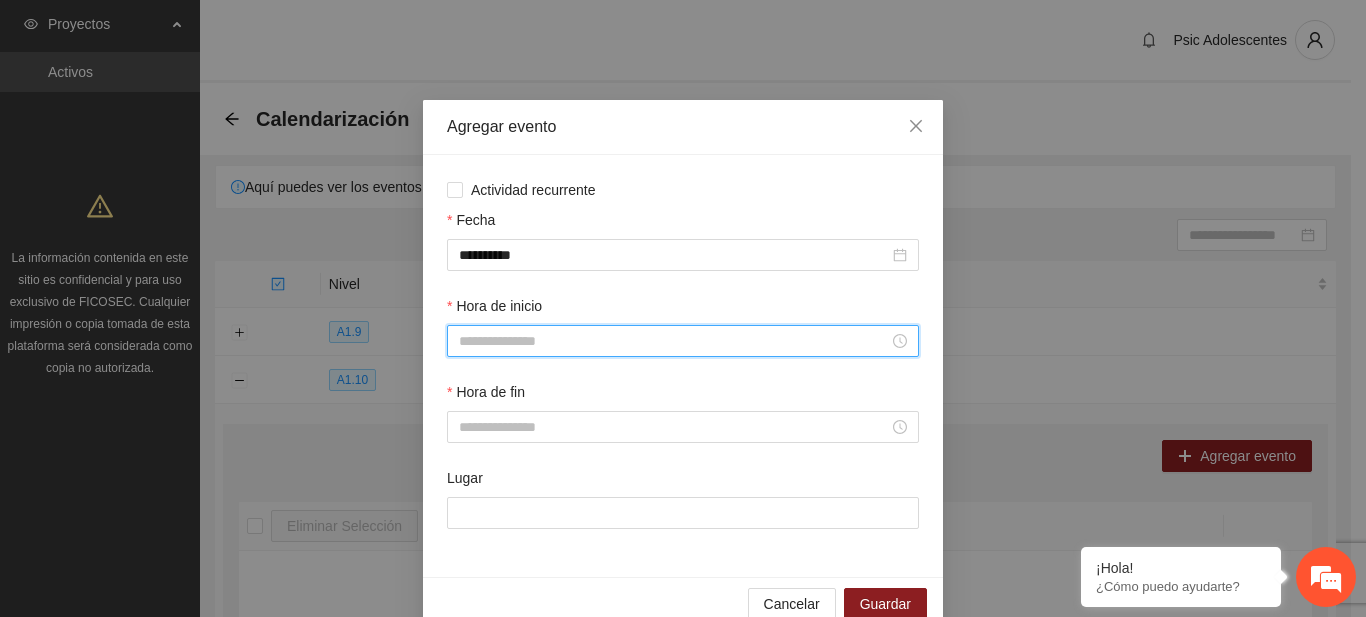 click on "Hora de inicio" at bounding box center (674, 341) 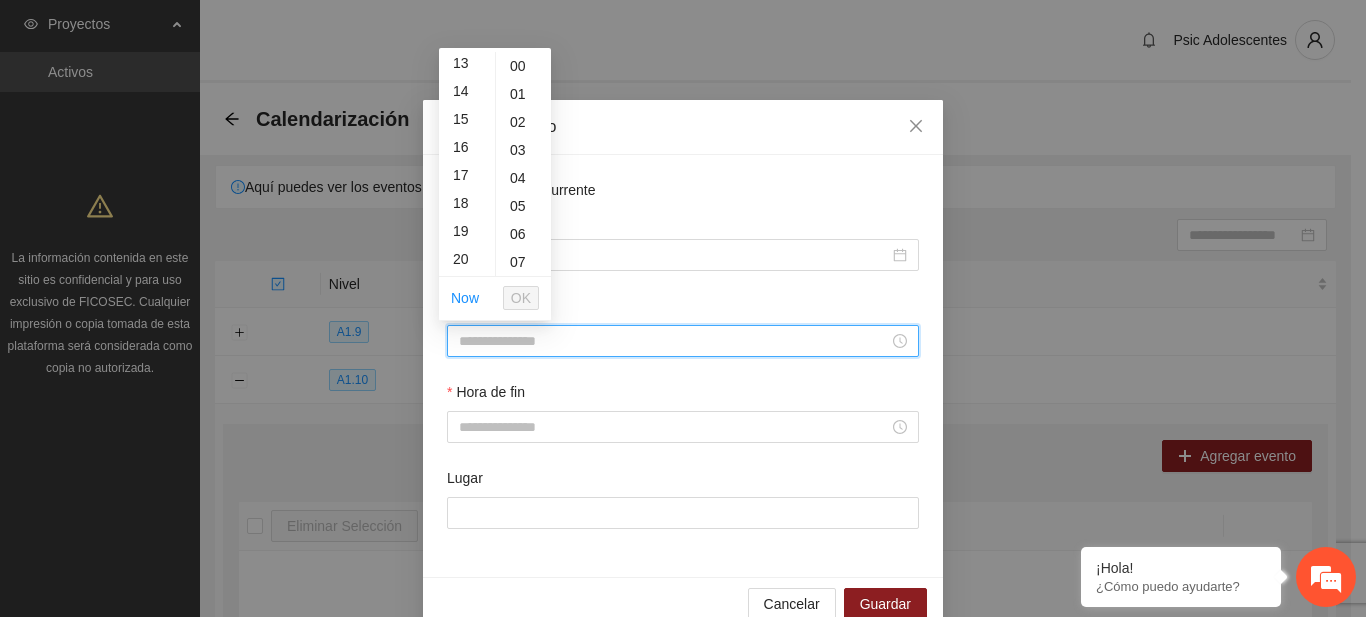 scroll, scrollTop: 440, scrollLeft: 0, axis: vertical 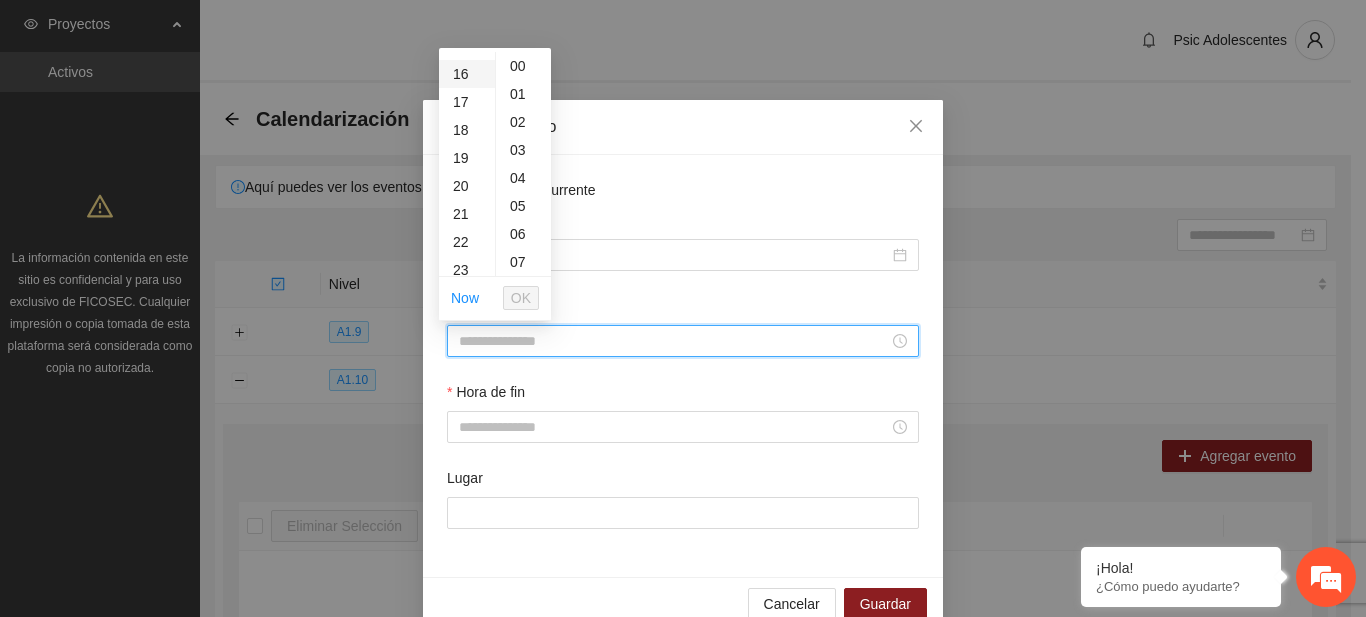 click on "16" at bounding box center [467, 74] 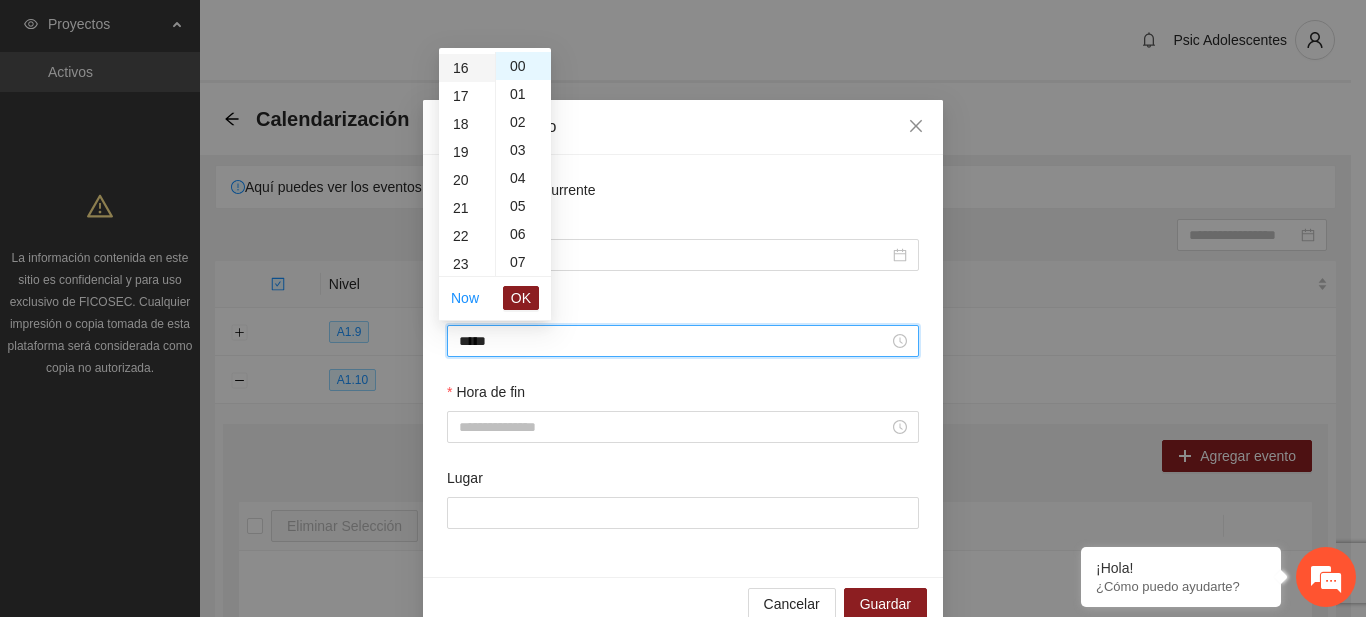 scroll, scrollTop: 448, scrollLeft: 0, axis: vertical 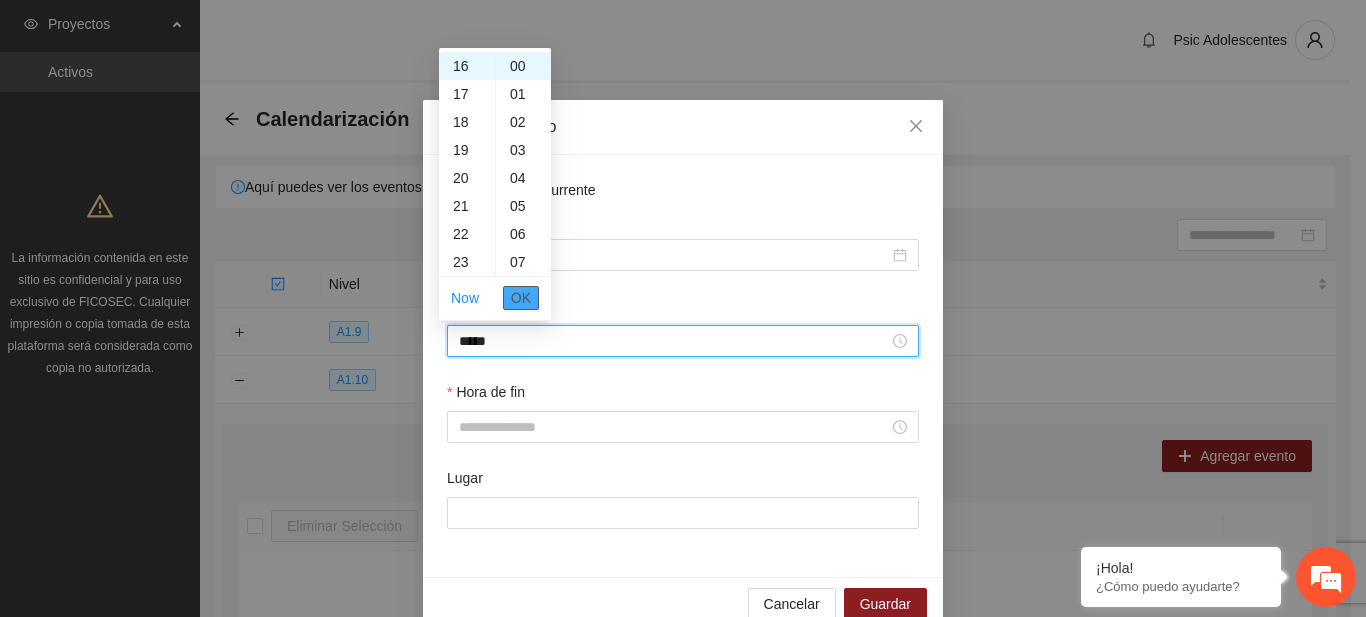 click on "OK" at bounding box center [521, 298] 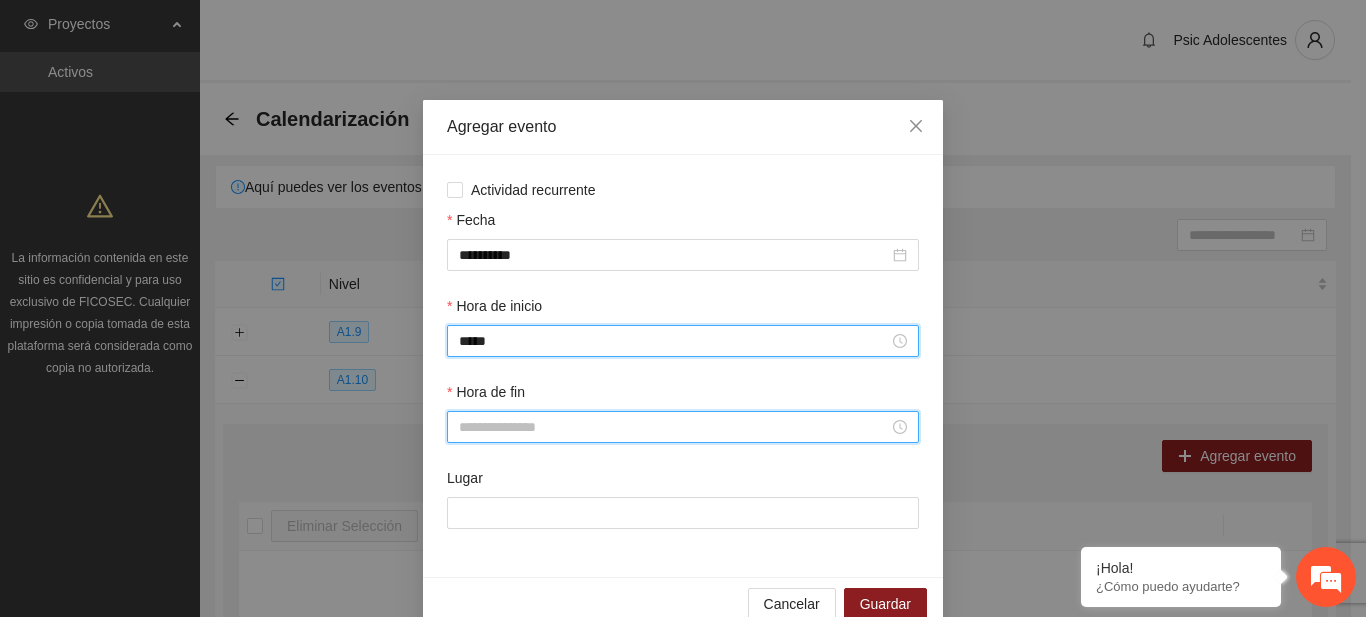 click on "Hora de fin" at bounding box center (674, 427) 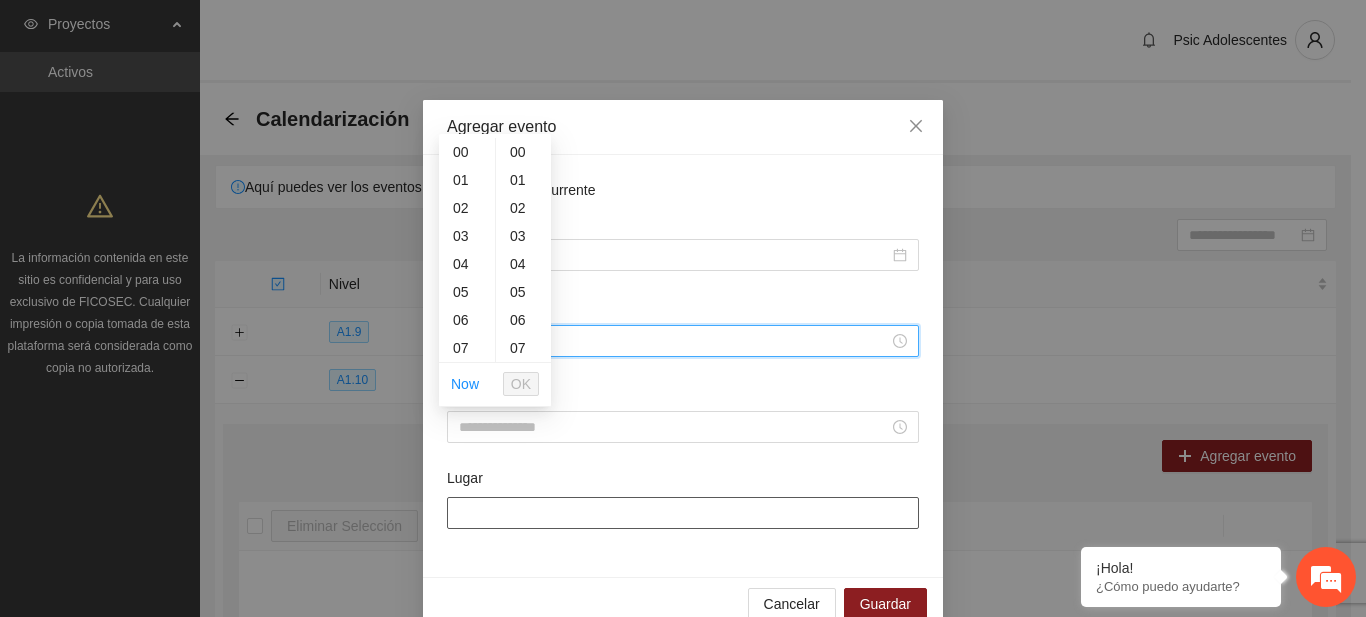 click on "Lugar" at bounding box center (683, 513) 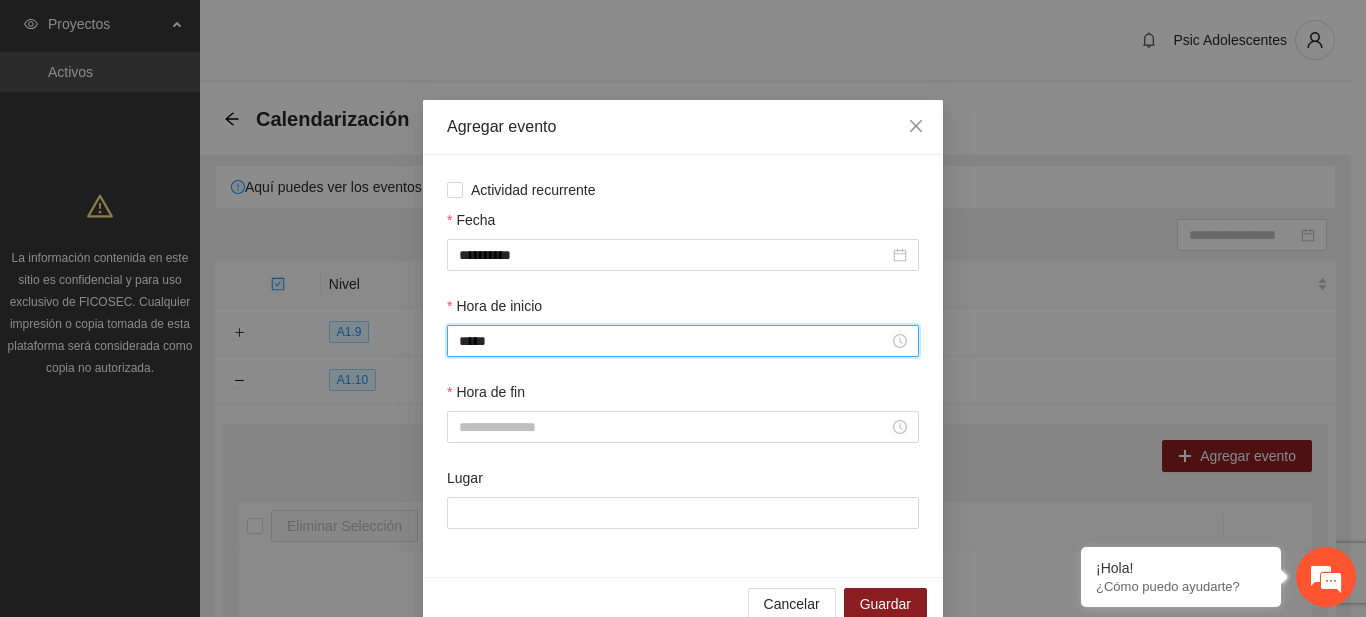 scroll, scrollTop: 37, scrollLeft: 0, axis: vertical 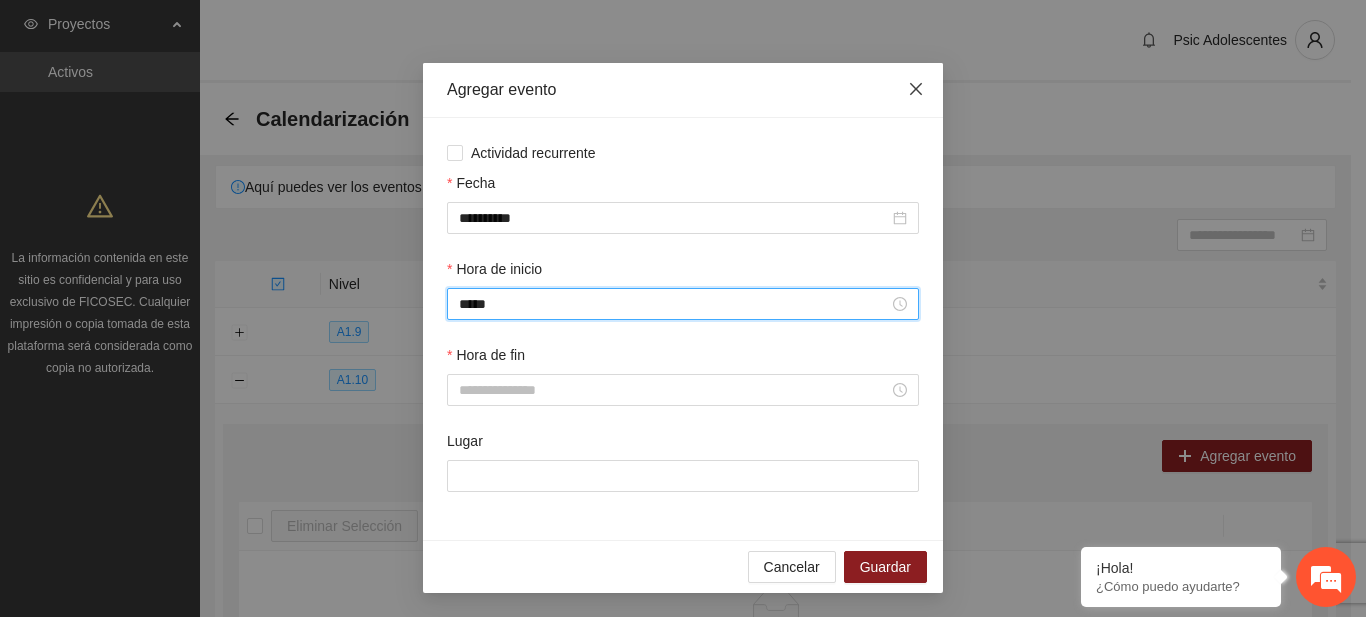 click at bounding box center (916, 90) 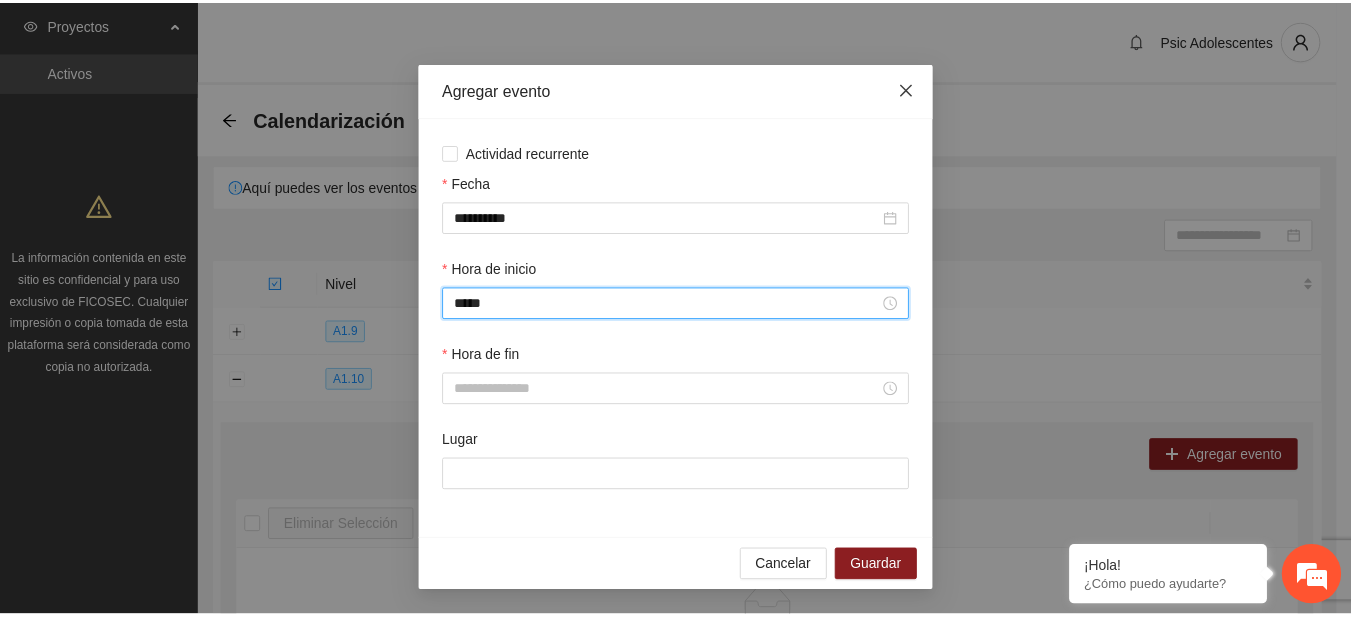 scroll, scrollTop: 0, scrollLeft: 0, axis: both 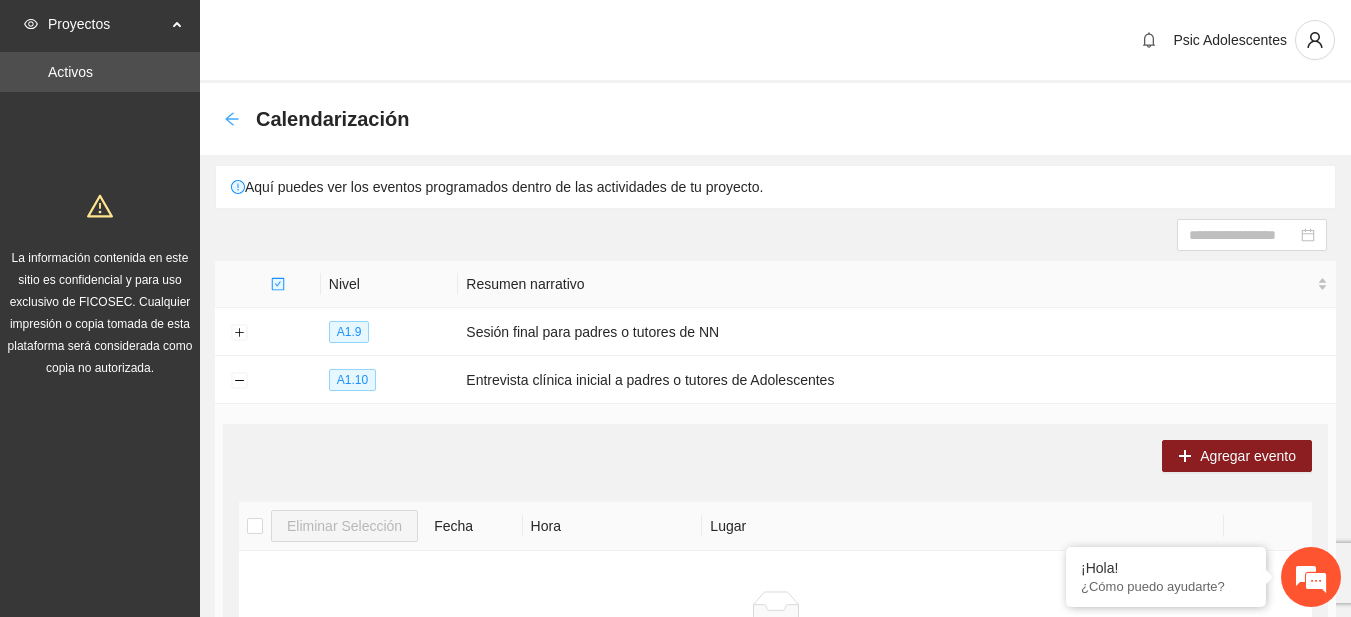 click 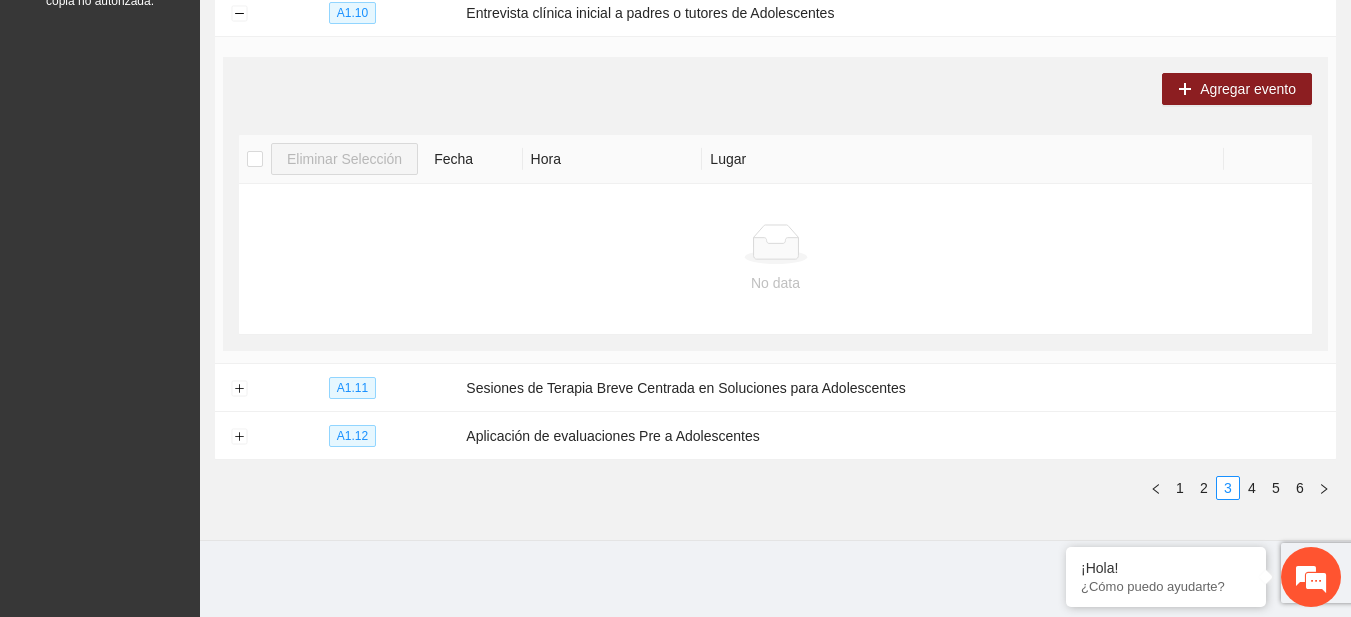 scroll, scrollTop: 0, scrollLeft: 0, axis: both 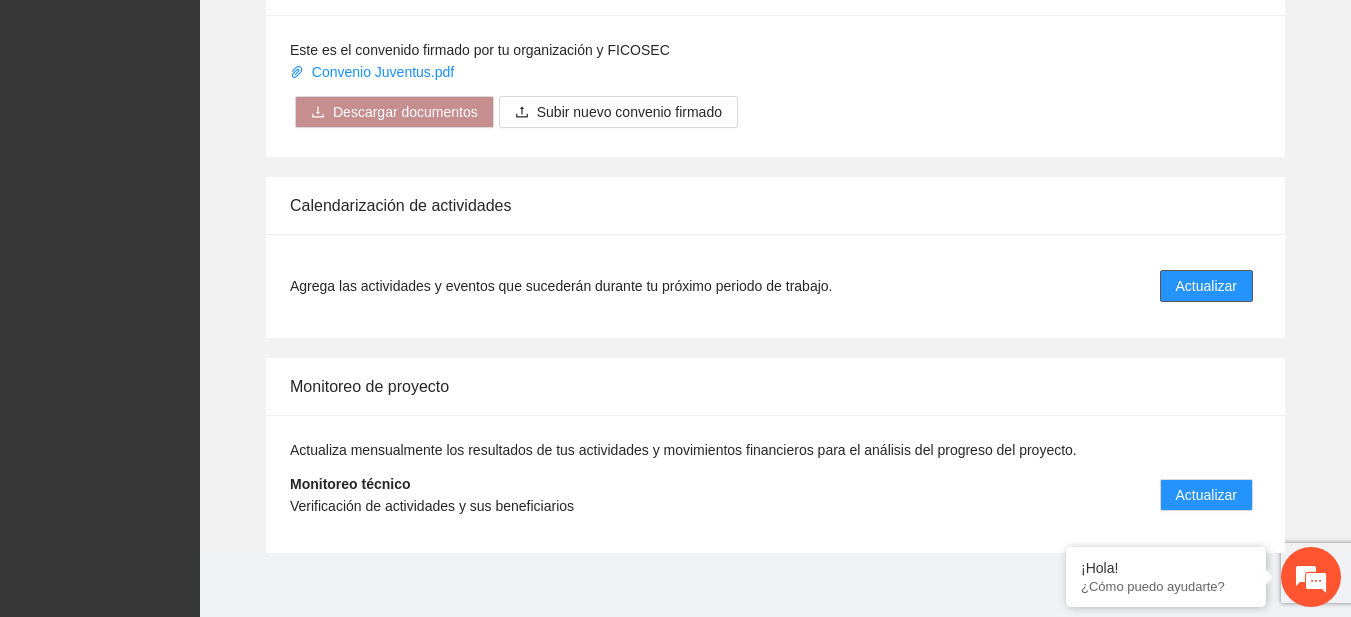 click on "Actualizar" at bounding box center (1206, 286) 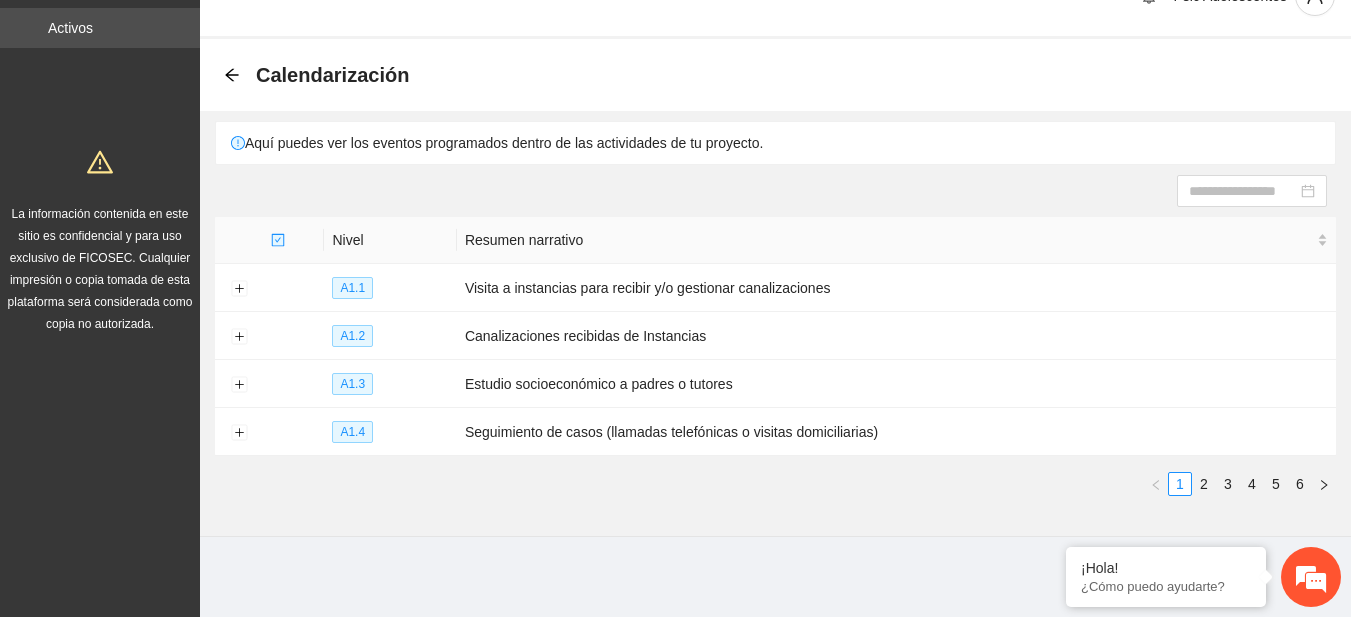 scroll, scrollTop: 0, scrollLeft: 0, axis: both 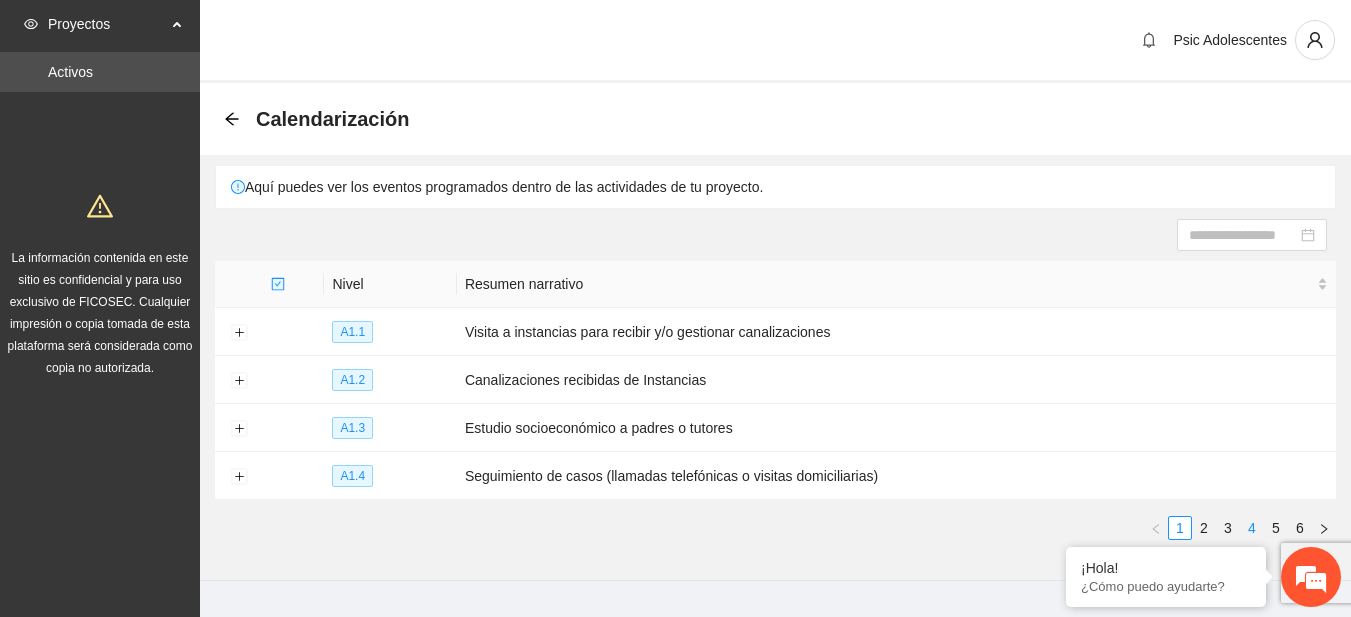click on "4" at bounding box center (1252, 528) 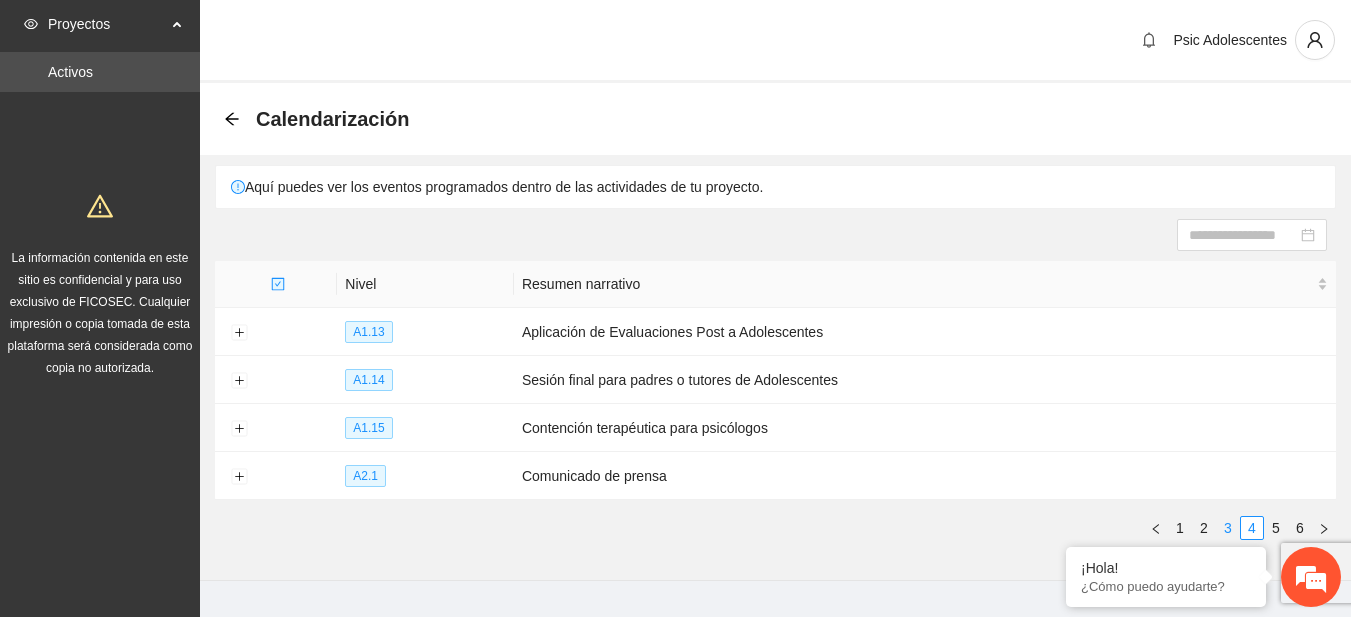 click on "3" at bounding box center (1228, 528) 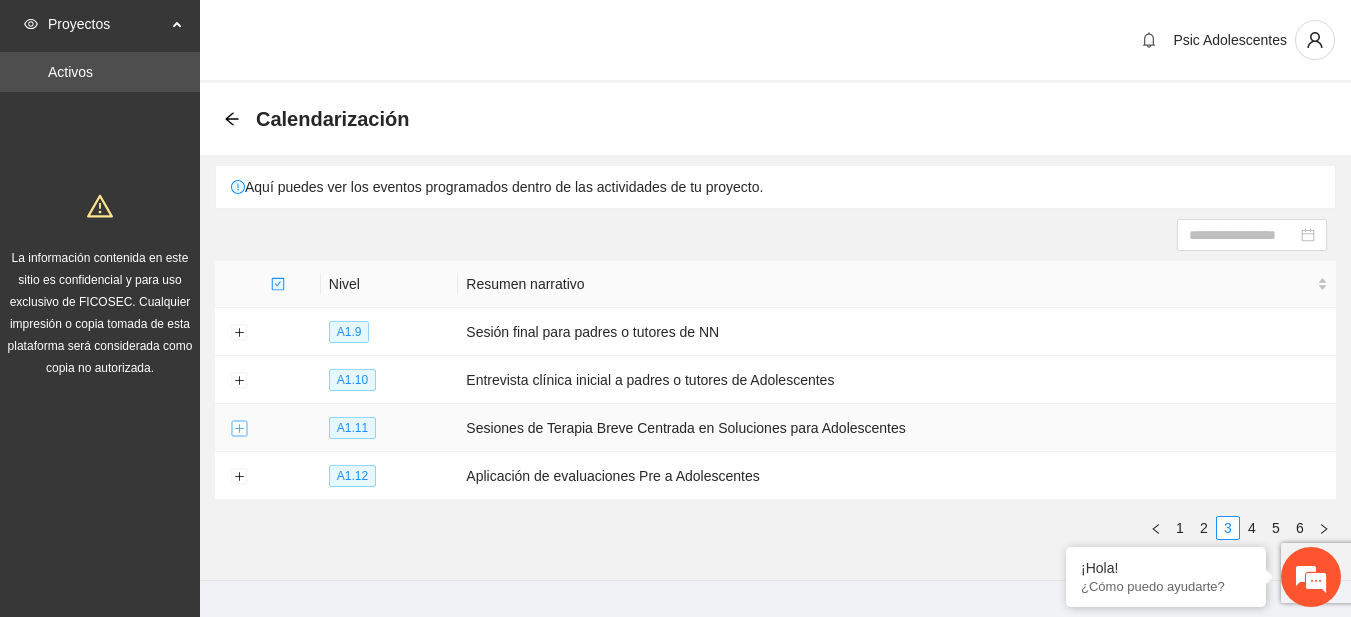 click at bounding box center [239, 429] 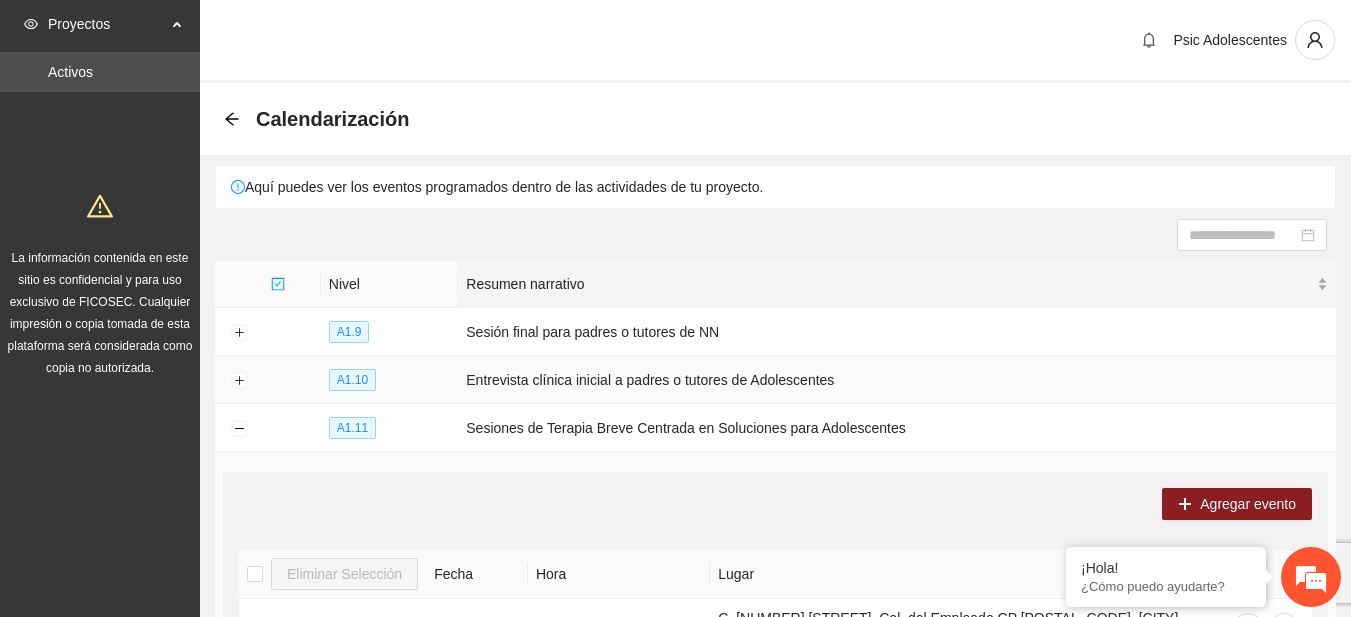 click on "Resumen narrativo" at bounding box center (897, 284) 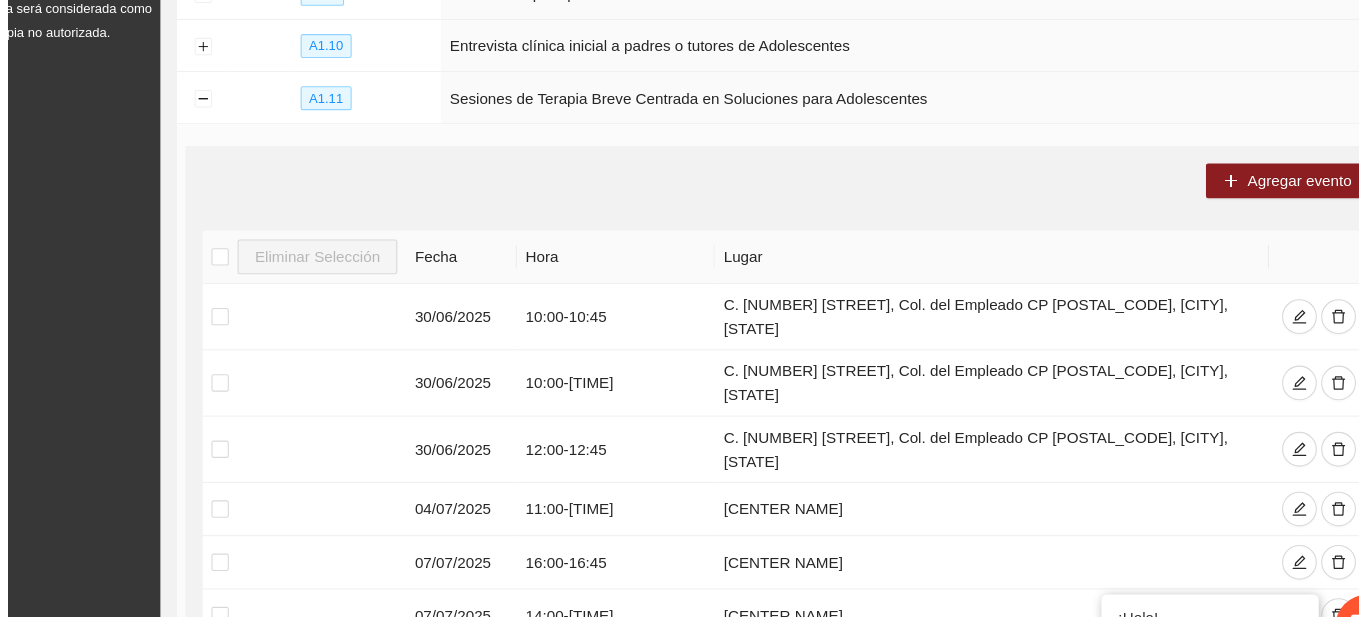 scroll, scrollTop: 305, scrollLeft: 0, axis: vertical 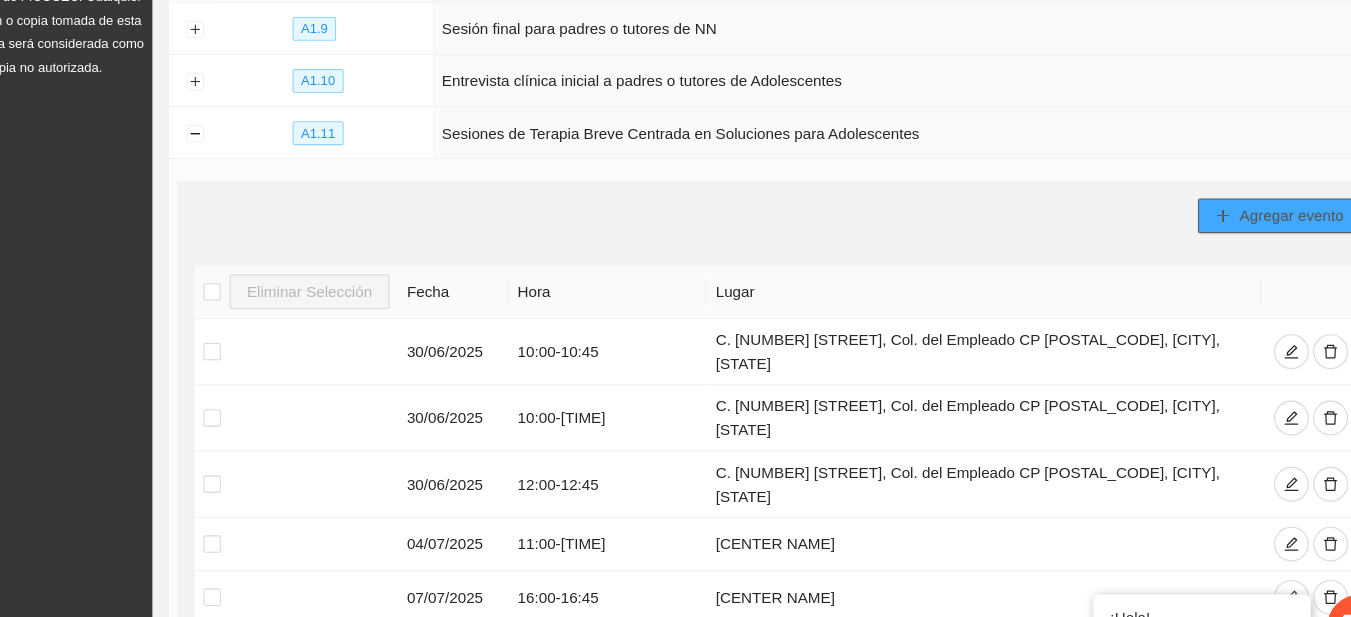 click on "Agregar evento" at bounding box center (1237, 199) 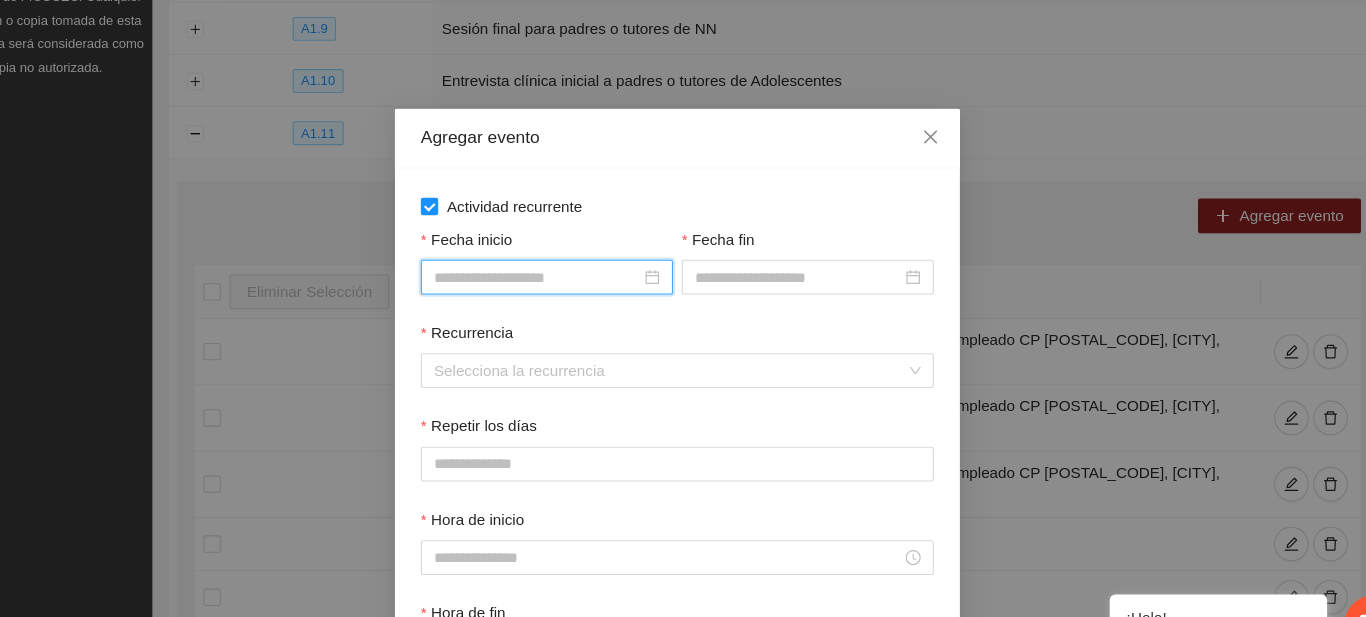 click on "Fecha inicio" at bounding box center (554, 255) 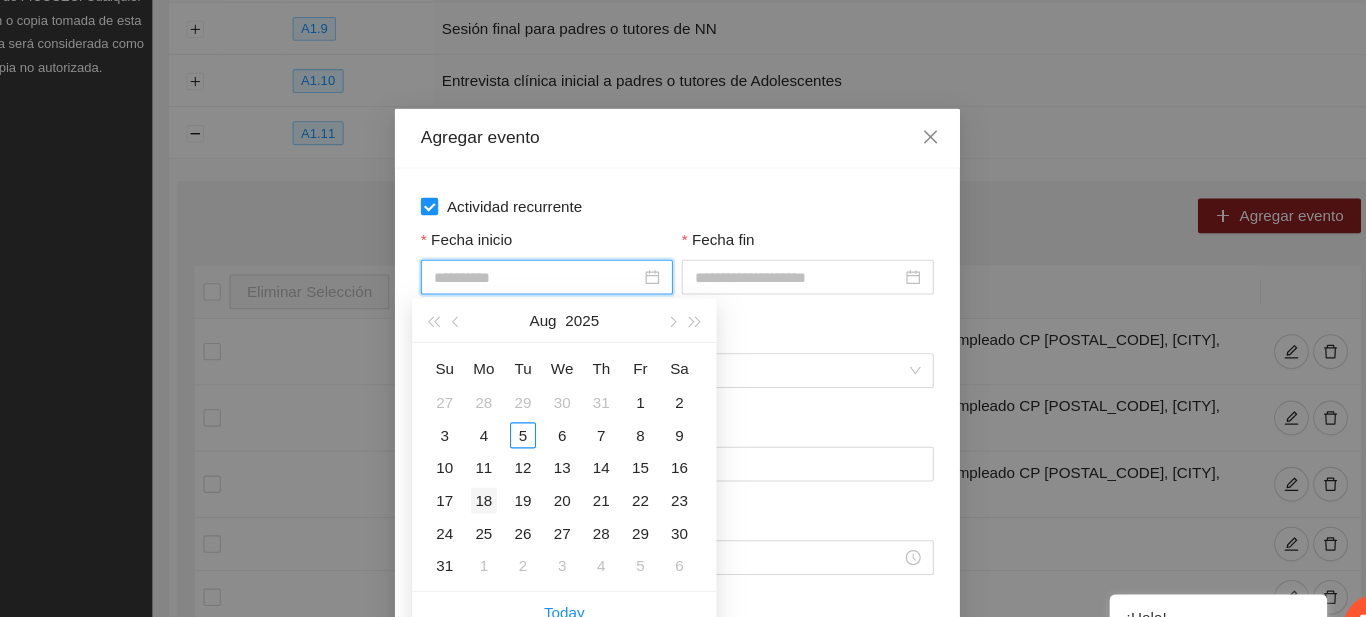type on "**********" 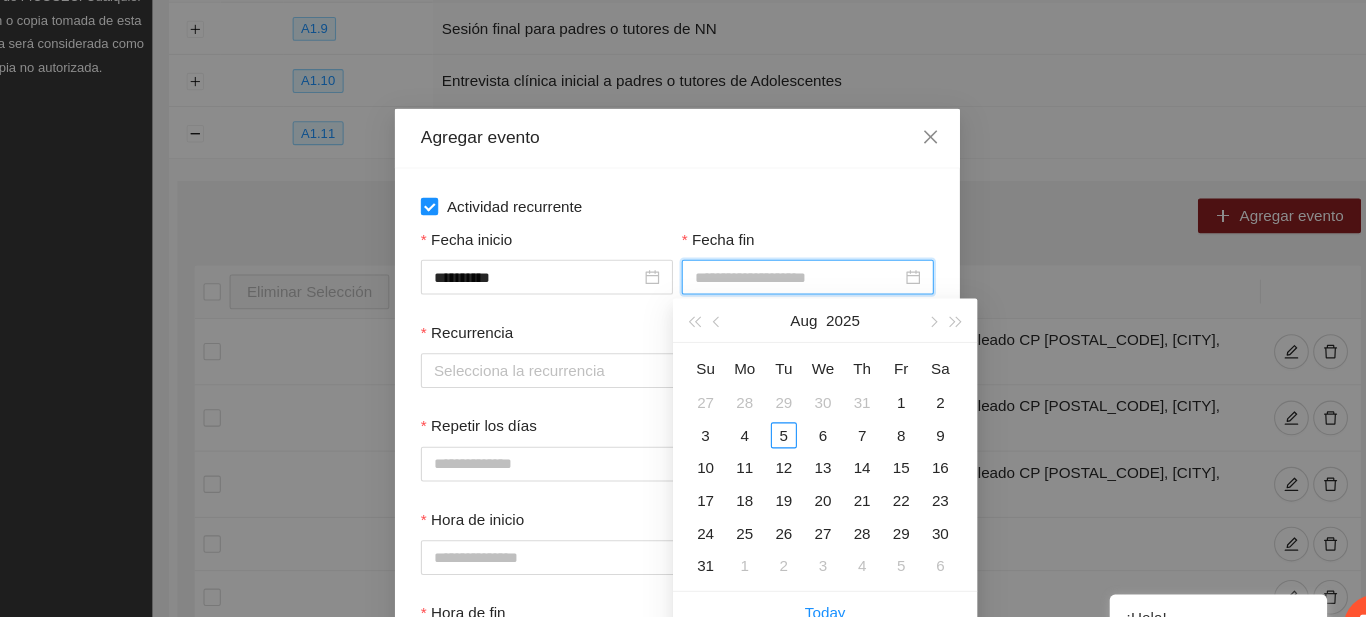 click on "Fecha fin" at bounding box center (794, 255) 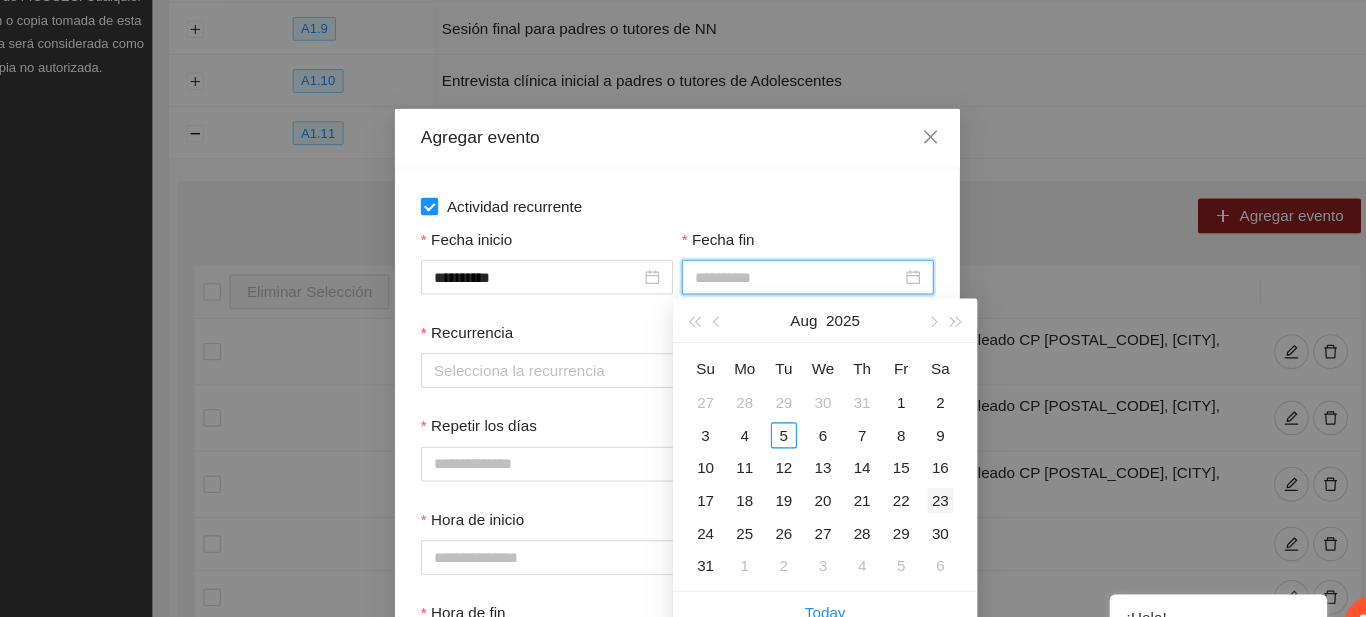 type on "**********" 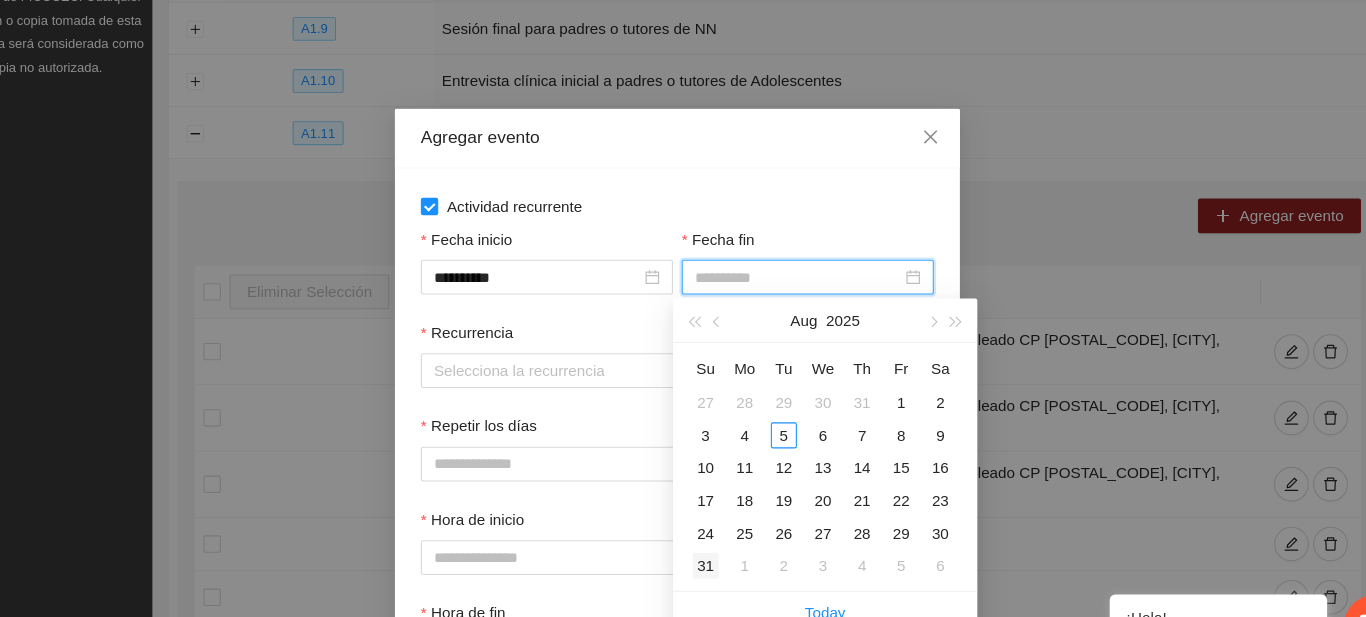 type on "**********" 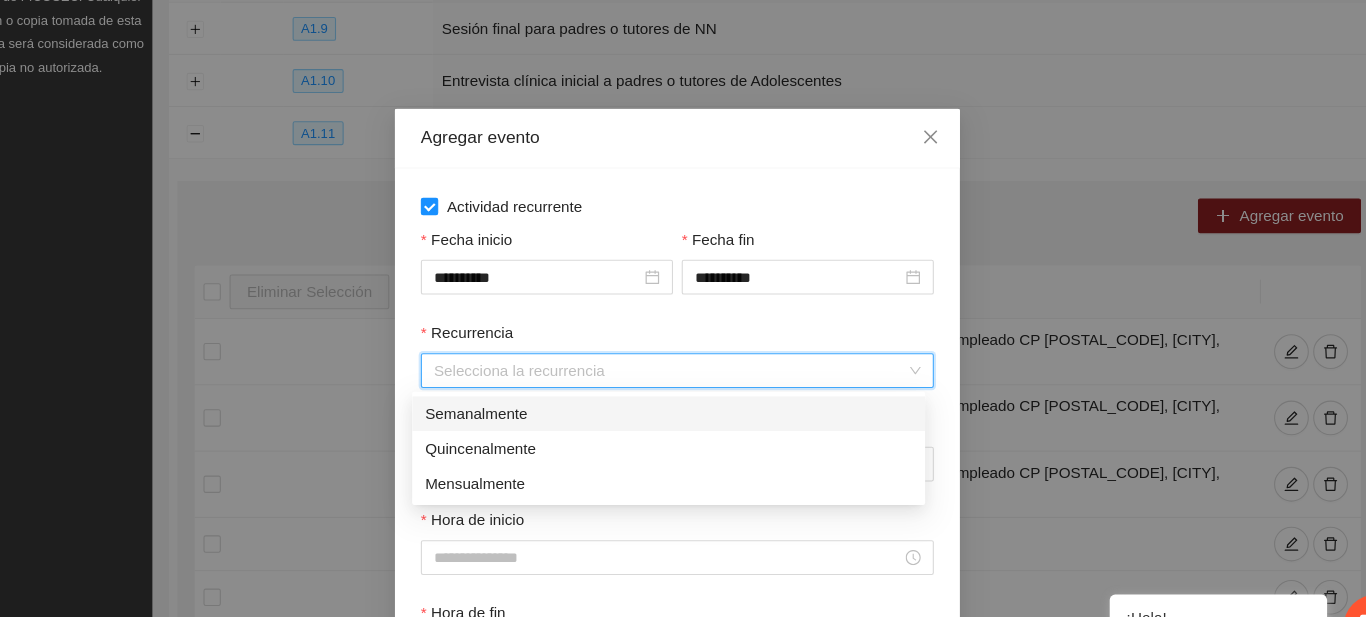 click on "Recurrencia" at bounding box center [676, 341] 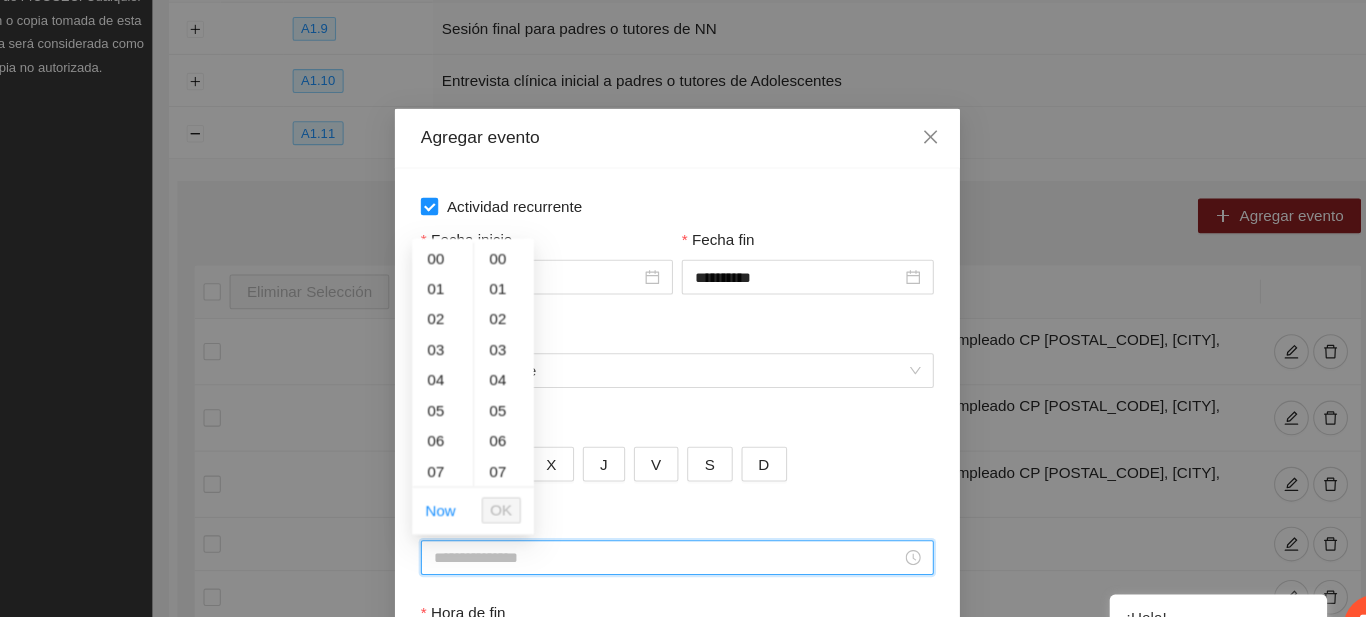 click on "Hora de inicio" at bounding box center (674, 513) 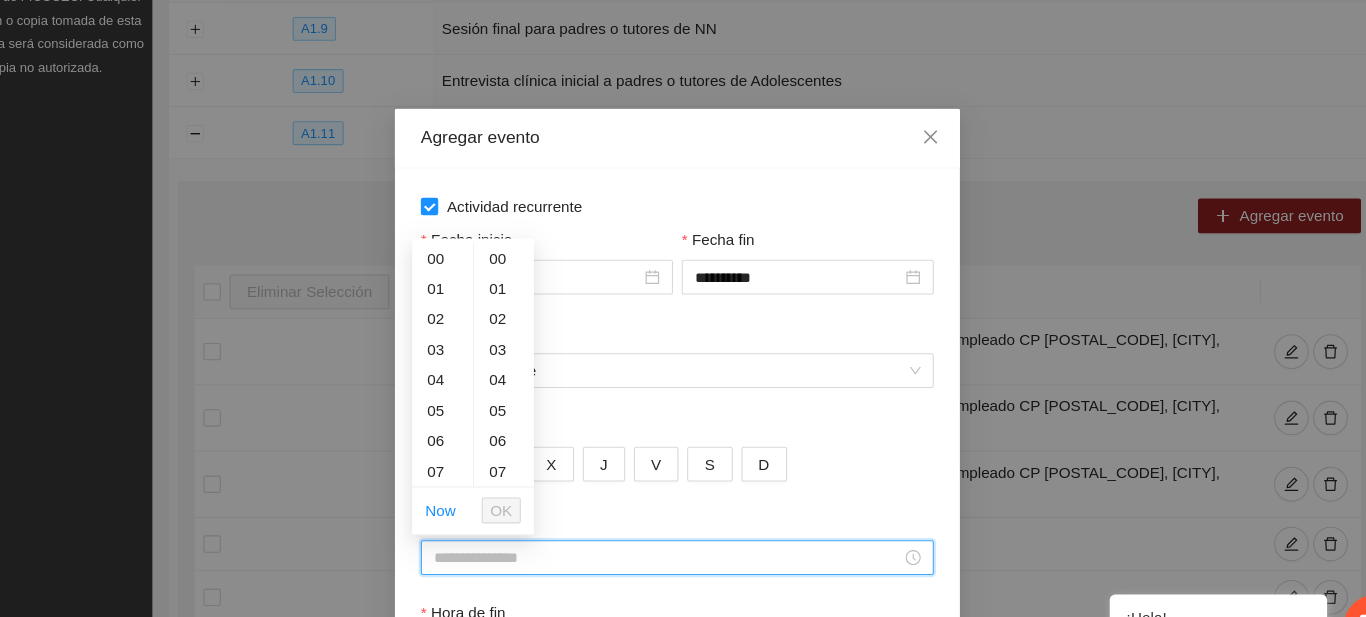 click on "L M X J V S D" at bounding box center (683, 427) 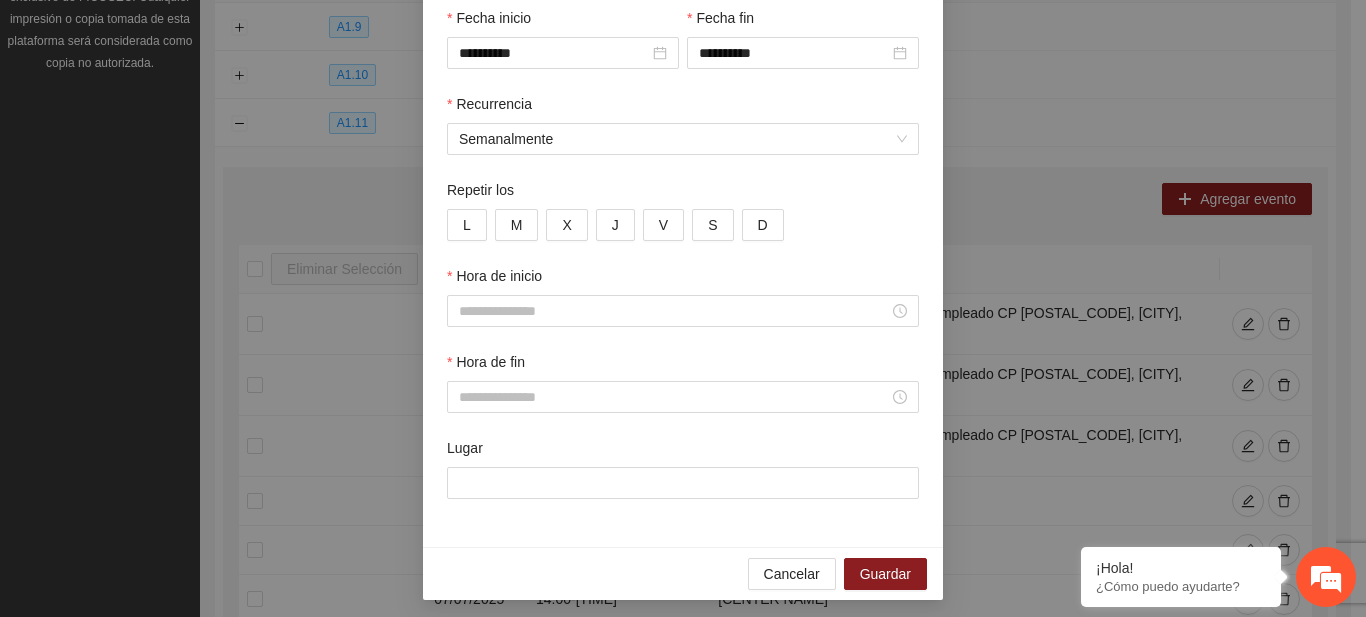 scroll, scrollTop: 209, scrollLeft: 0, axis: vertical 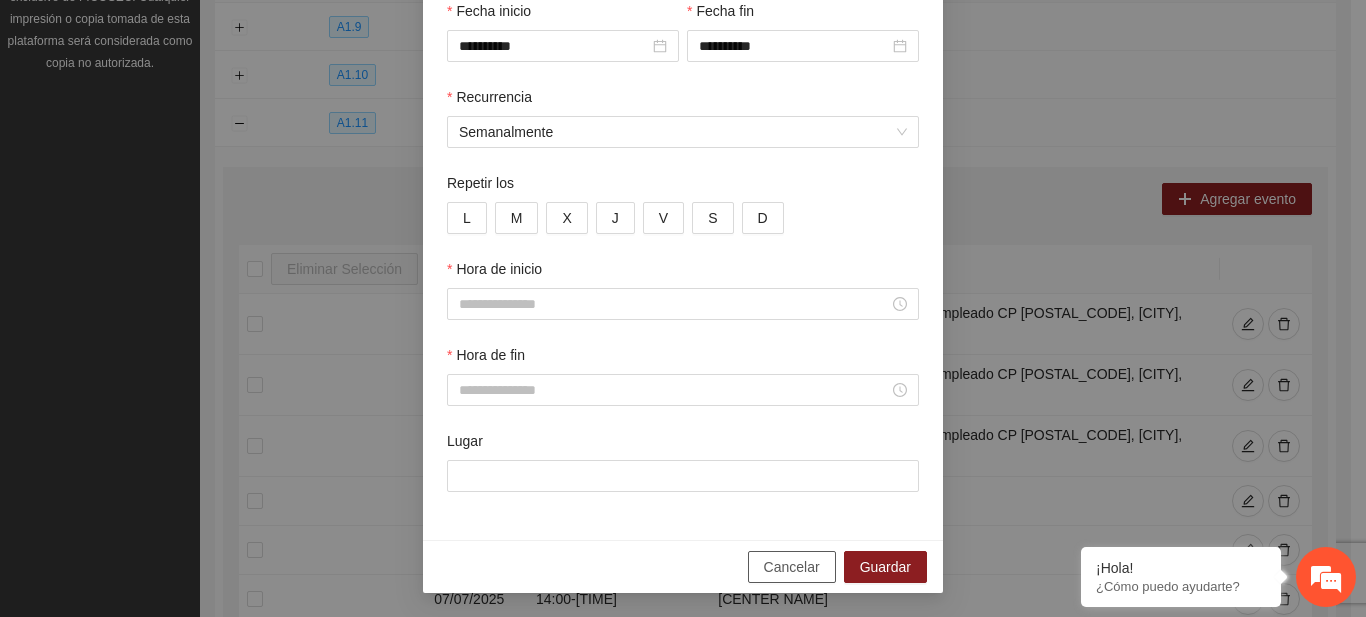 click on "Cancelar" at bounding box center [792, 567] 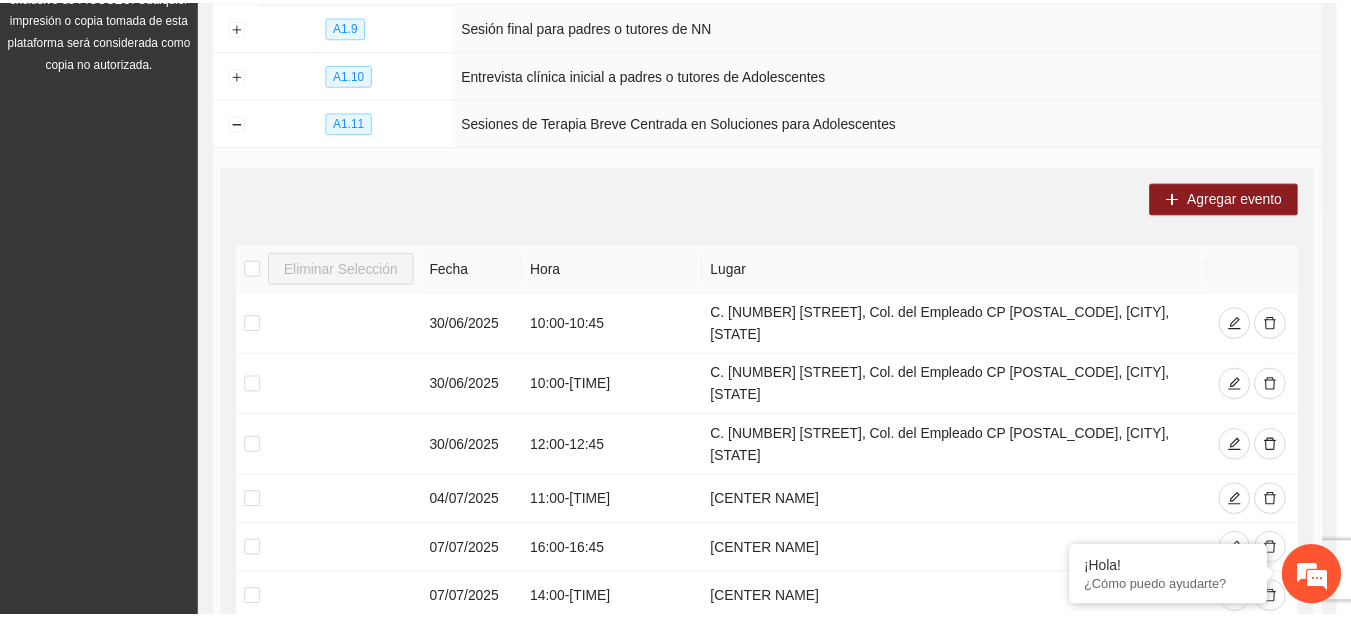 scroll, scrollTop: 109, scrollLeft: 0, axis: vertical 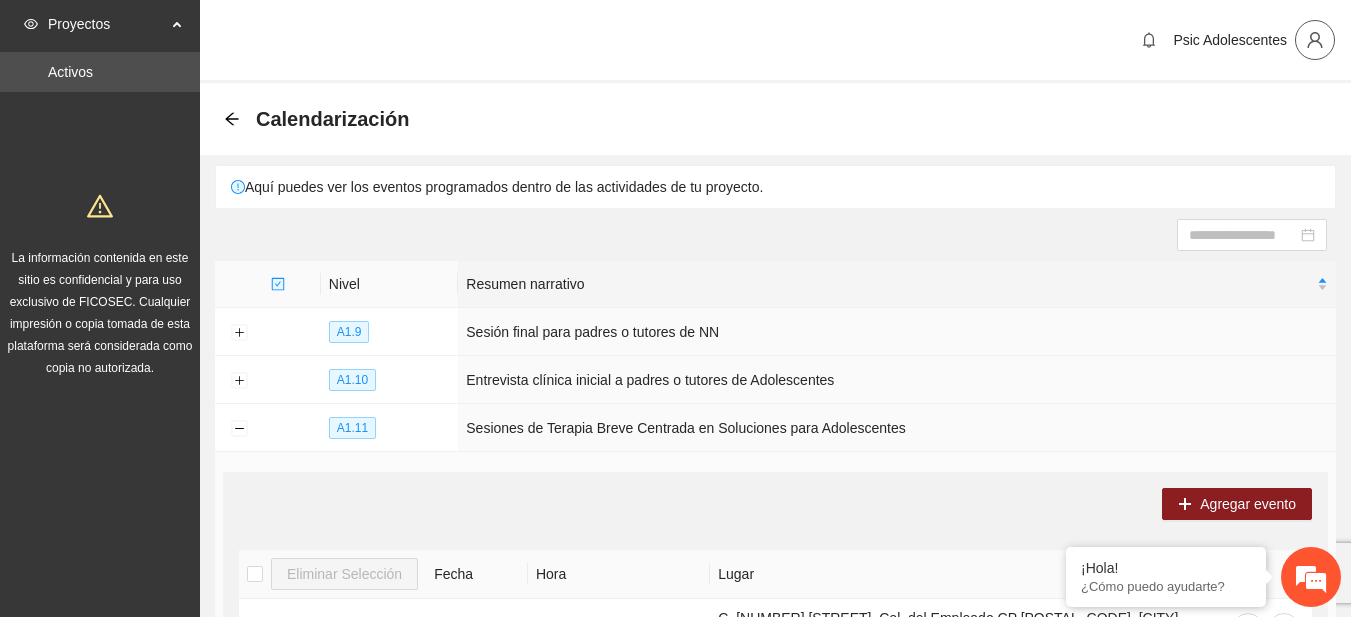 click 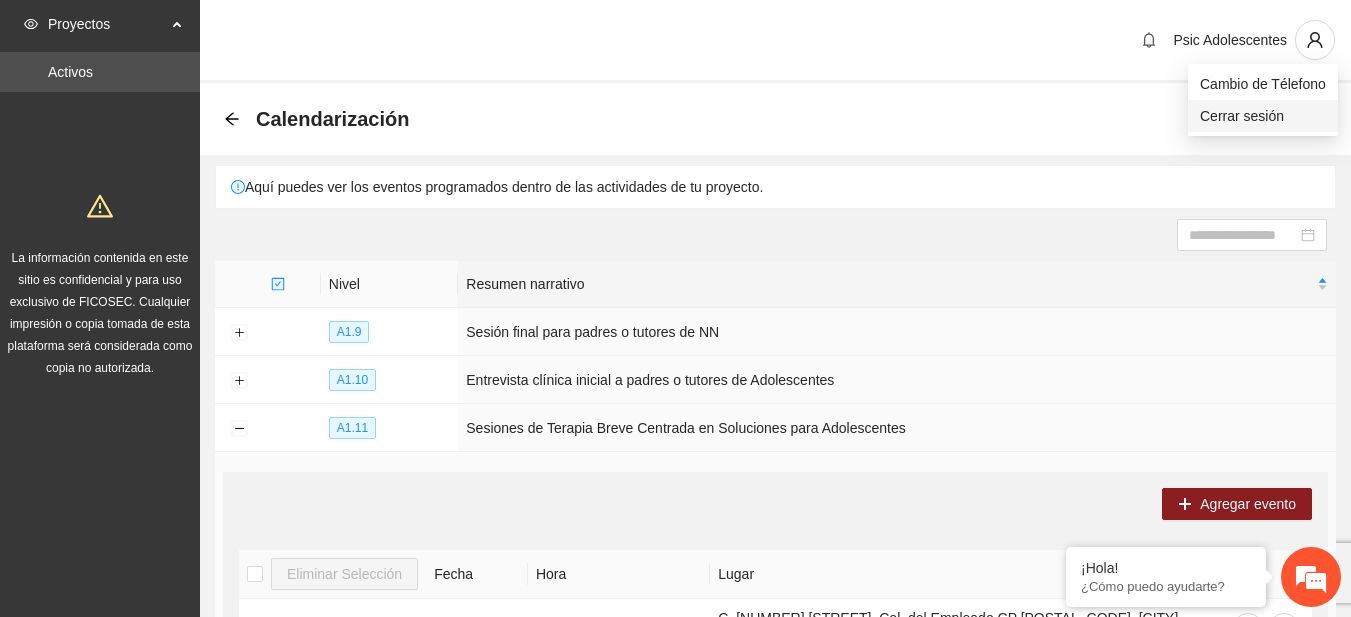 click on "Cerrar sesión" at bounding box center (1263, 116) 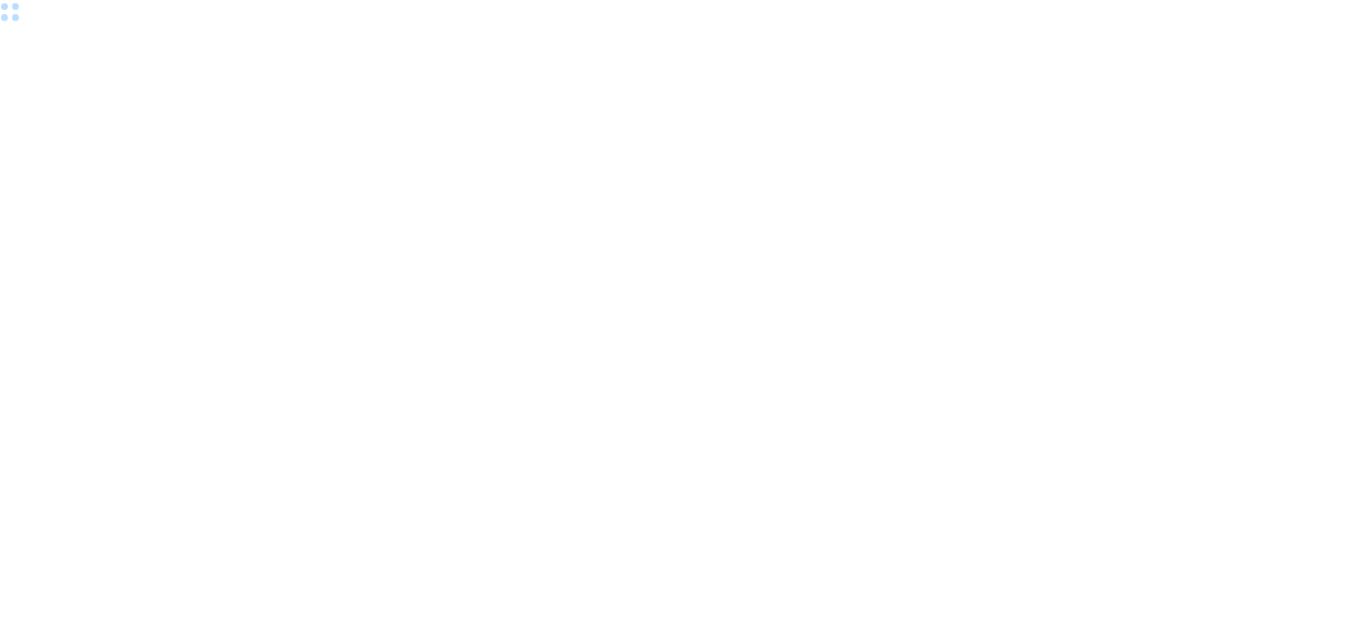 scroll, scrollTop: 0, scrollLeft: 0, axis: both 